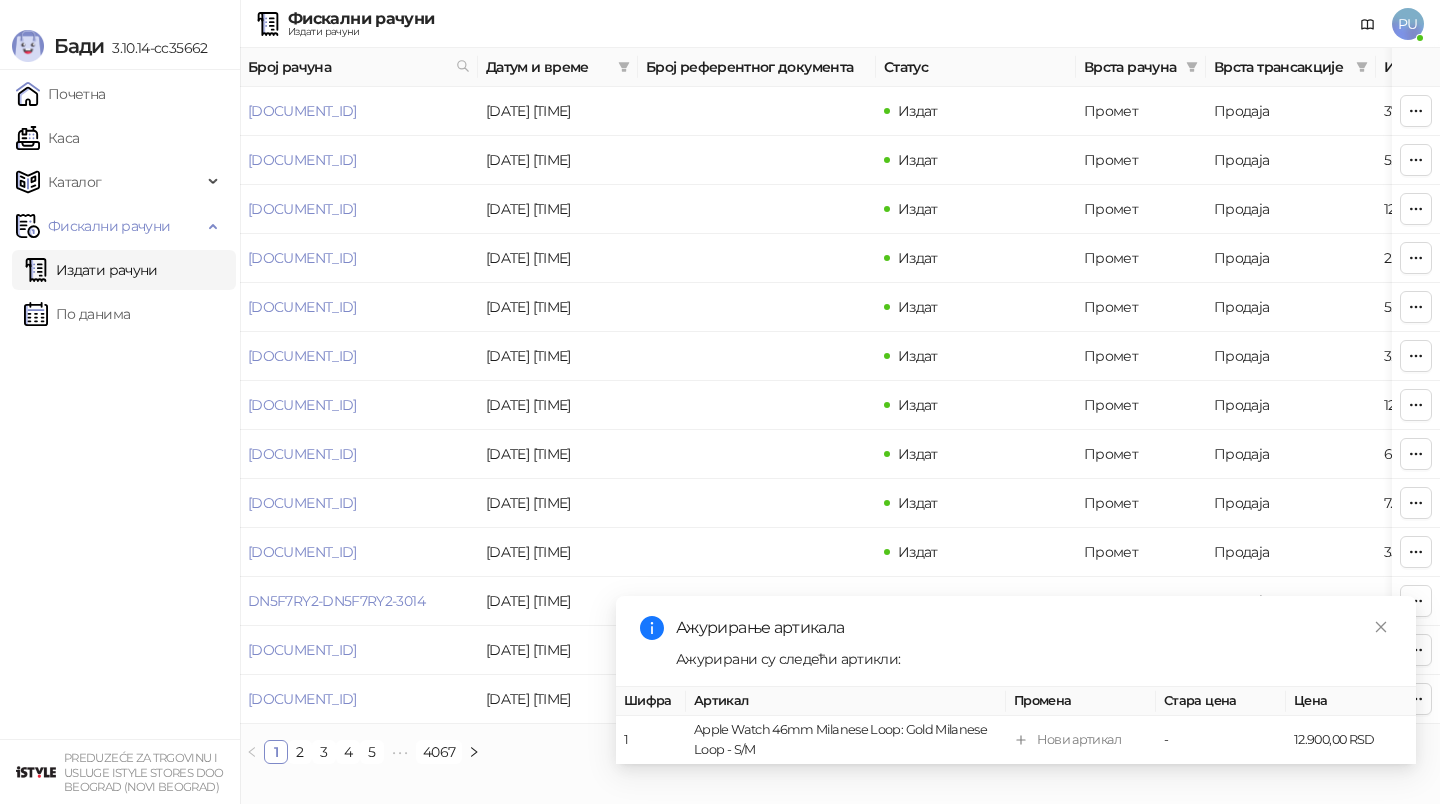 scroll, scrollTop: 0, scrollLeft: 0, axis: both 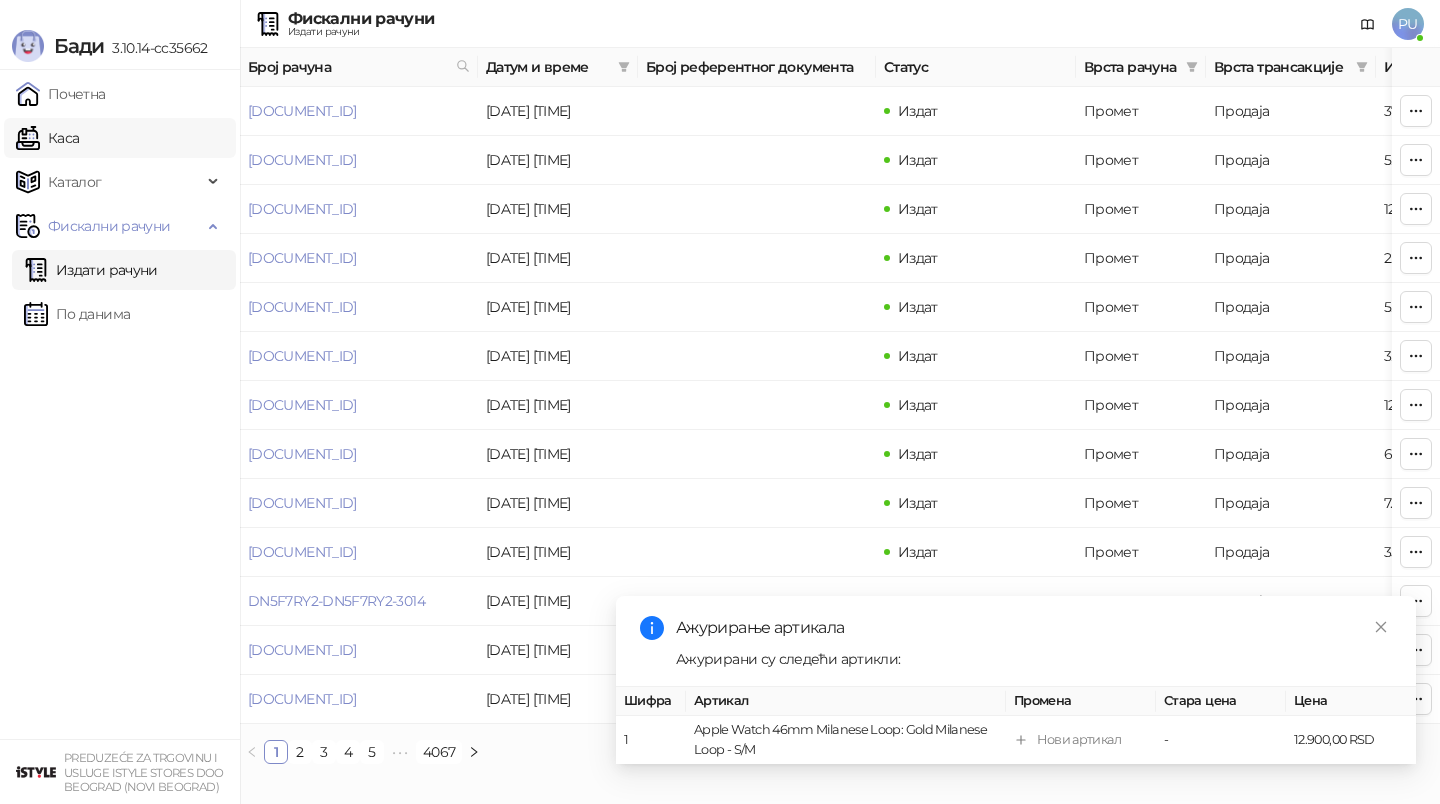 click on "Каса" at bounding box center (47, 138) 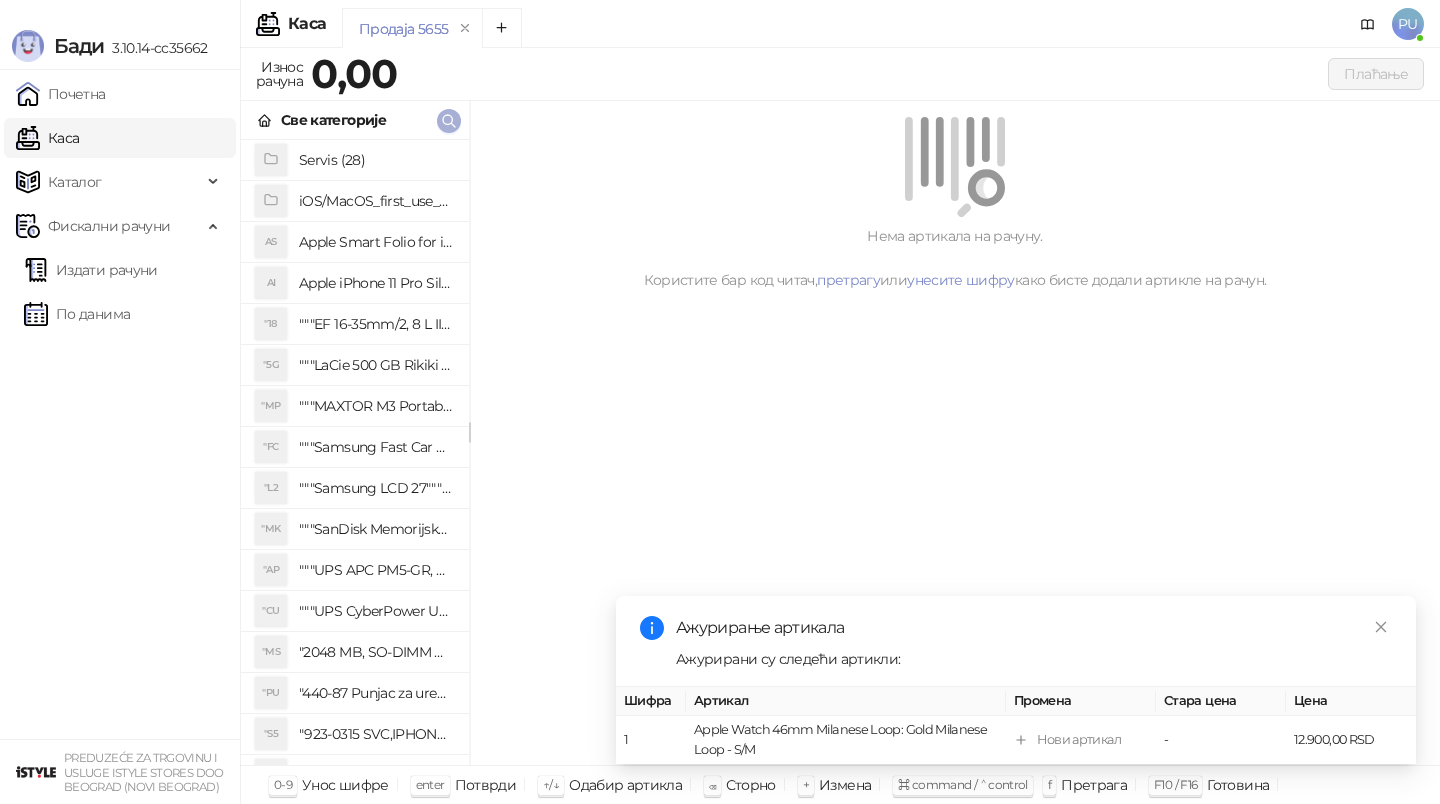 click 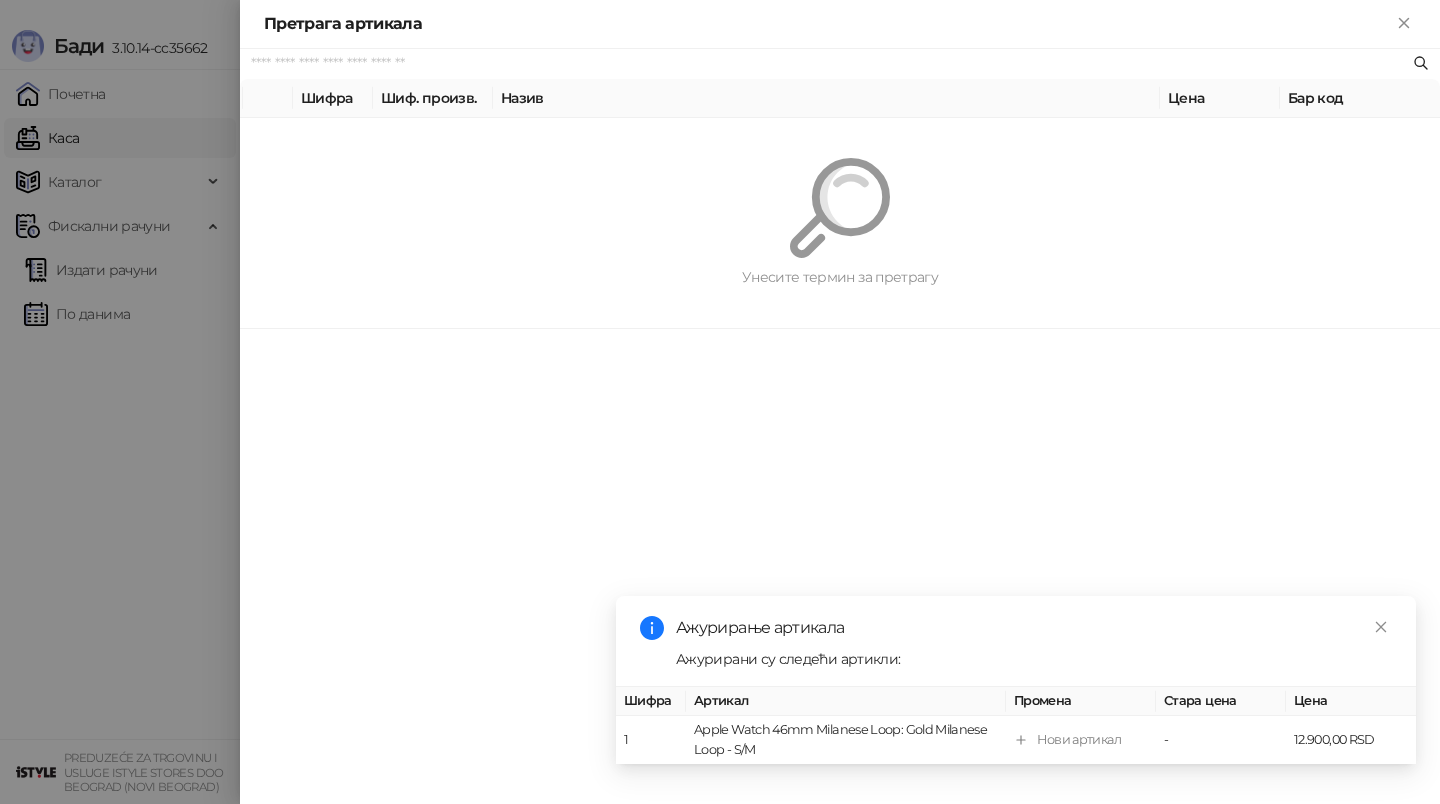 paste on "*********" 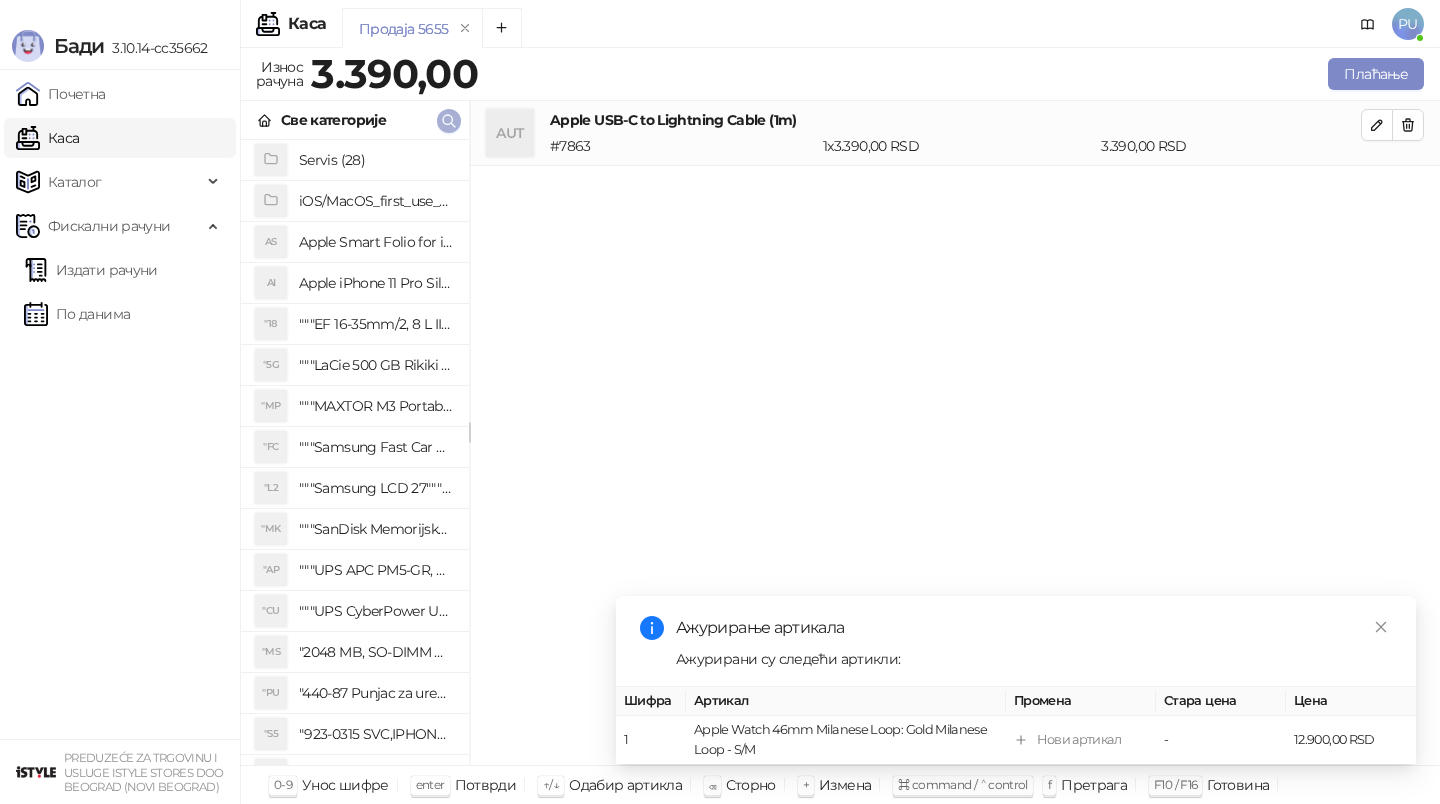 click 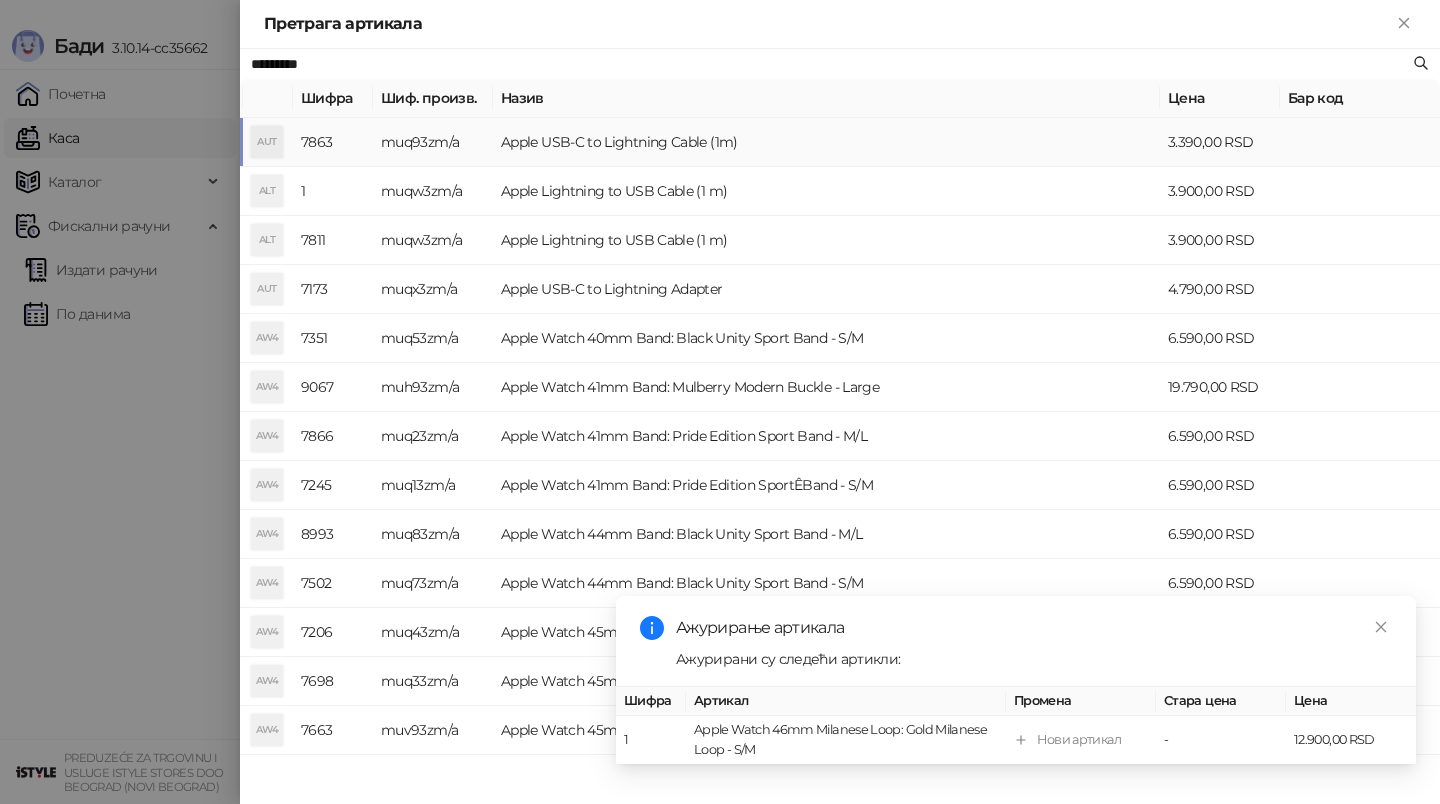 paste on "**********" 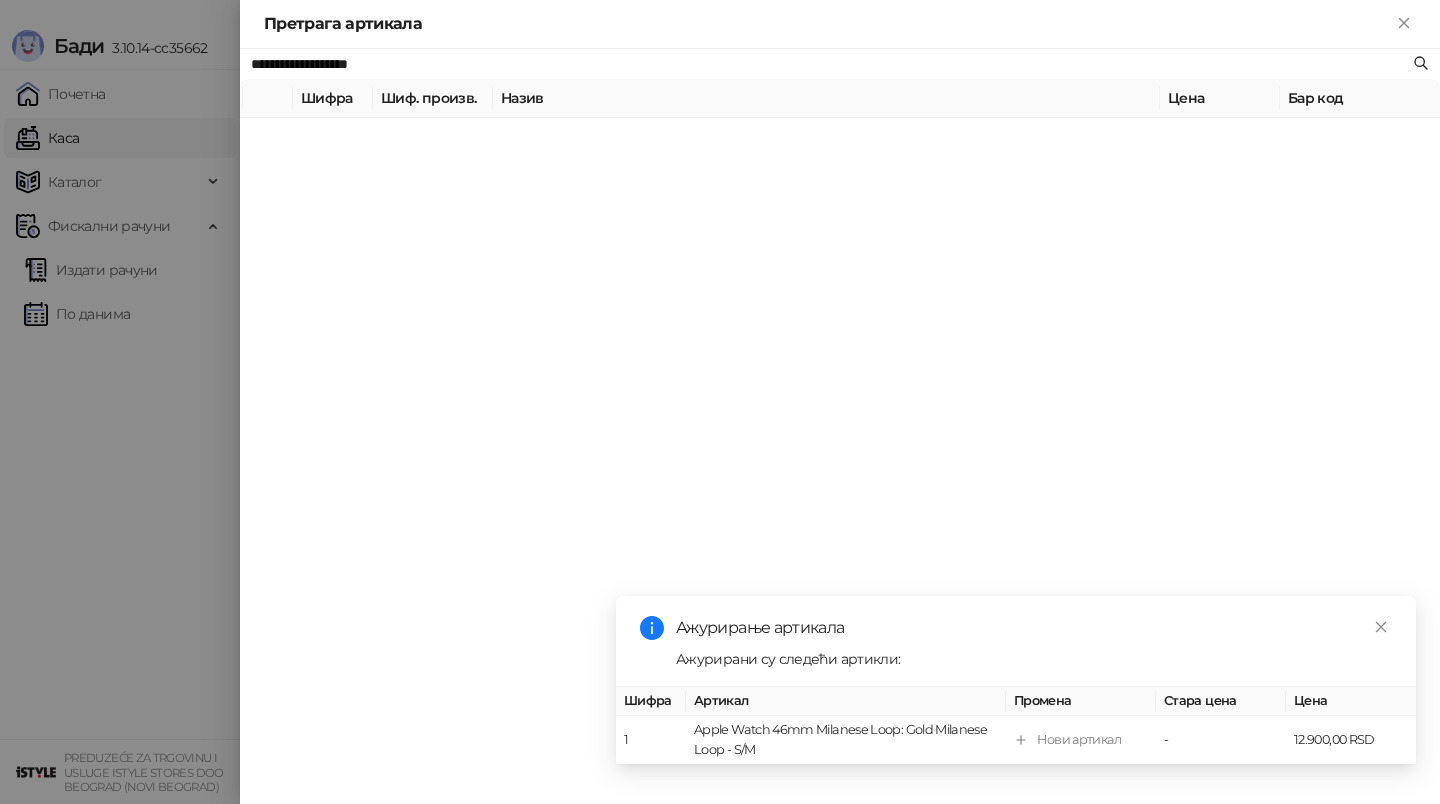 type on "**********" 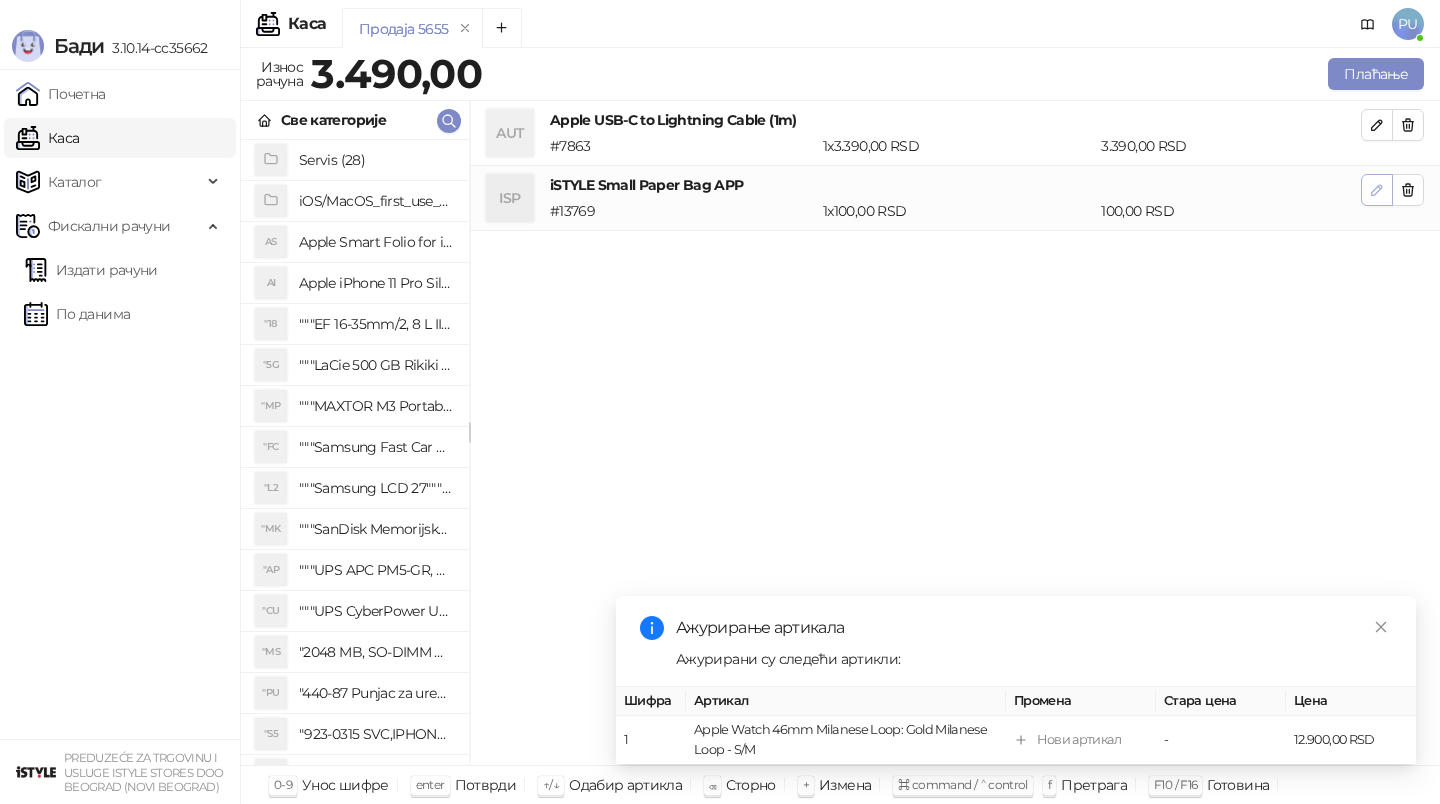 click at bounding box center (1377, 190) 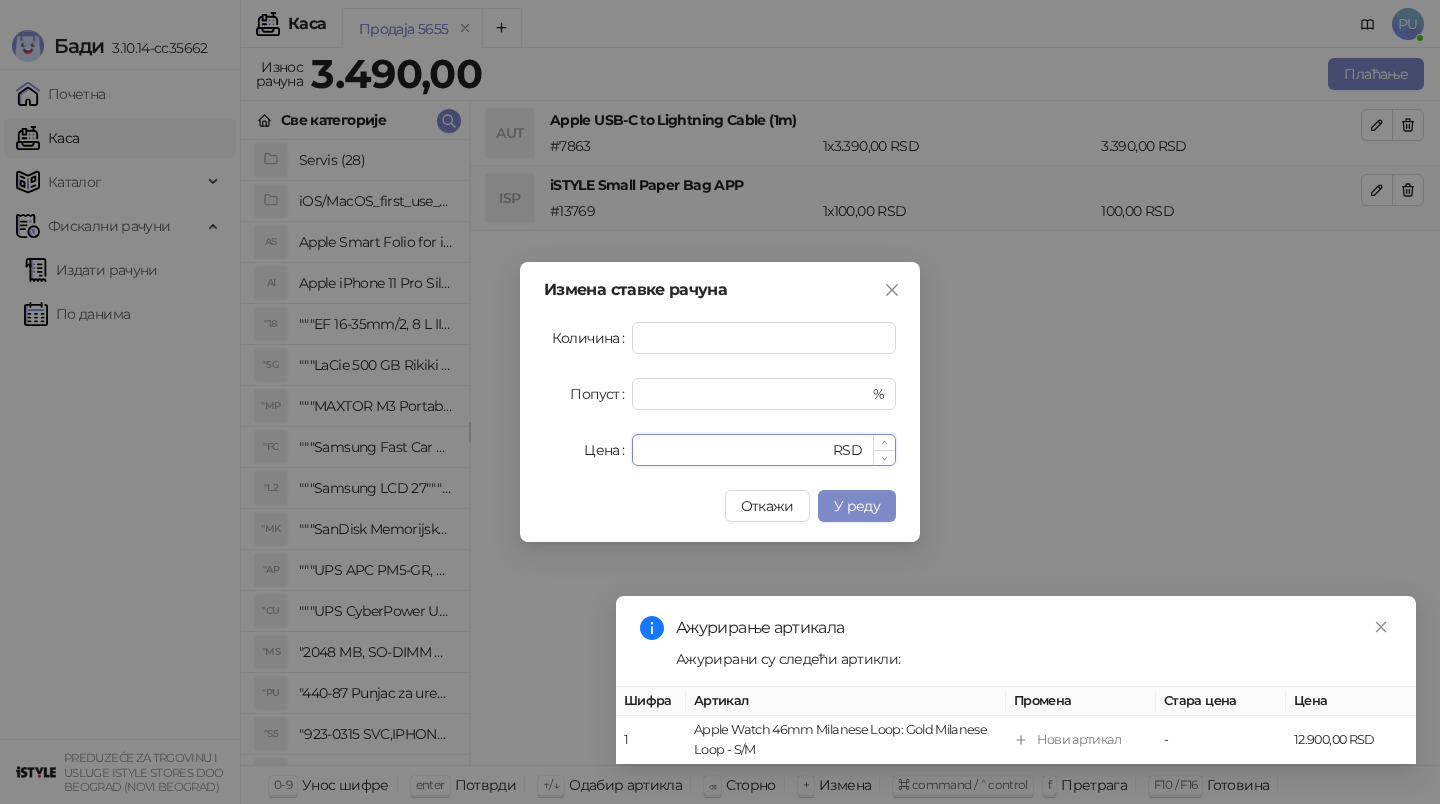 click on "***" at bounding box center (736, 450) 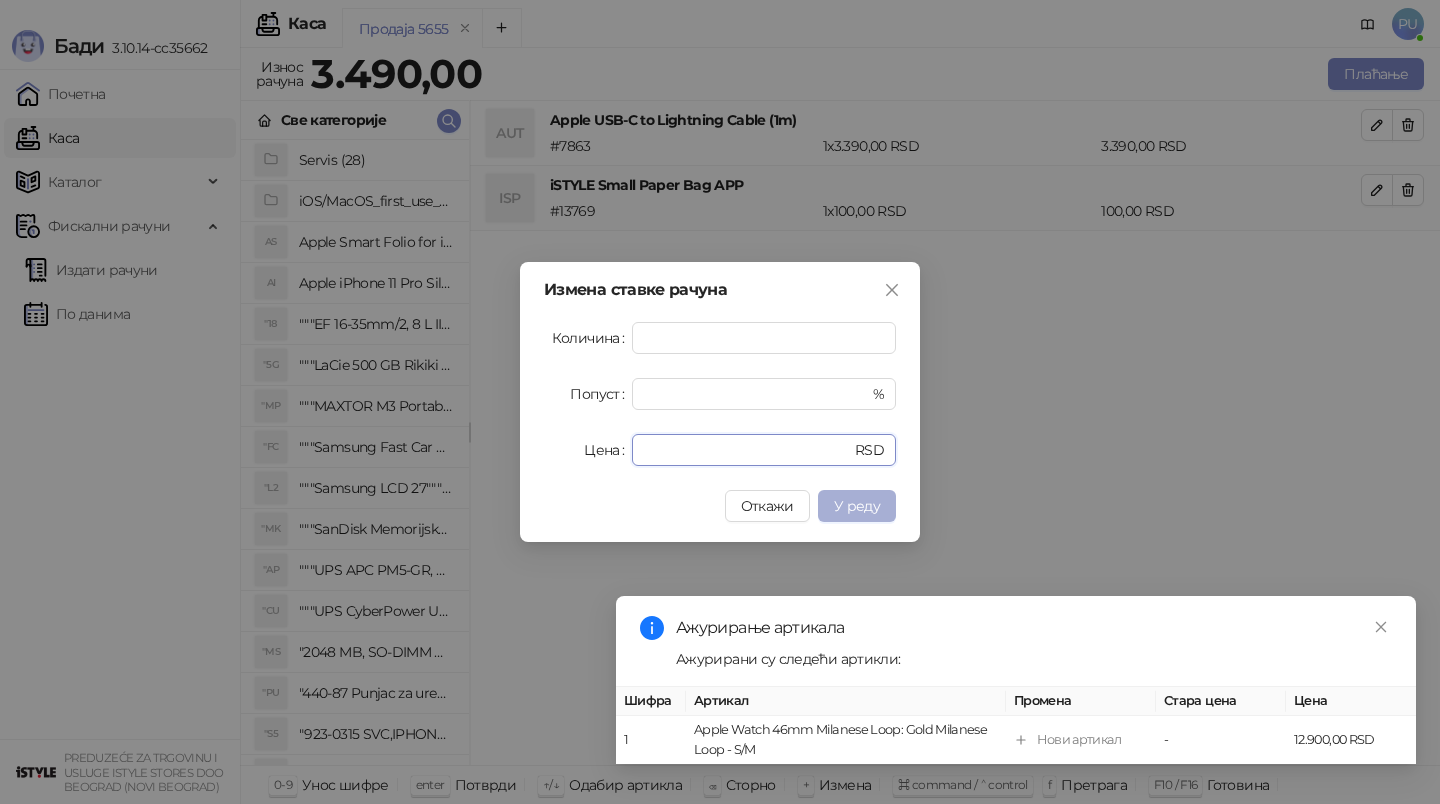 type on "**" 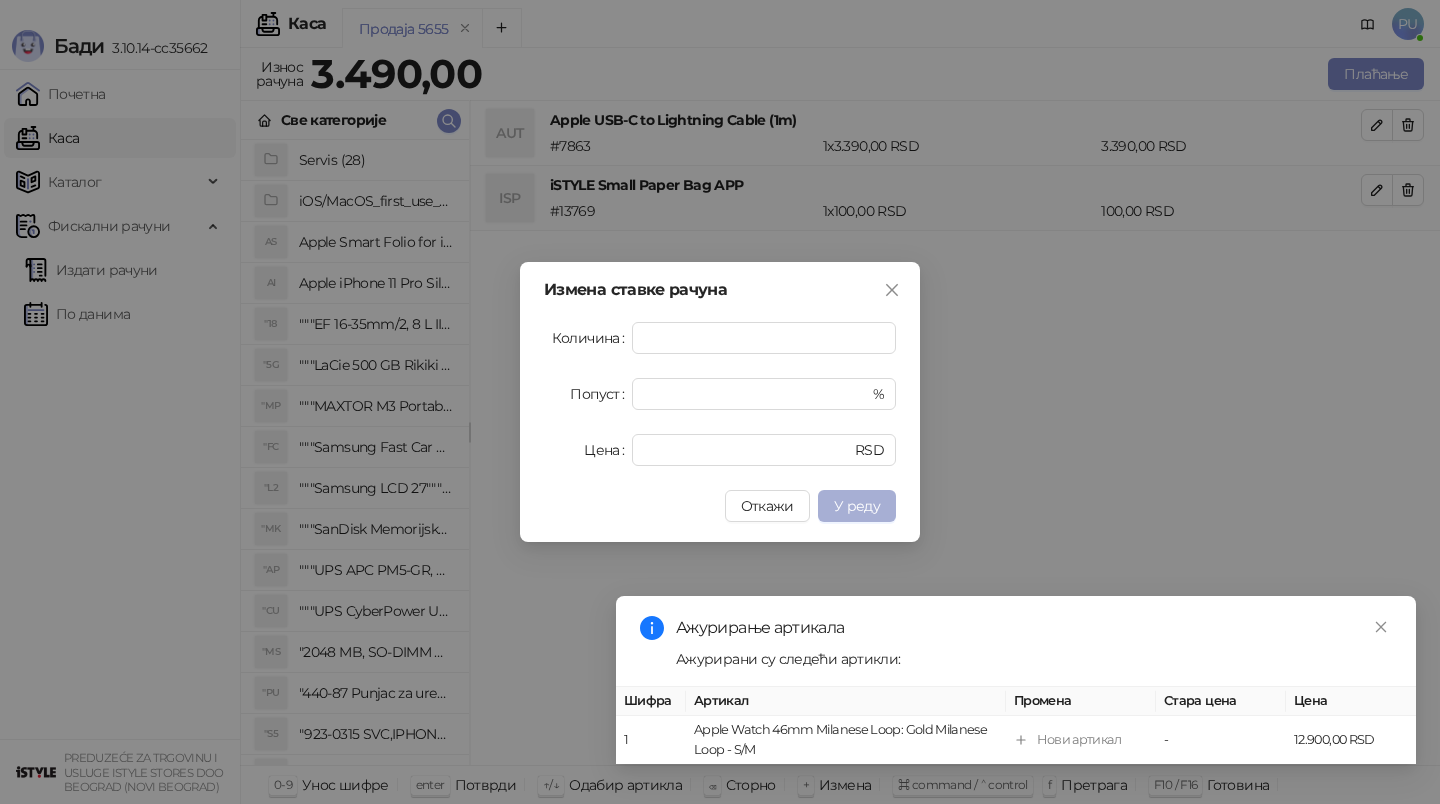 click on "У реду" at bounding box center (857, 506) 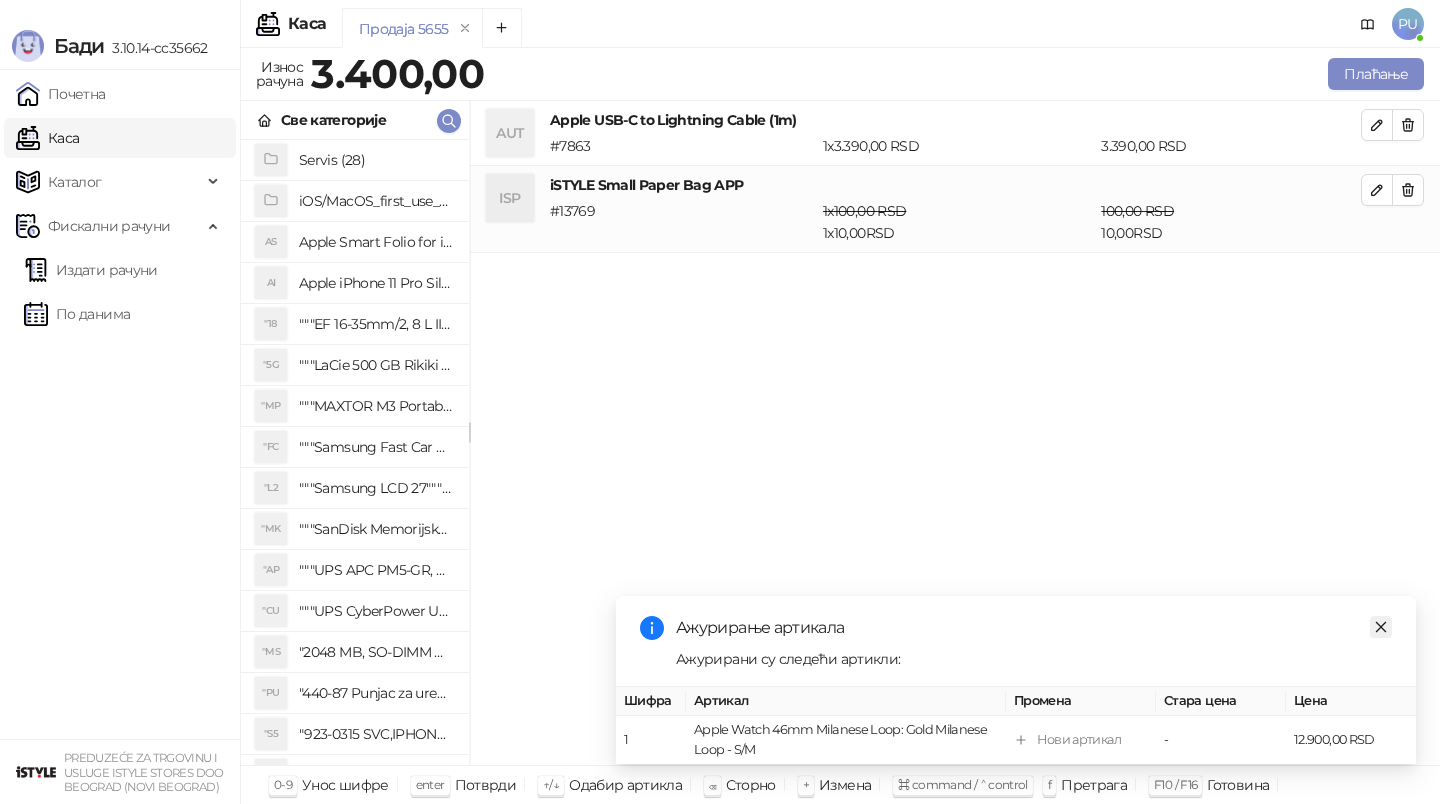 click at bounding box center [1381, 627] 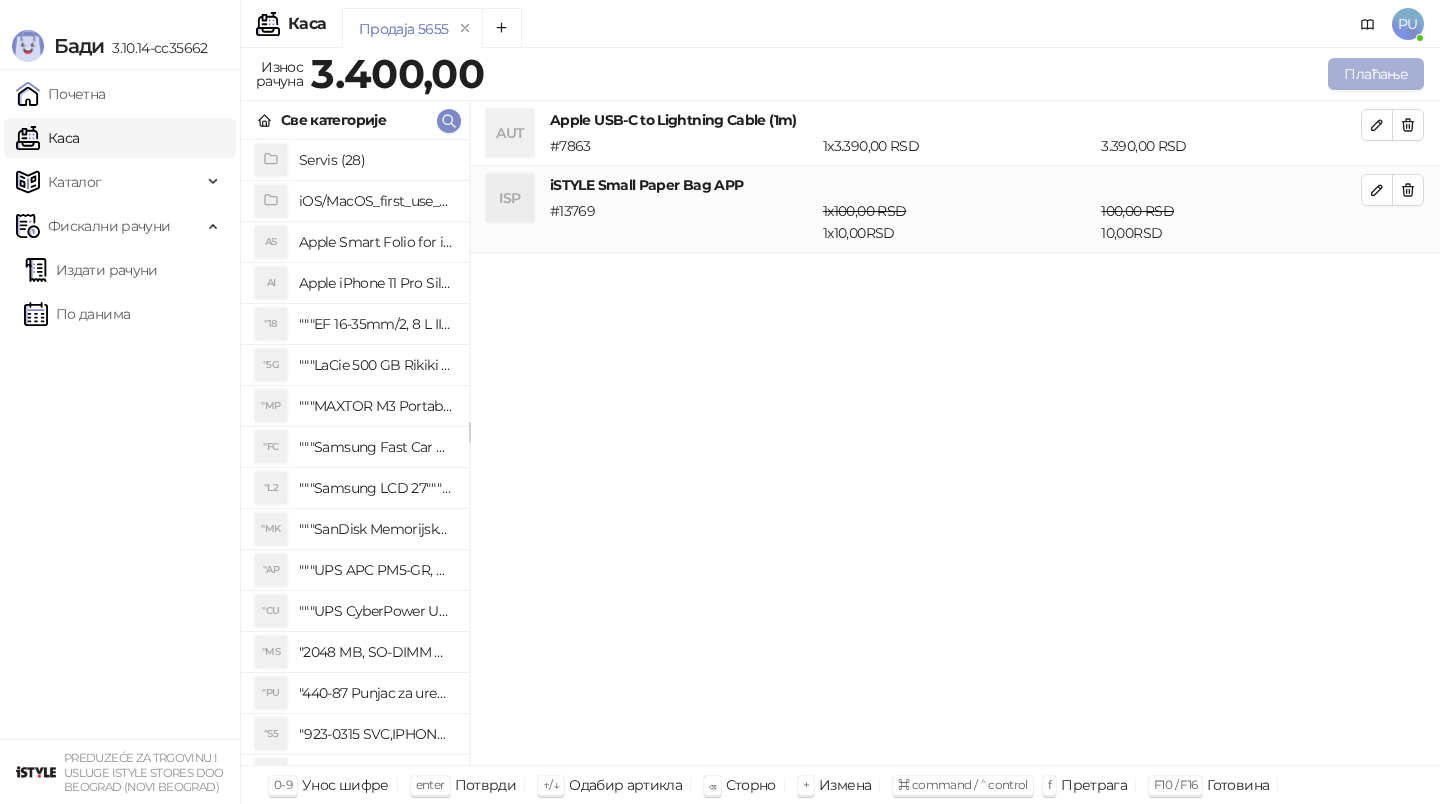 click on "Плаћање" at bounding box center [1376, 74] 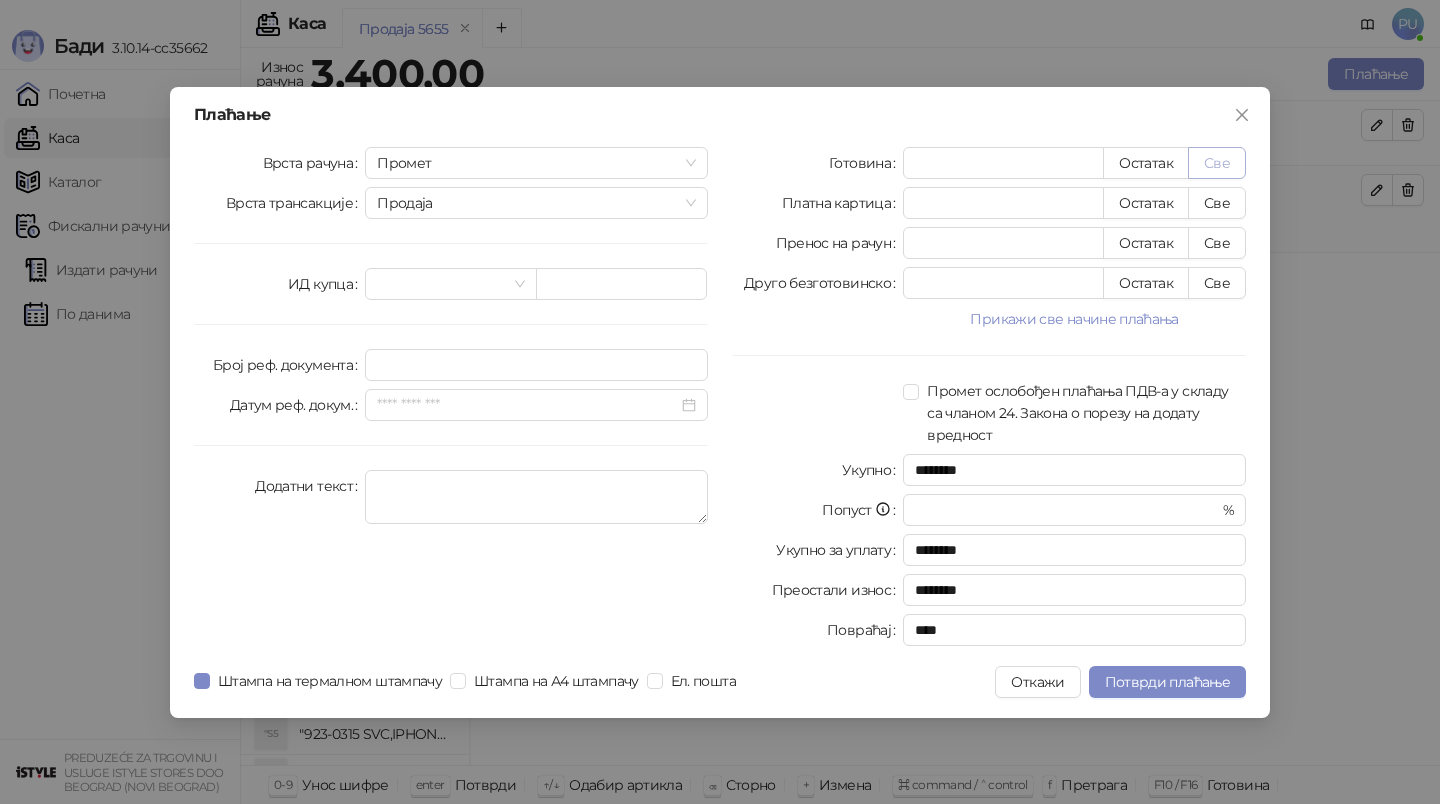 click on "Све" at bounding box center [1217, 163] 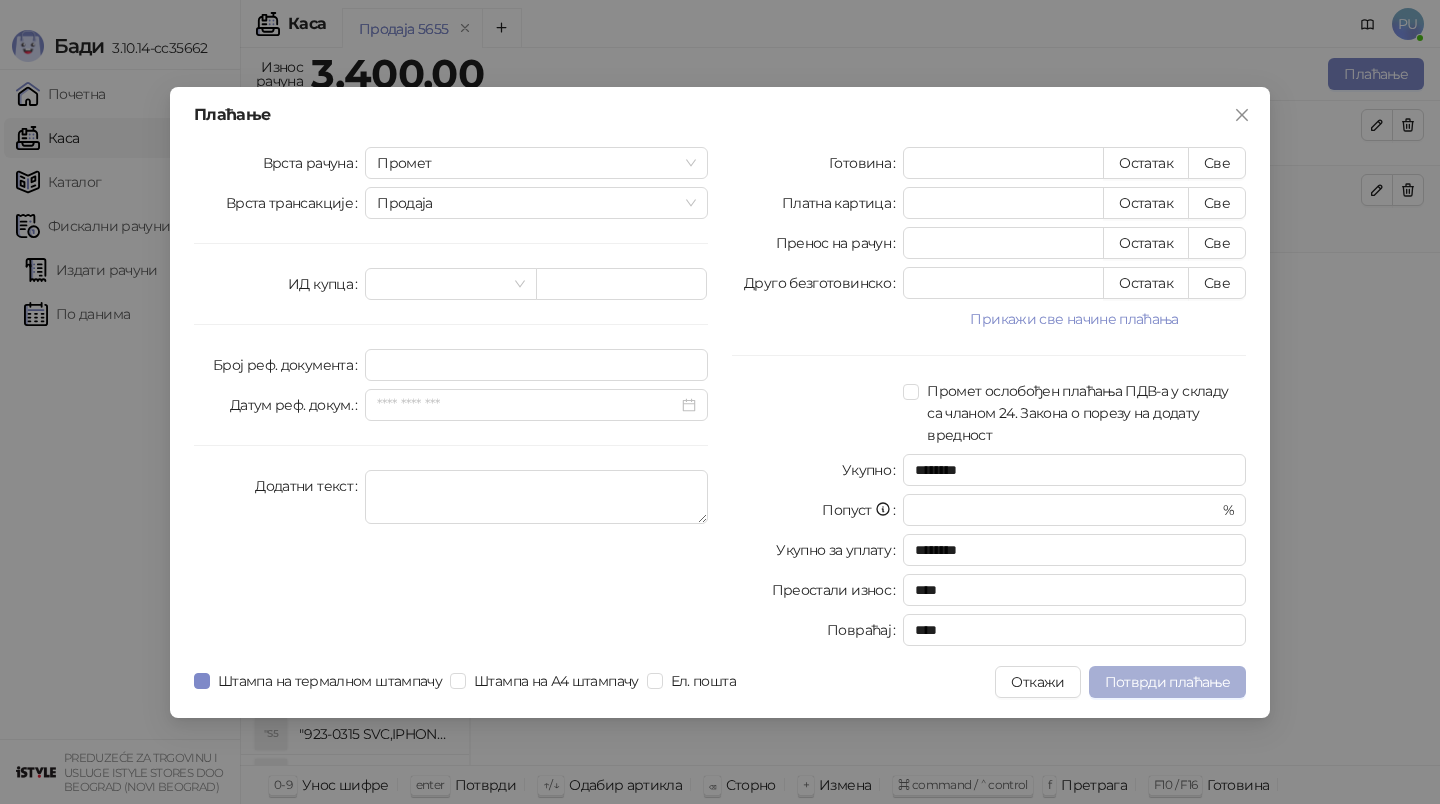 click on "Потврди плаћање" at bounding box center (1167, 682) 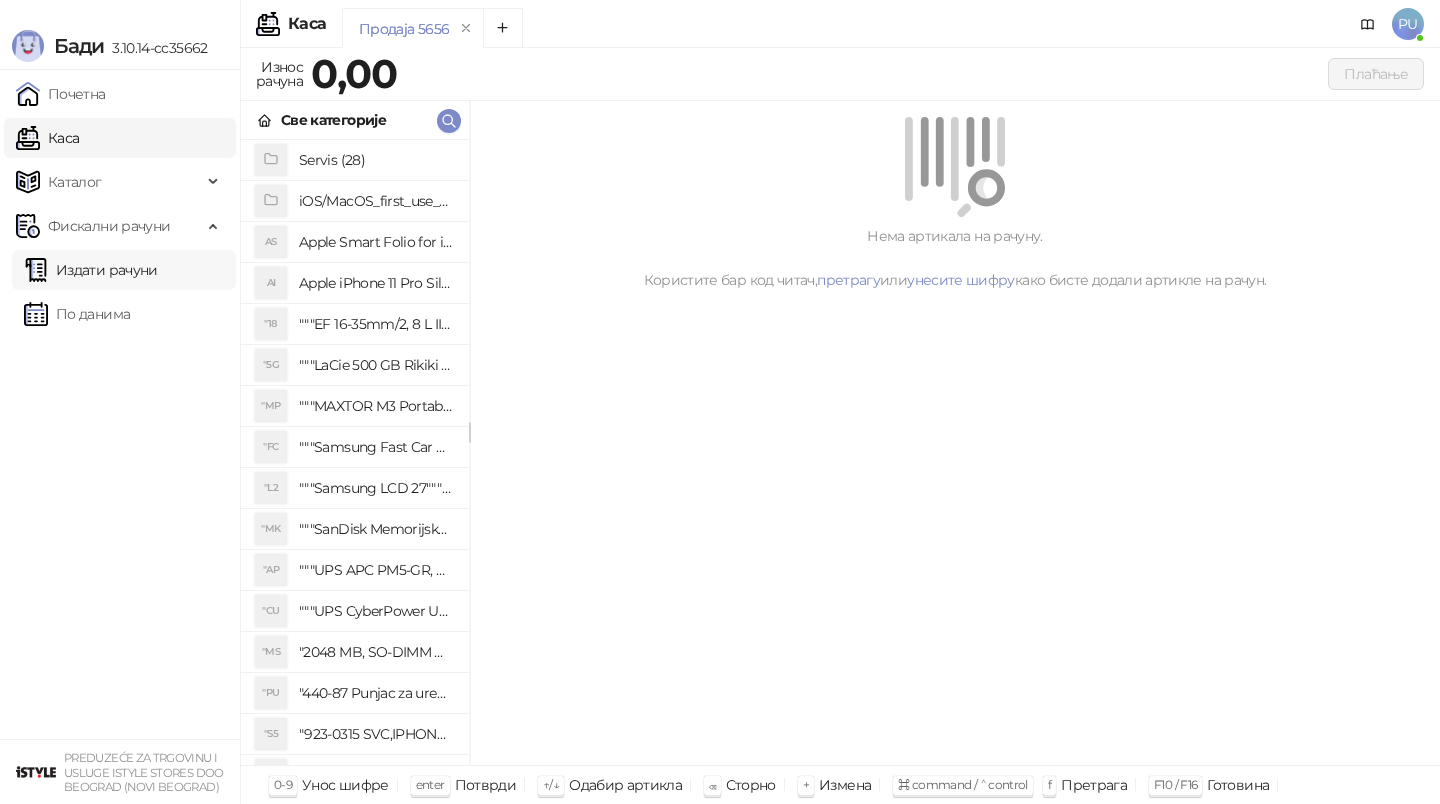 click on "Издати рачуни" at bounding box center [91, 270] 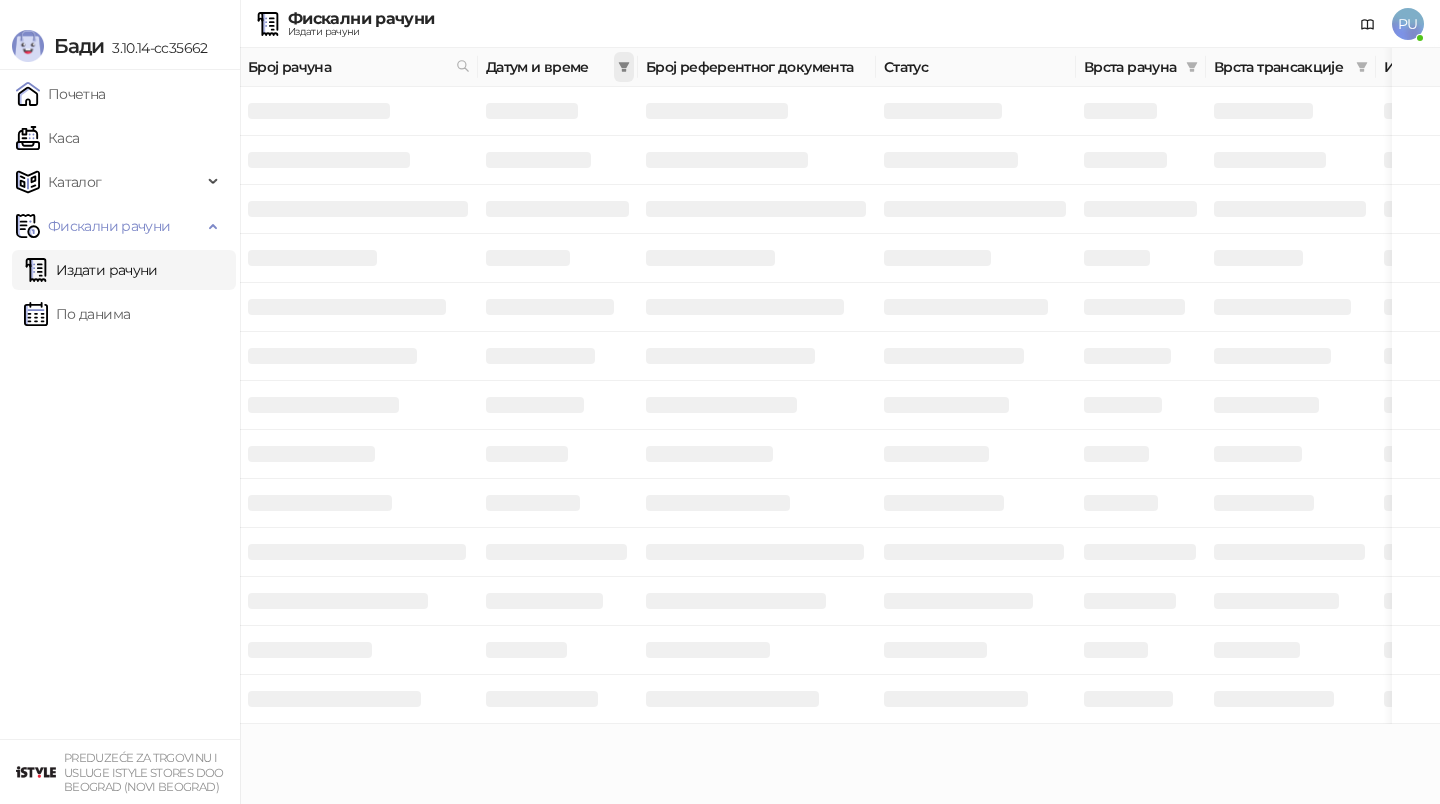 click 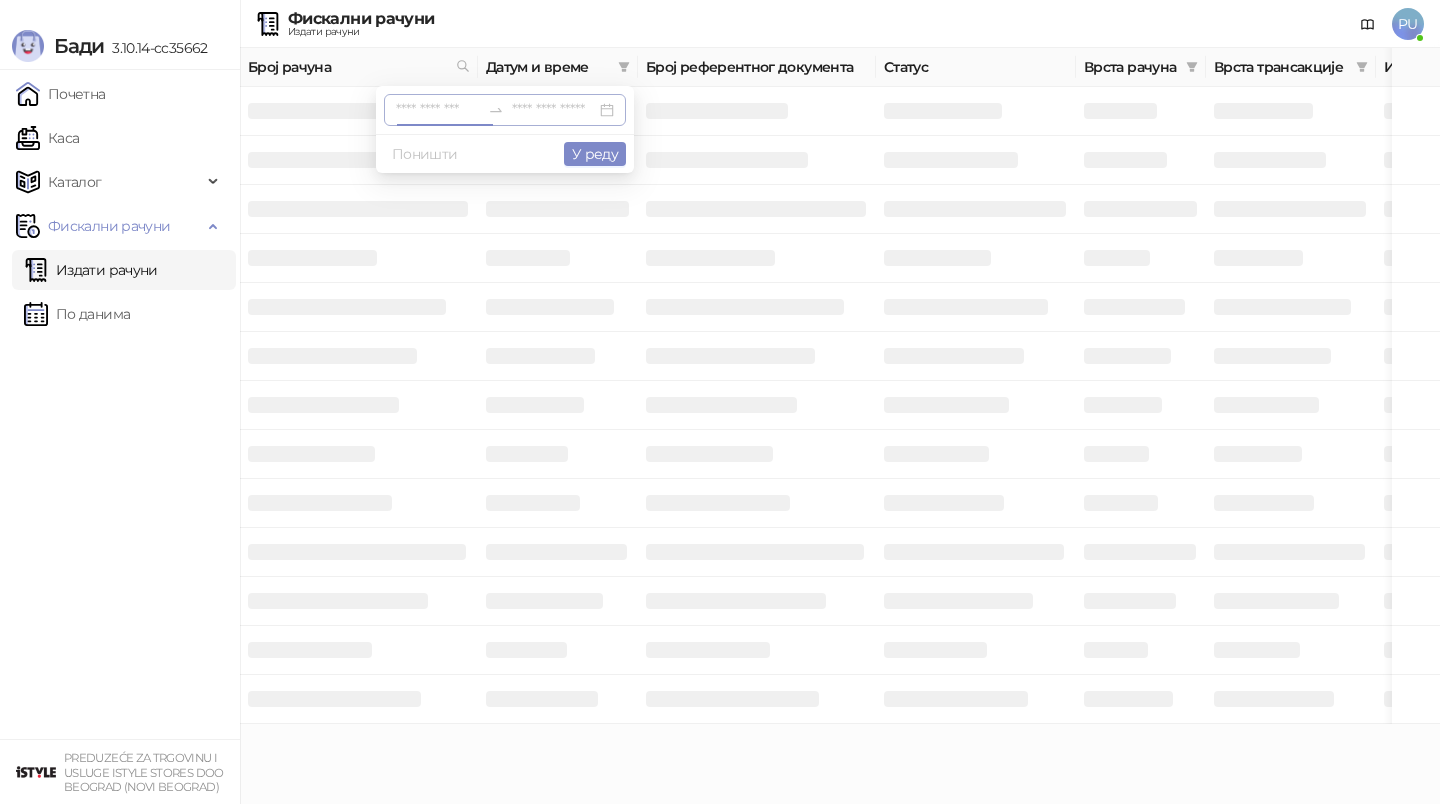 click at bounding box center (438, 110) 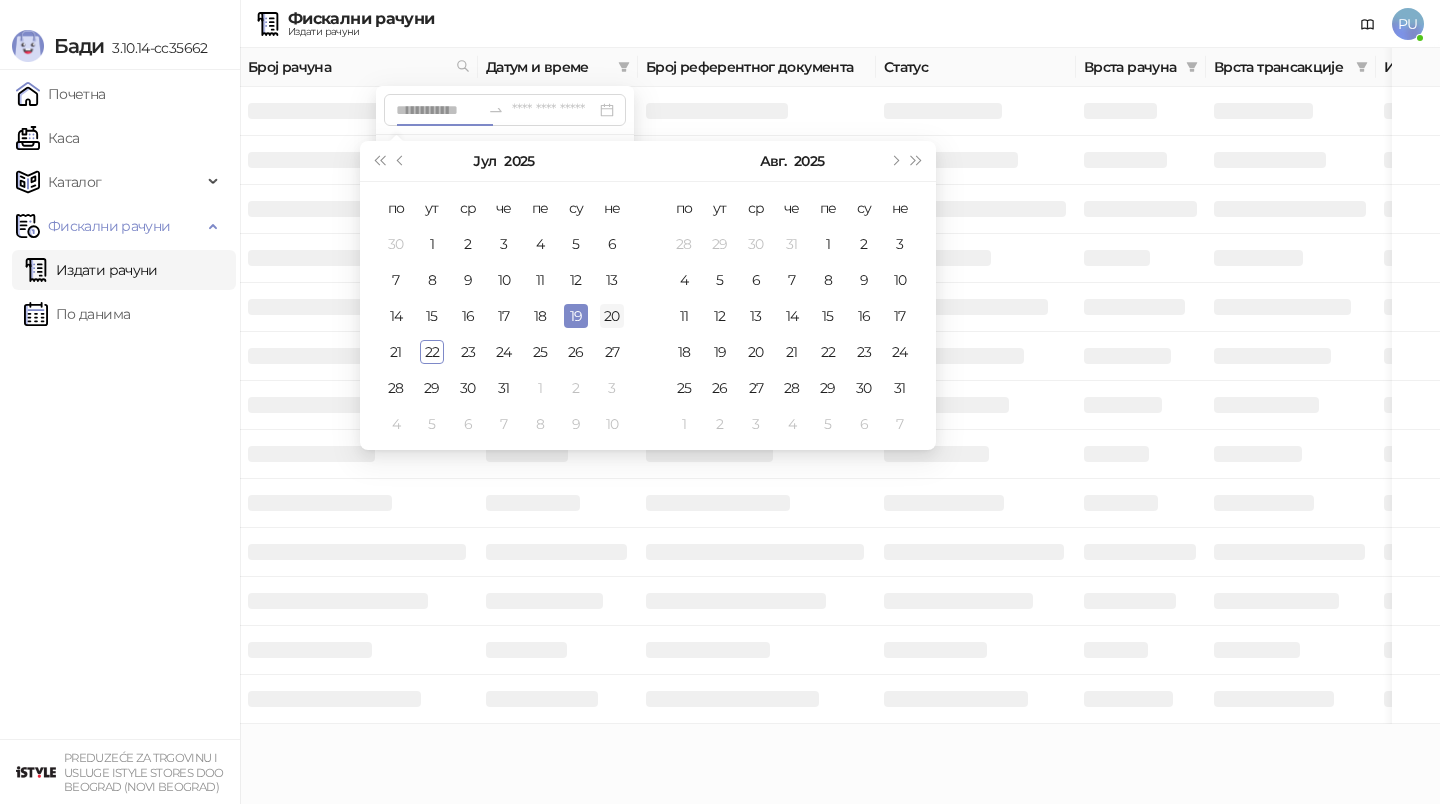 type on "**********" 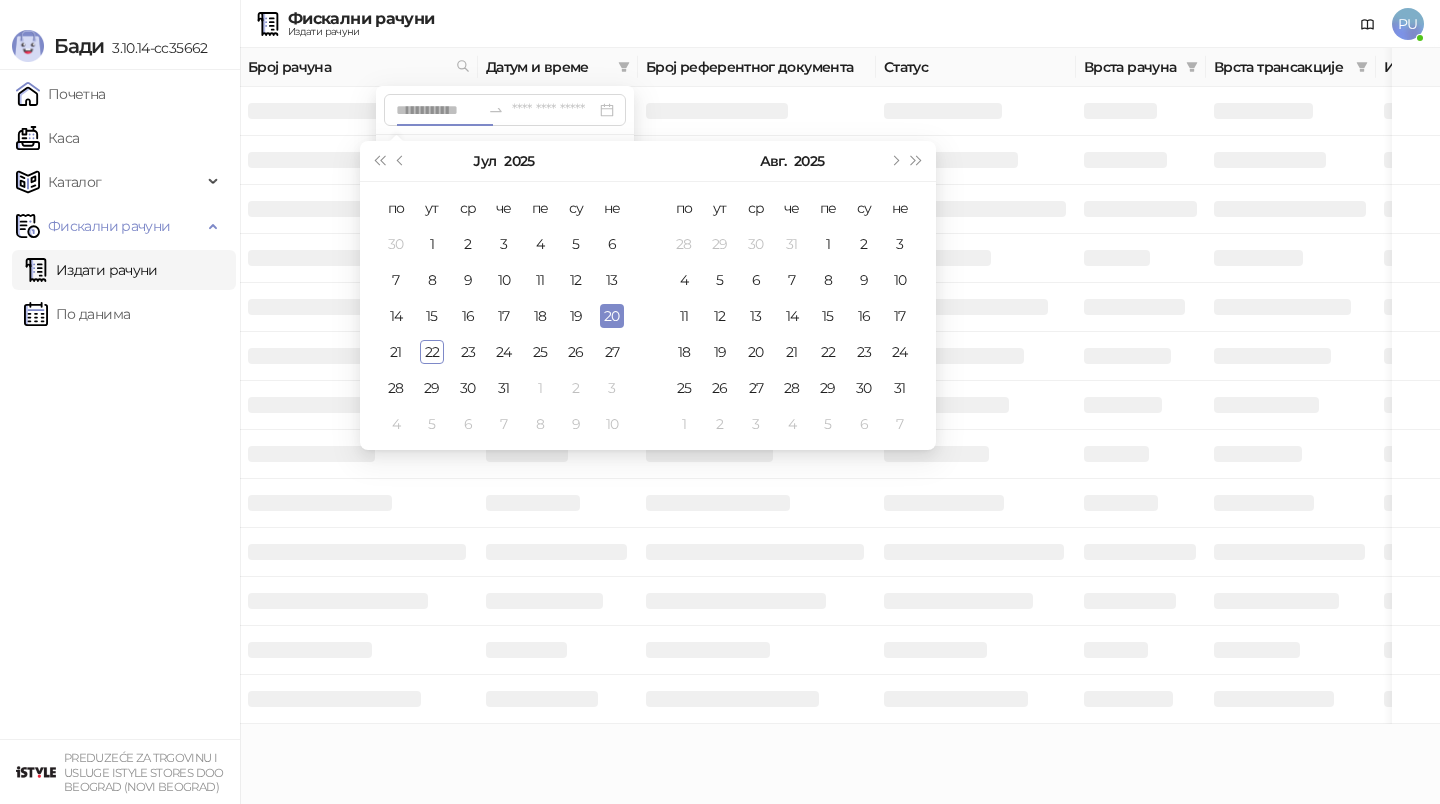 click on "20" at bounding box center (612, 316) 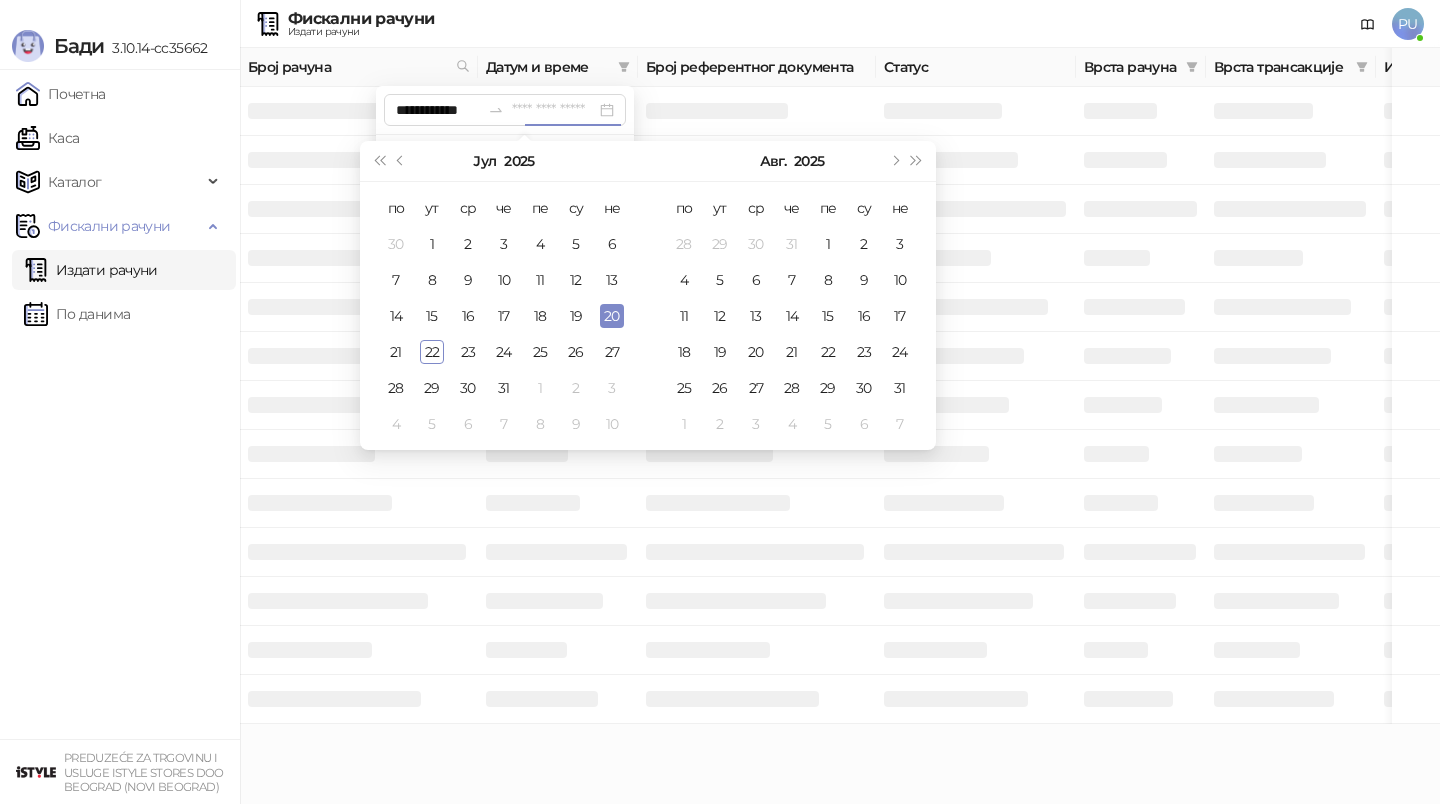 click on "20" at bounding box center [612, 316] 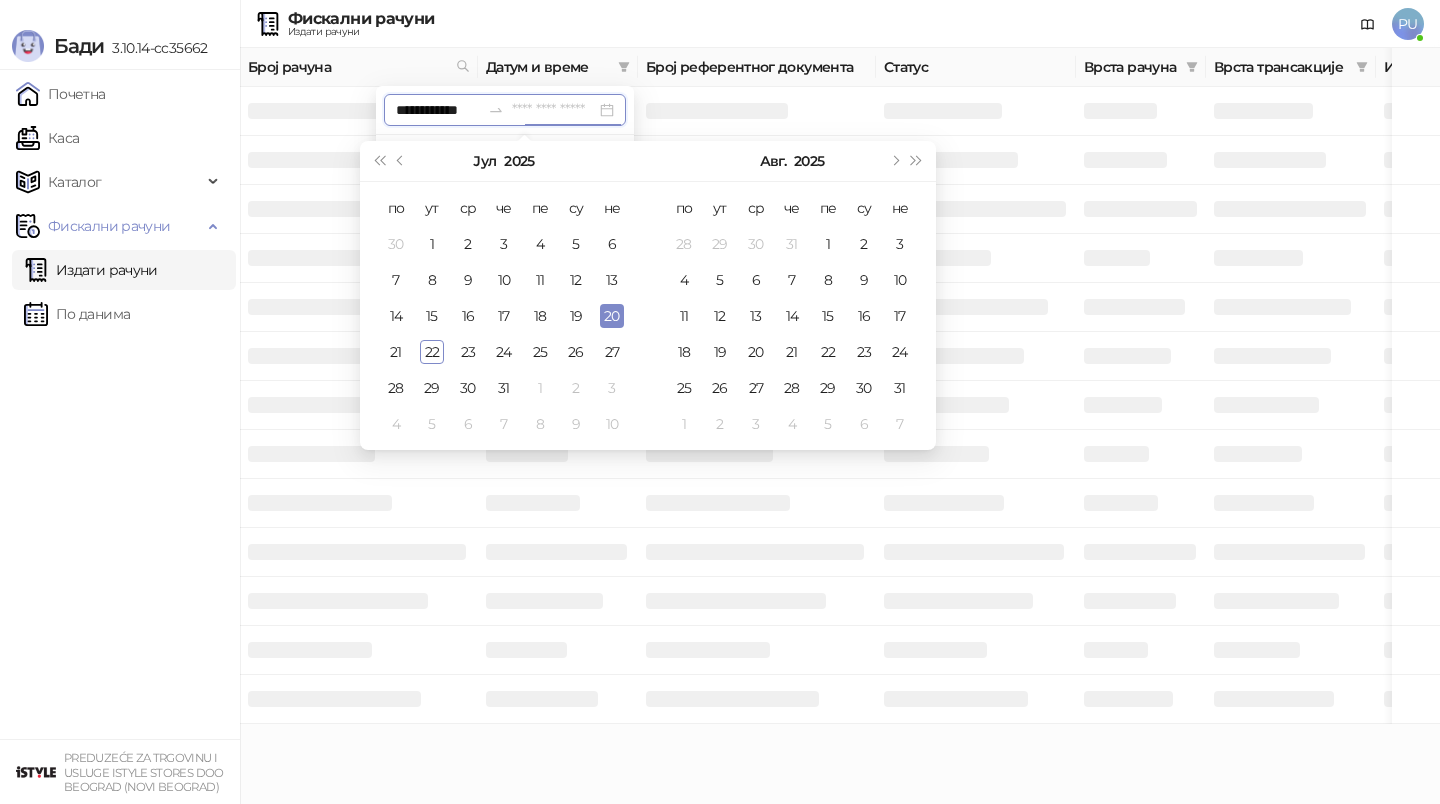 type on "**********" 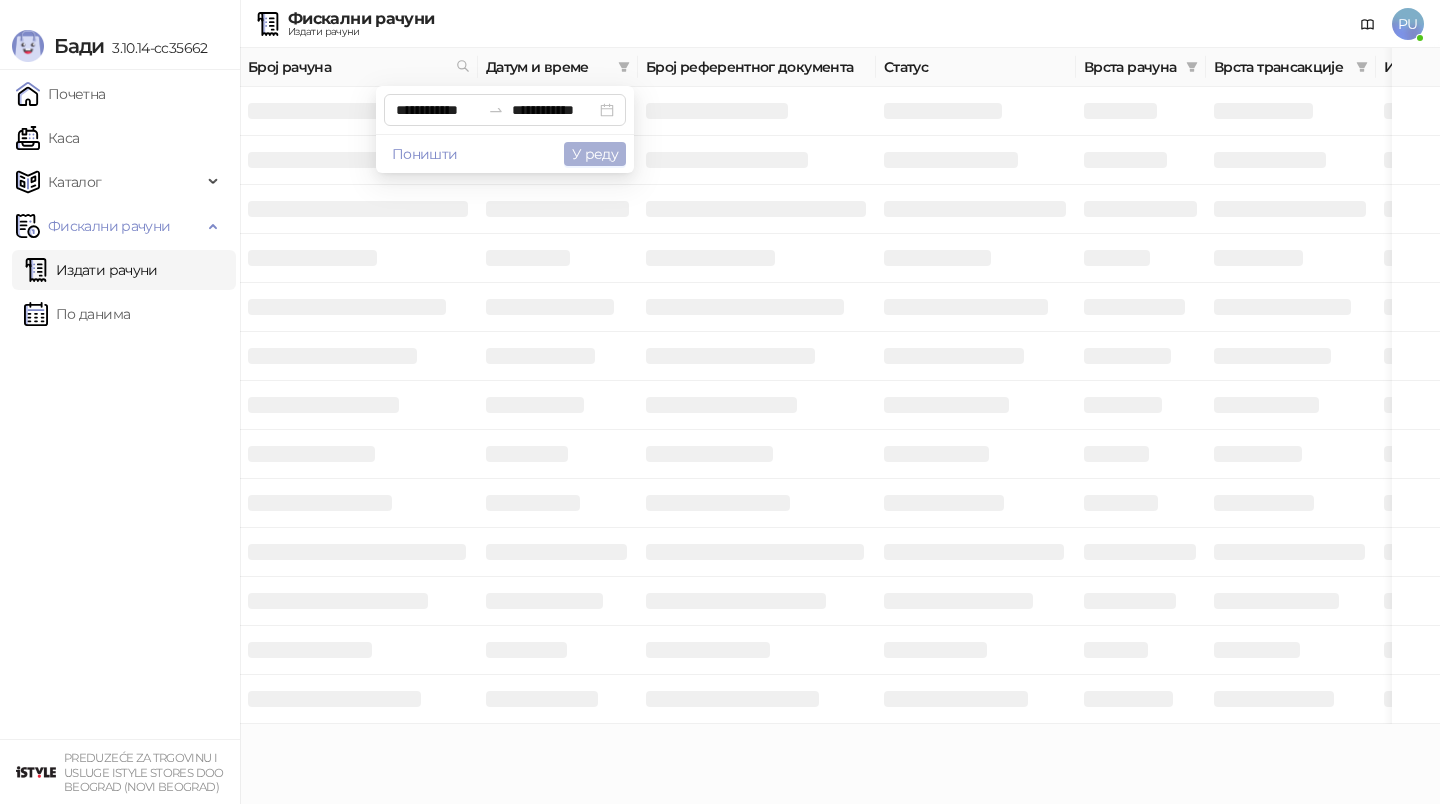 click on "У реду" at bounding box center (595, 154) 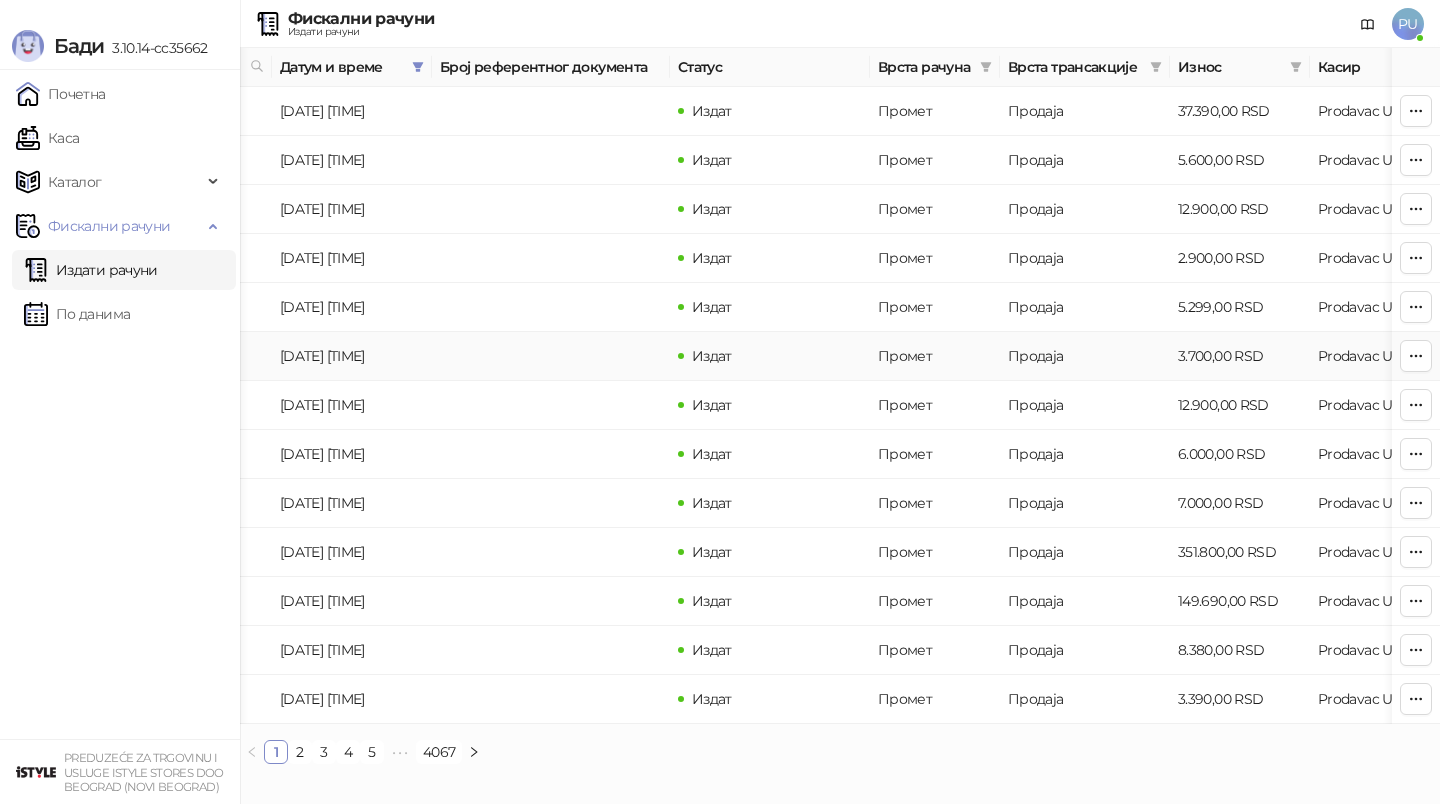 scroll, scrollTop: 0, scrollLeft: 0, axis: both 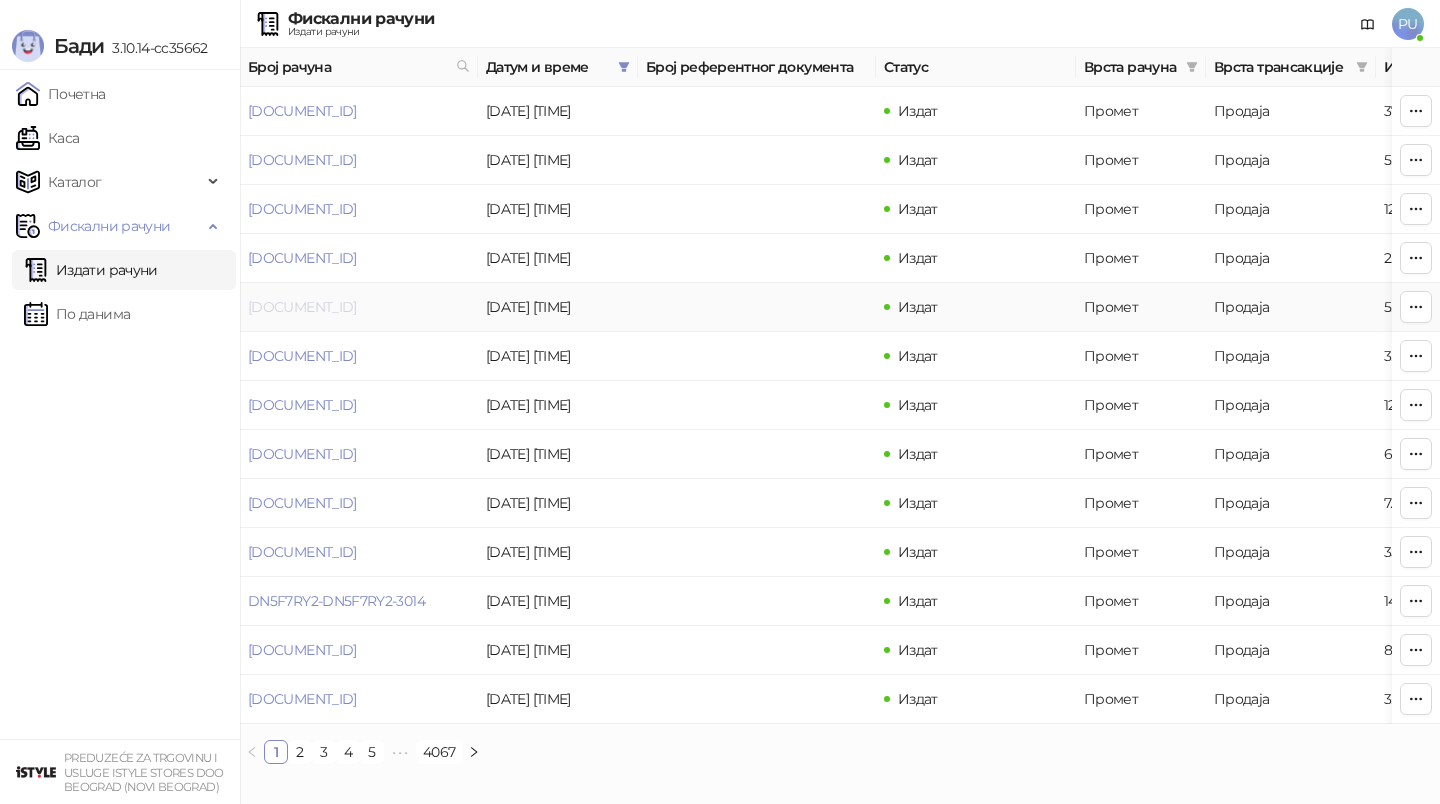 click on "[DOCUMENT_ID]" at bounding box center (302, 307) 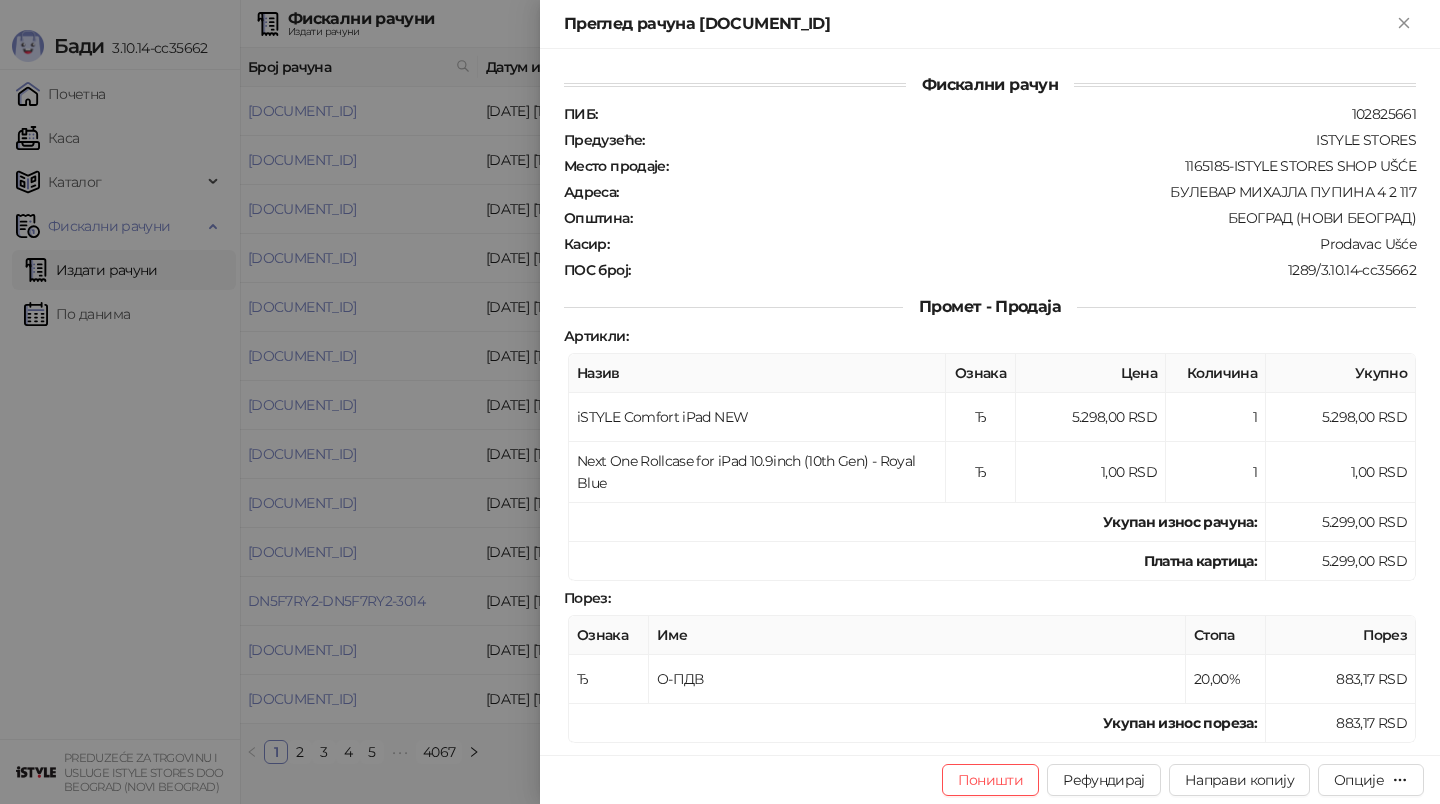 click at bounding box center (720, 402) 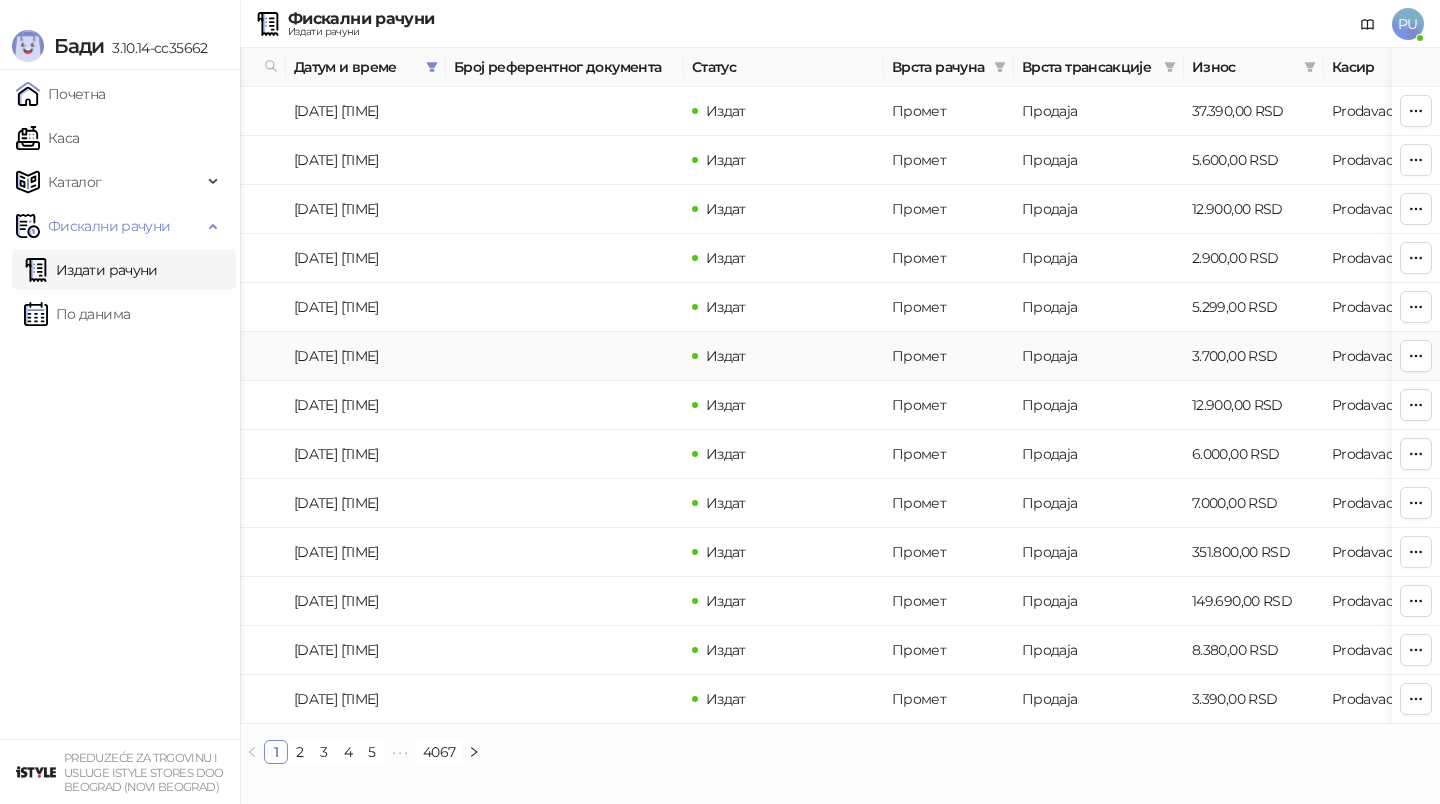 scroll, scrollTop: 0, scrollLeft: 0, axis: both 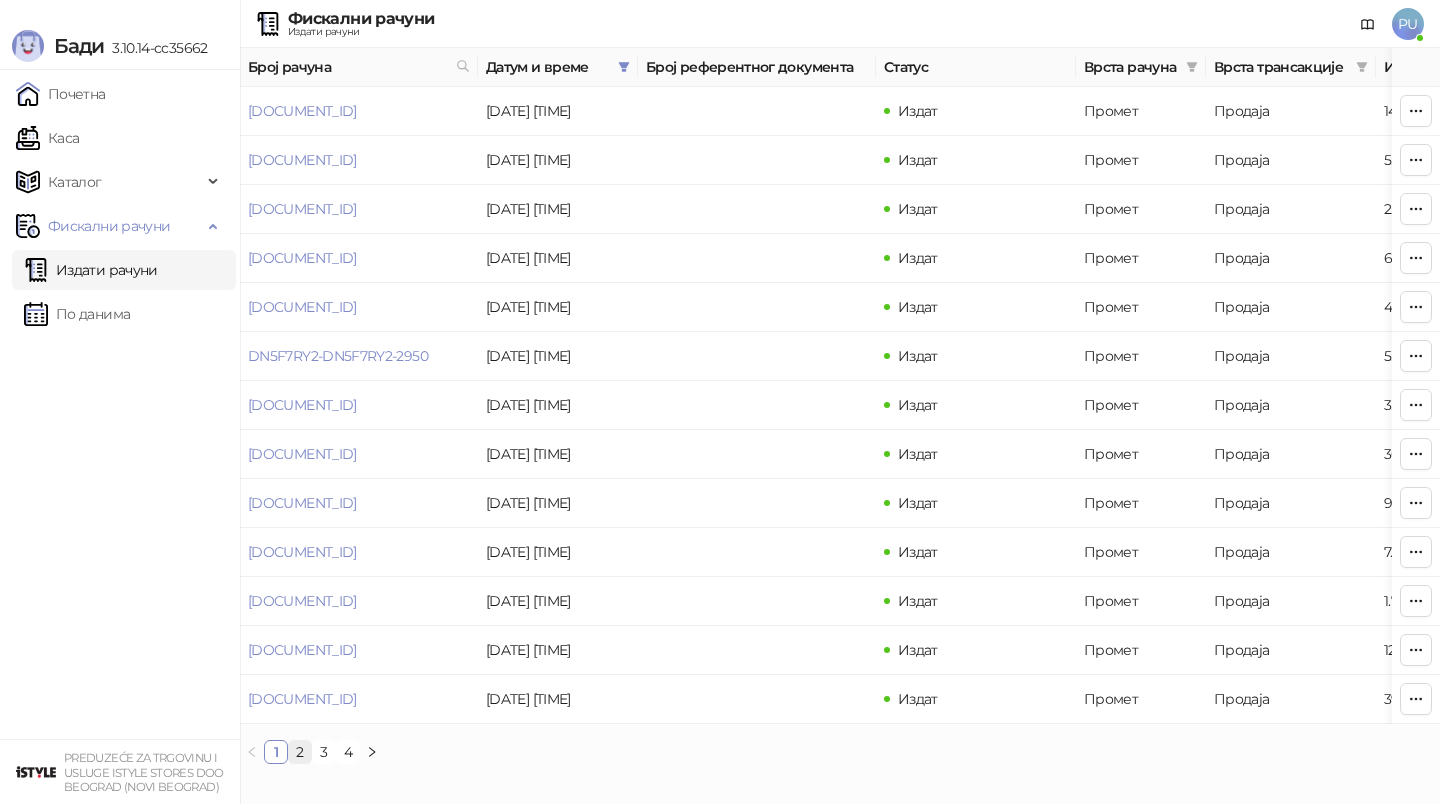 click on "2" at bounding box center (300, 752) 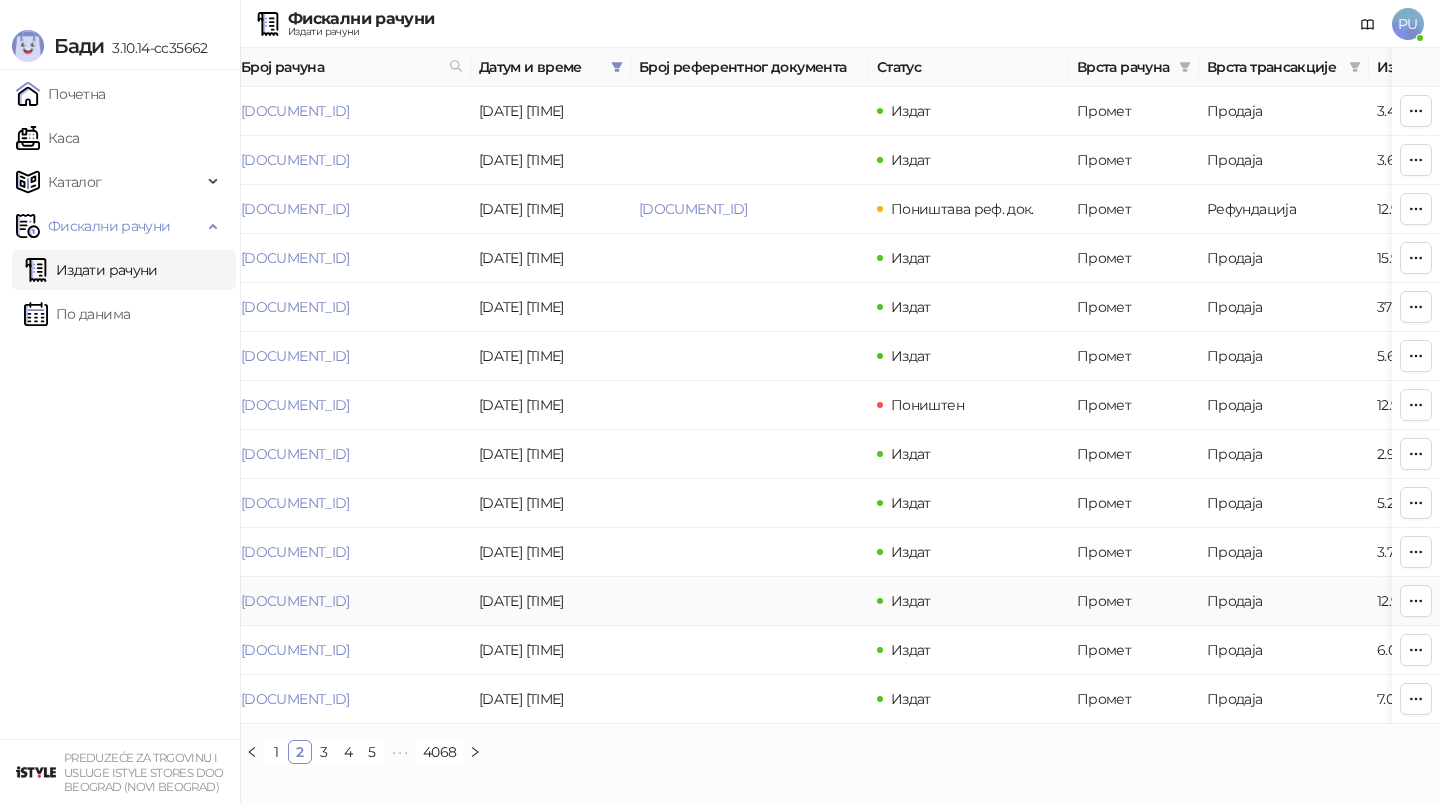 scroll, scrollTop: 0, scrollLeft: 0, axis: both 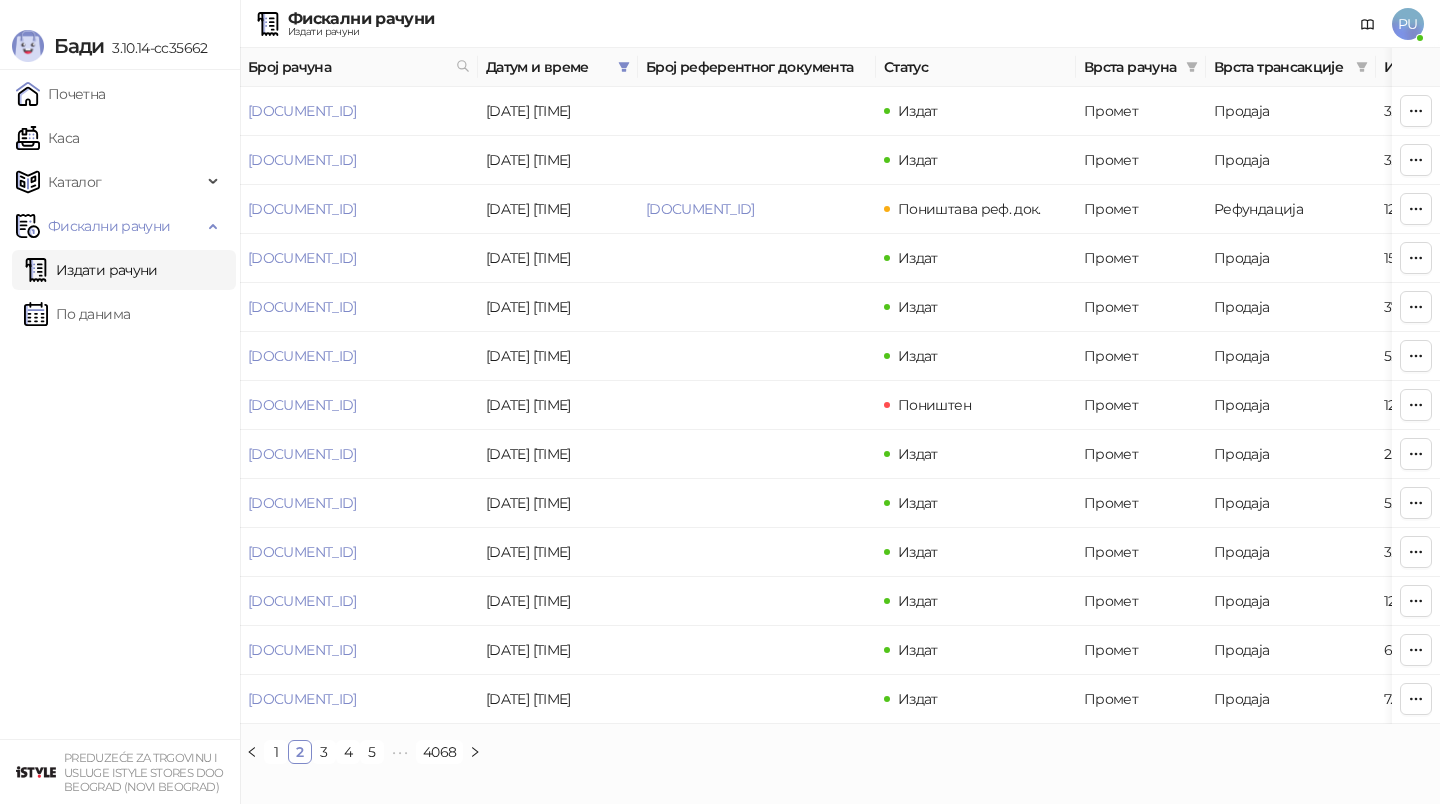 click on "Датум и време" at bounding box center (548, 67) 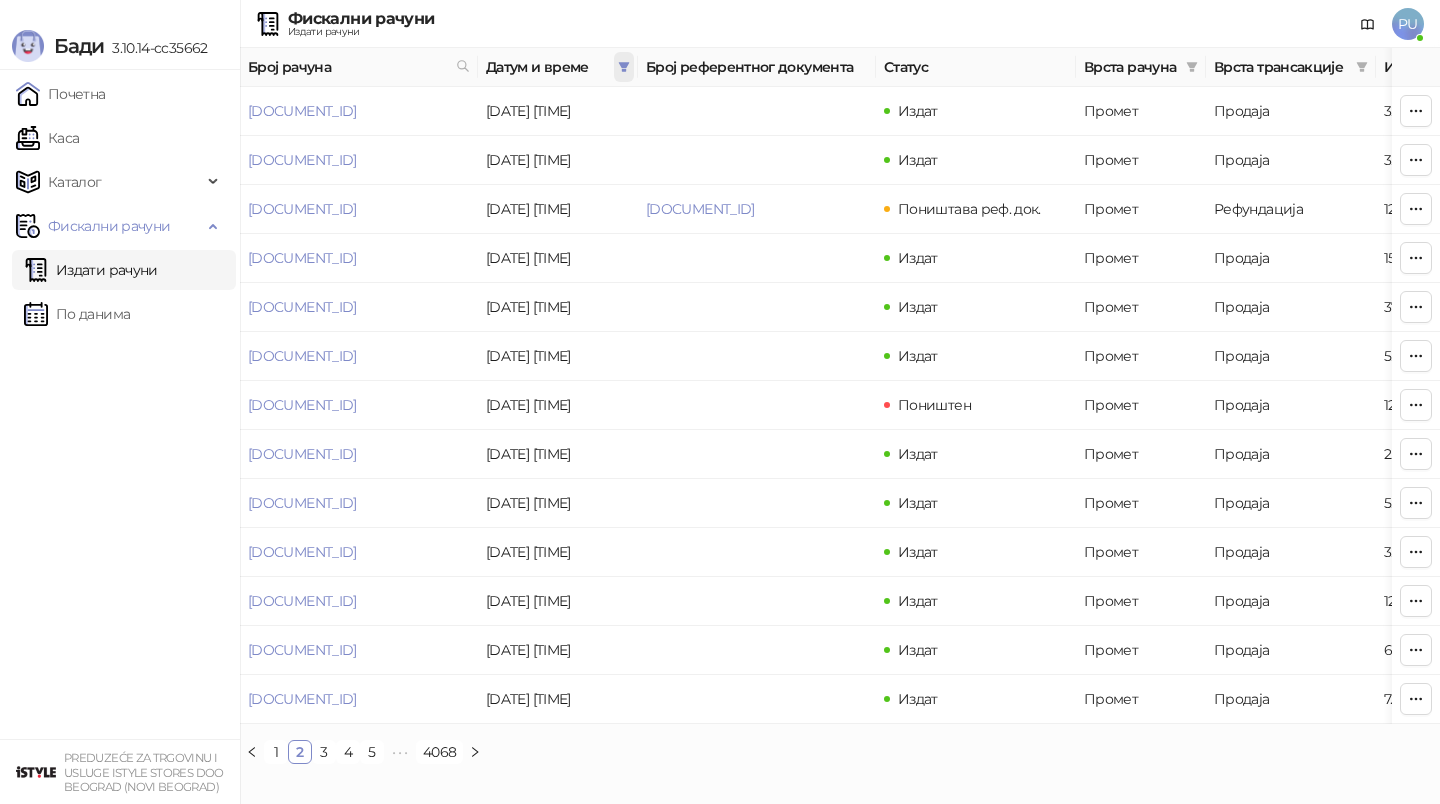 click 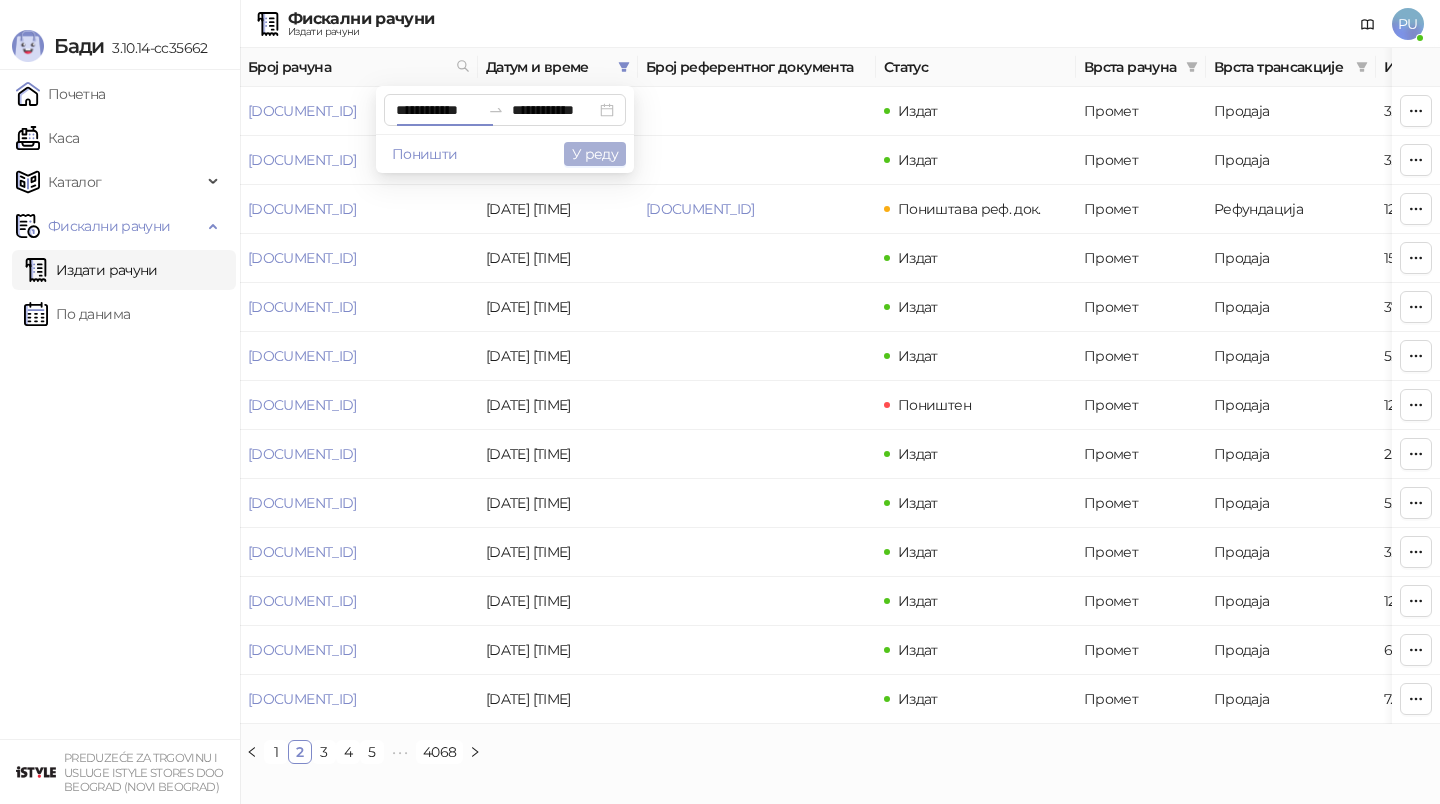 click on "У реду" at bounding box center [595, 154] 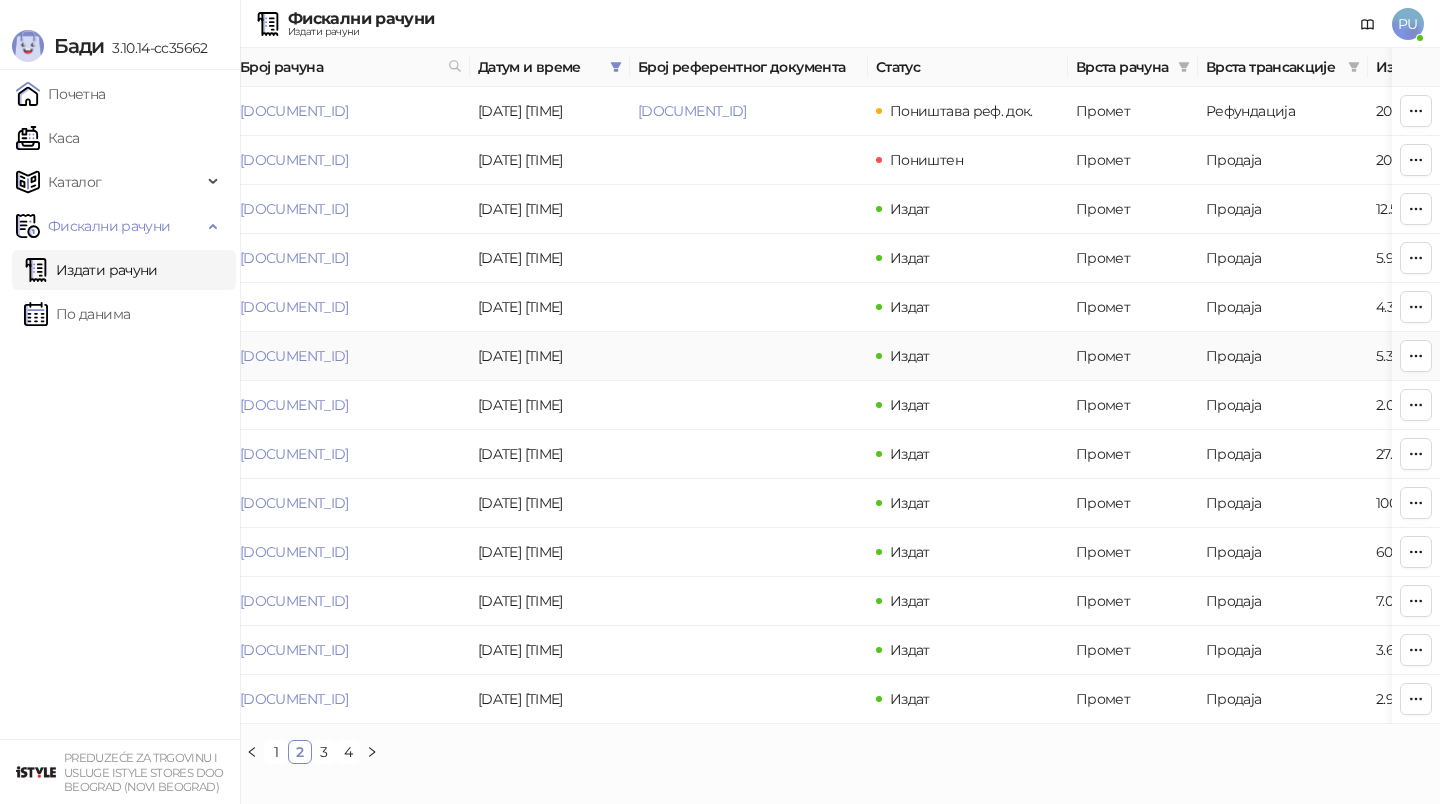 scroll, scrollTop: 0, scrollLeft: 0, axis: both 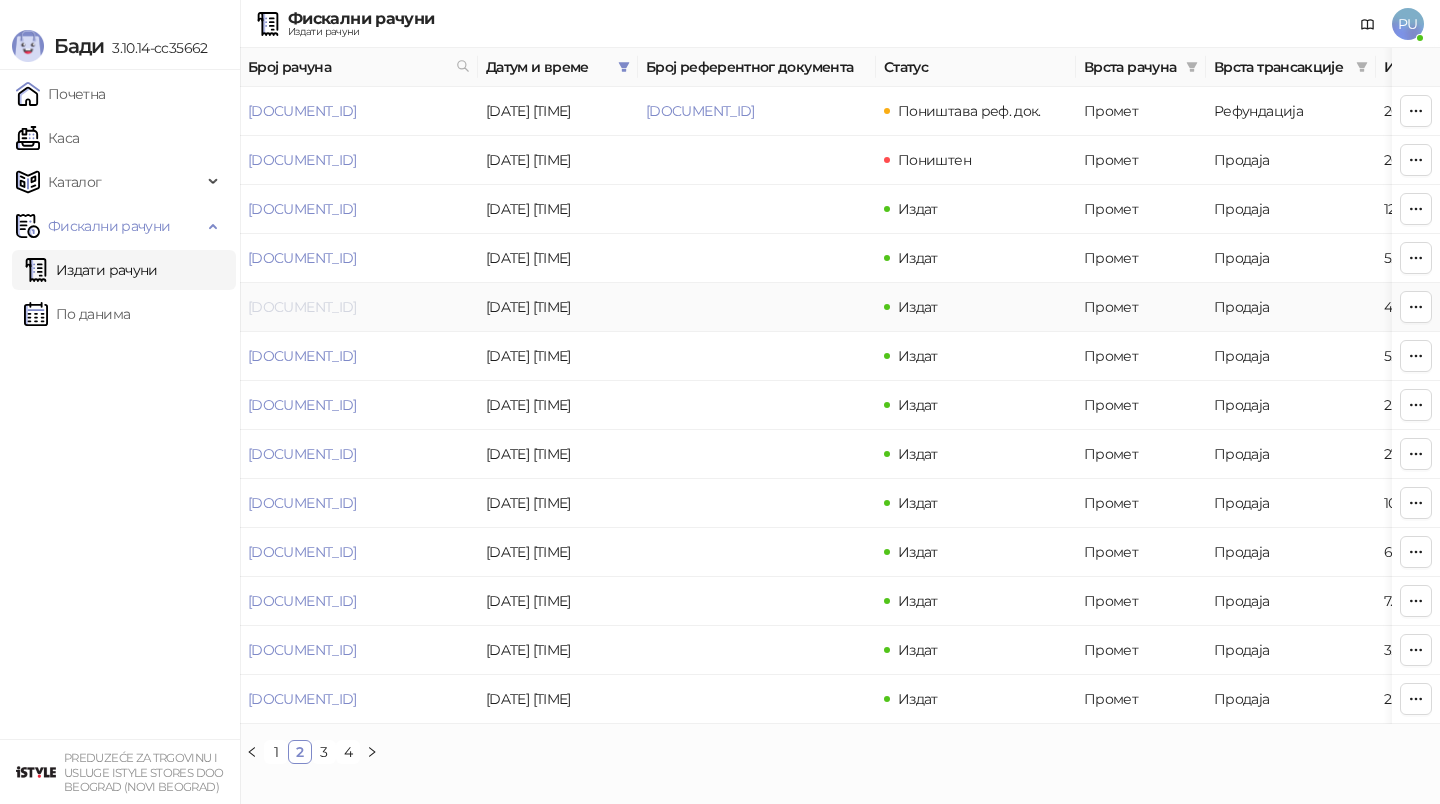 click on "[DOCUMENT_ID]" at bounding box center [302, 307] 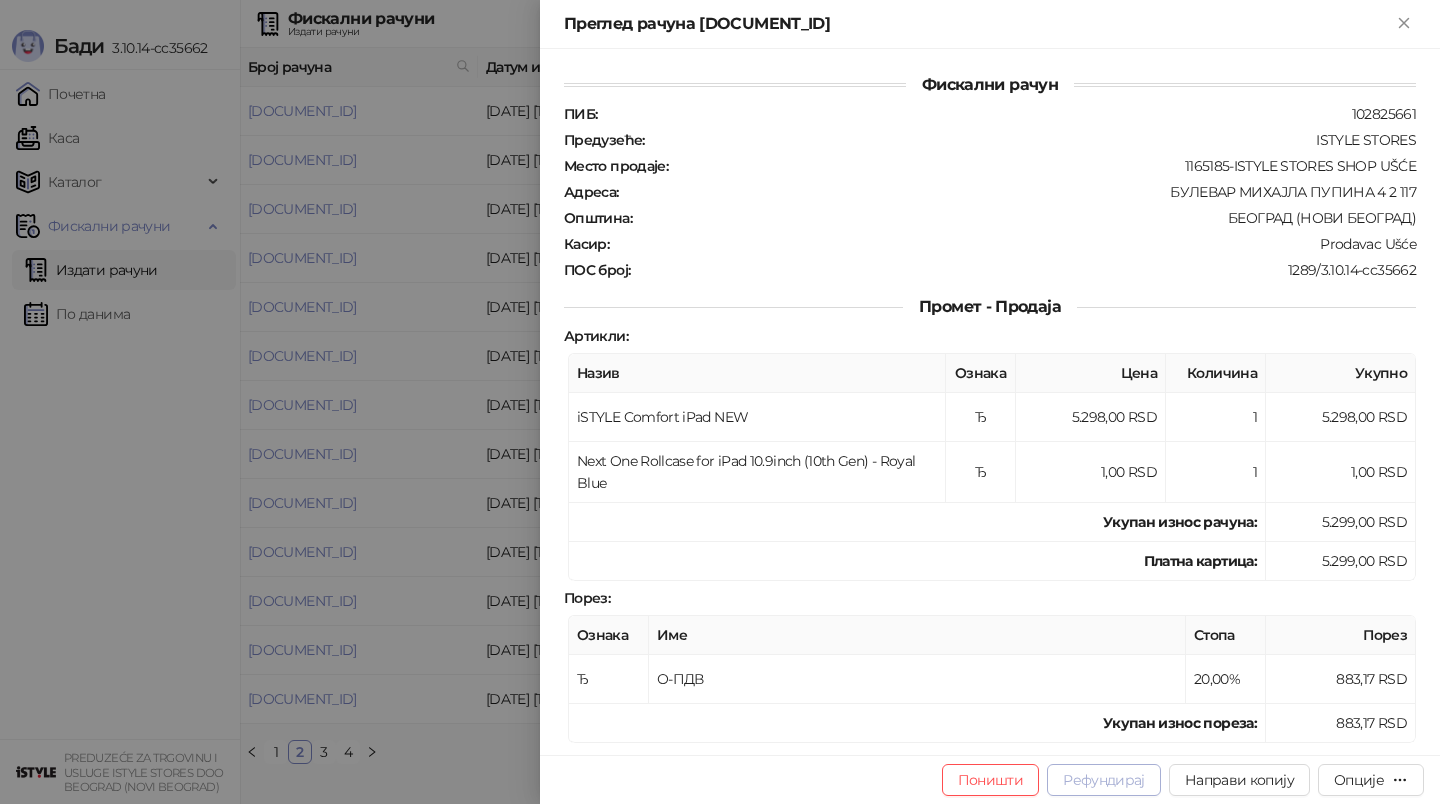 click on "Рефундирај" at bounding box center [1104, 780] 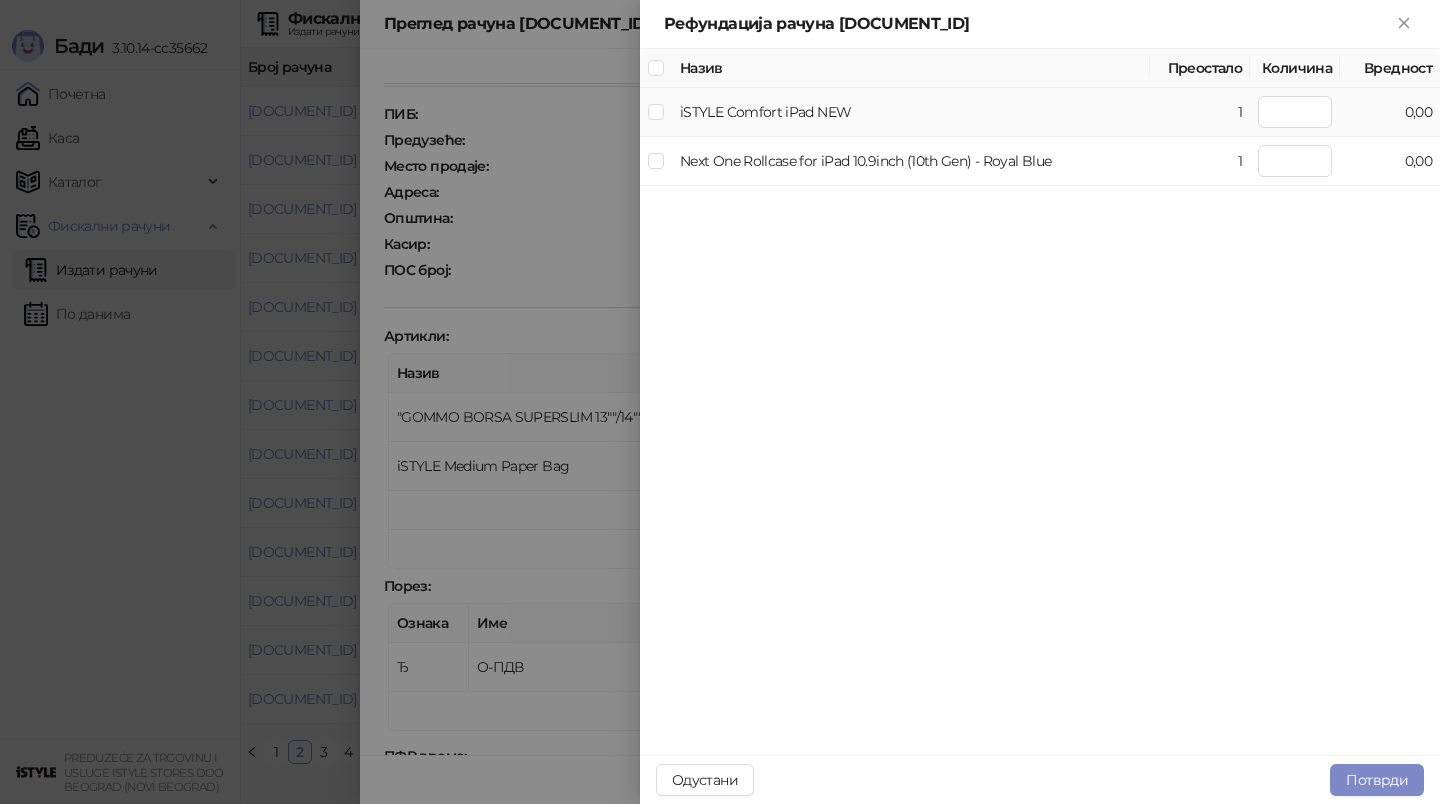 type on "*" 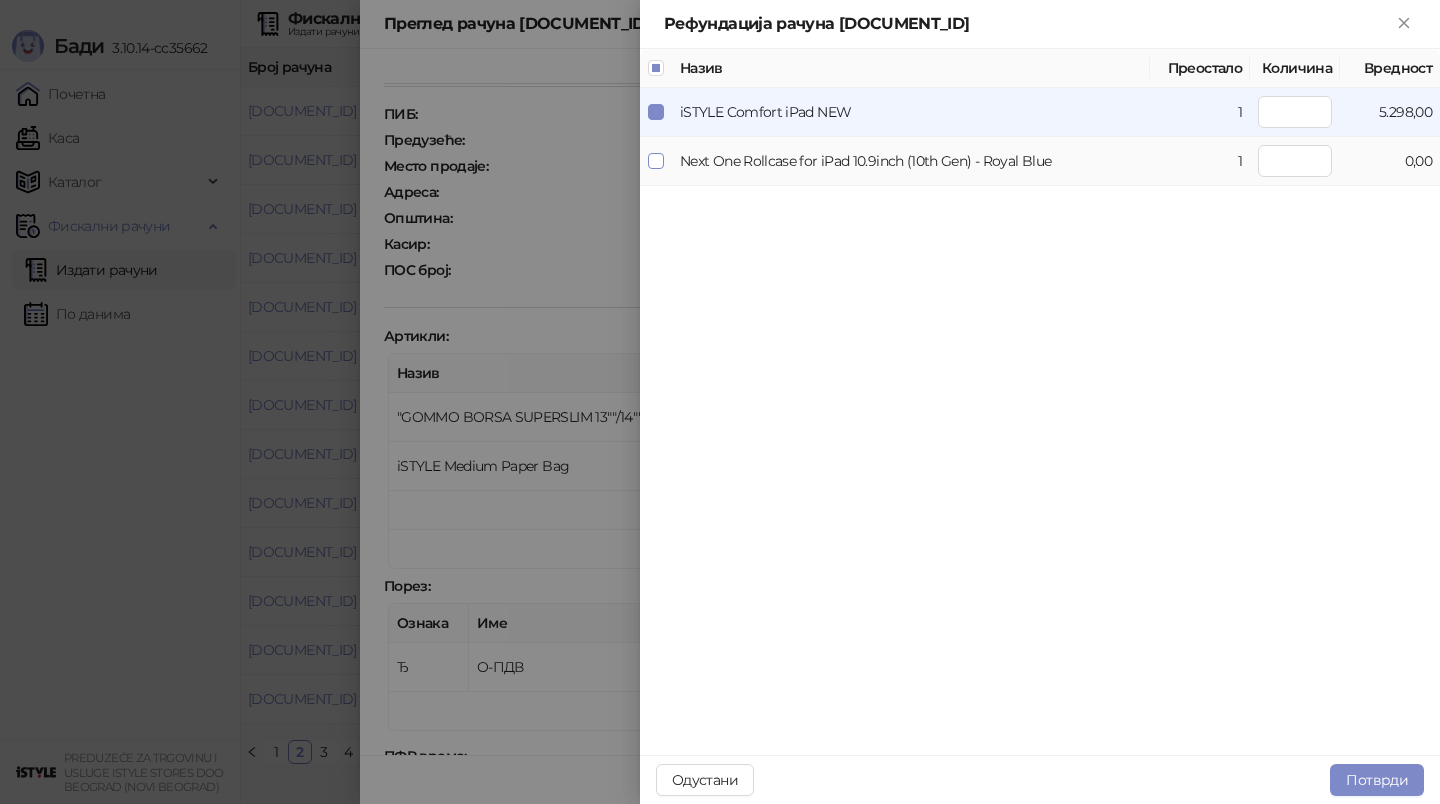 type on "*" 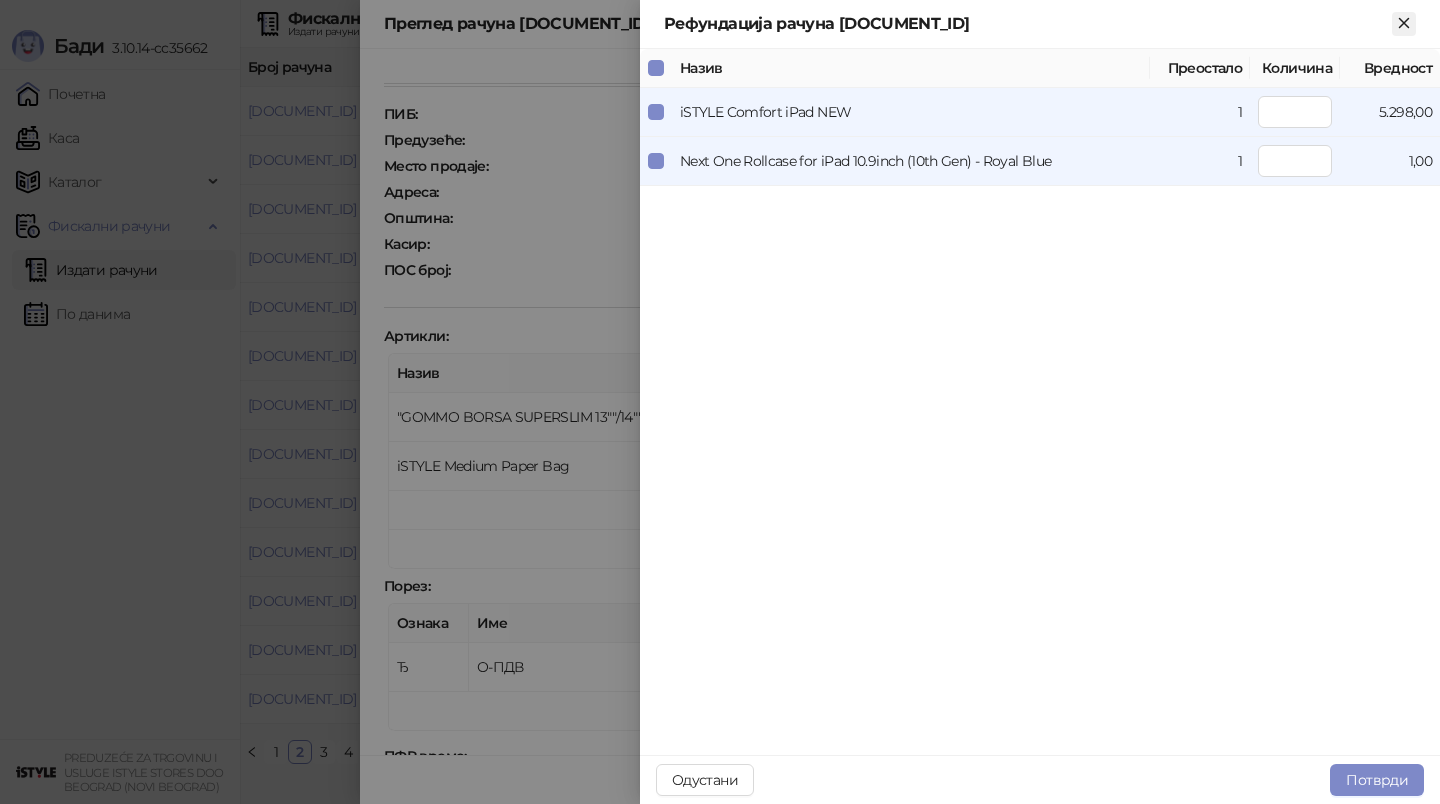 click 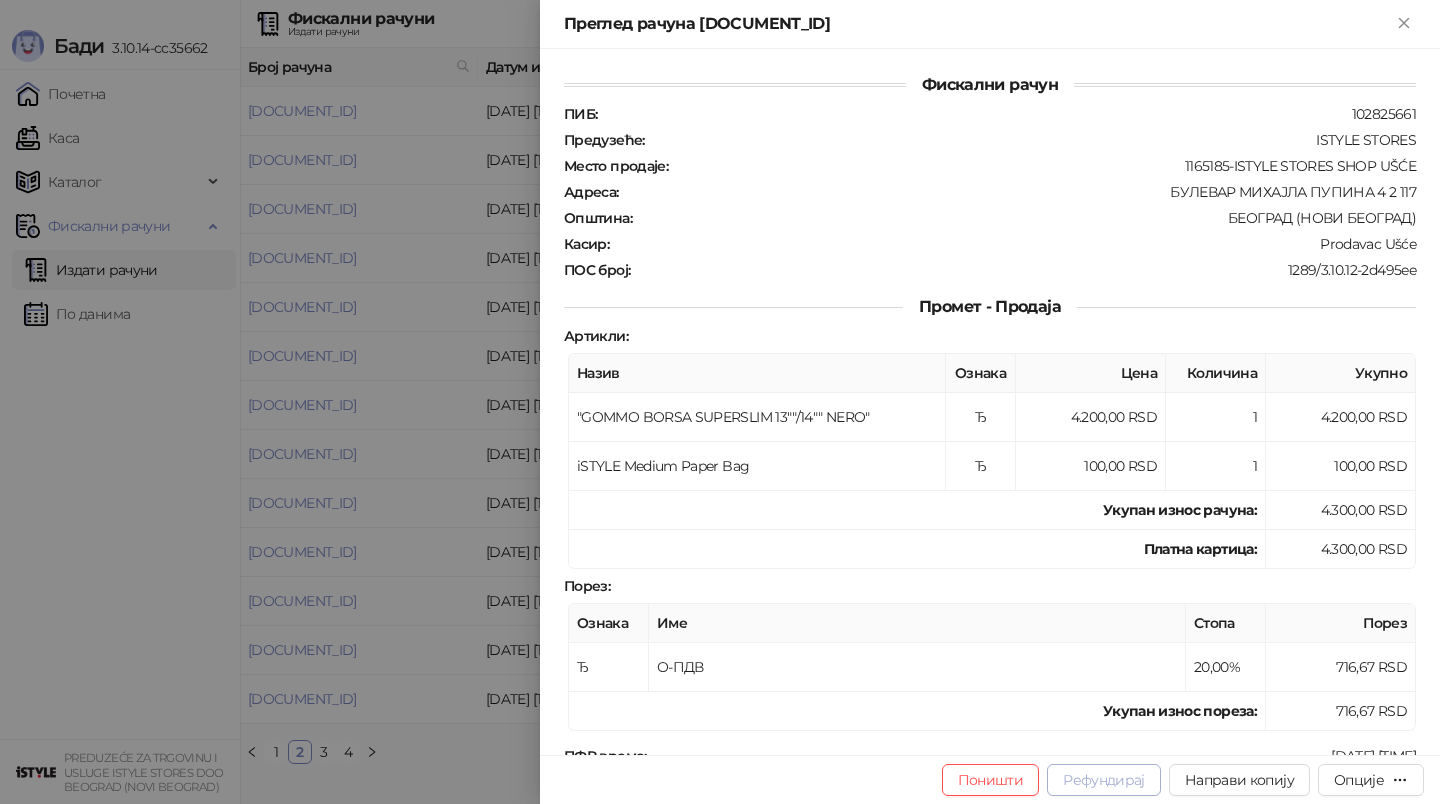 click on "Рефундирај" at bounding box center (1104, 780) 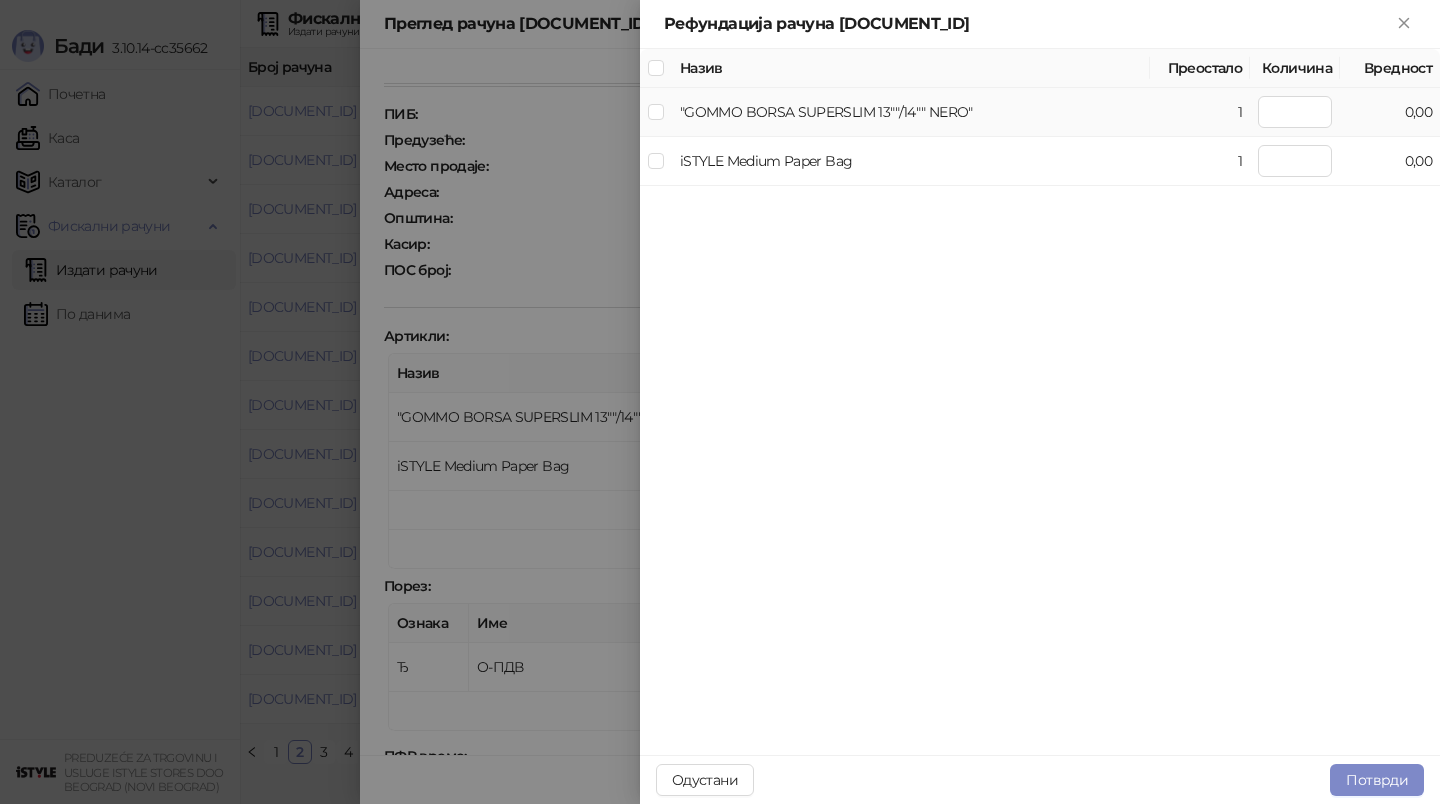 type on "*" 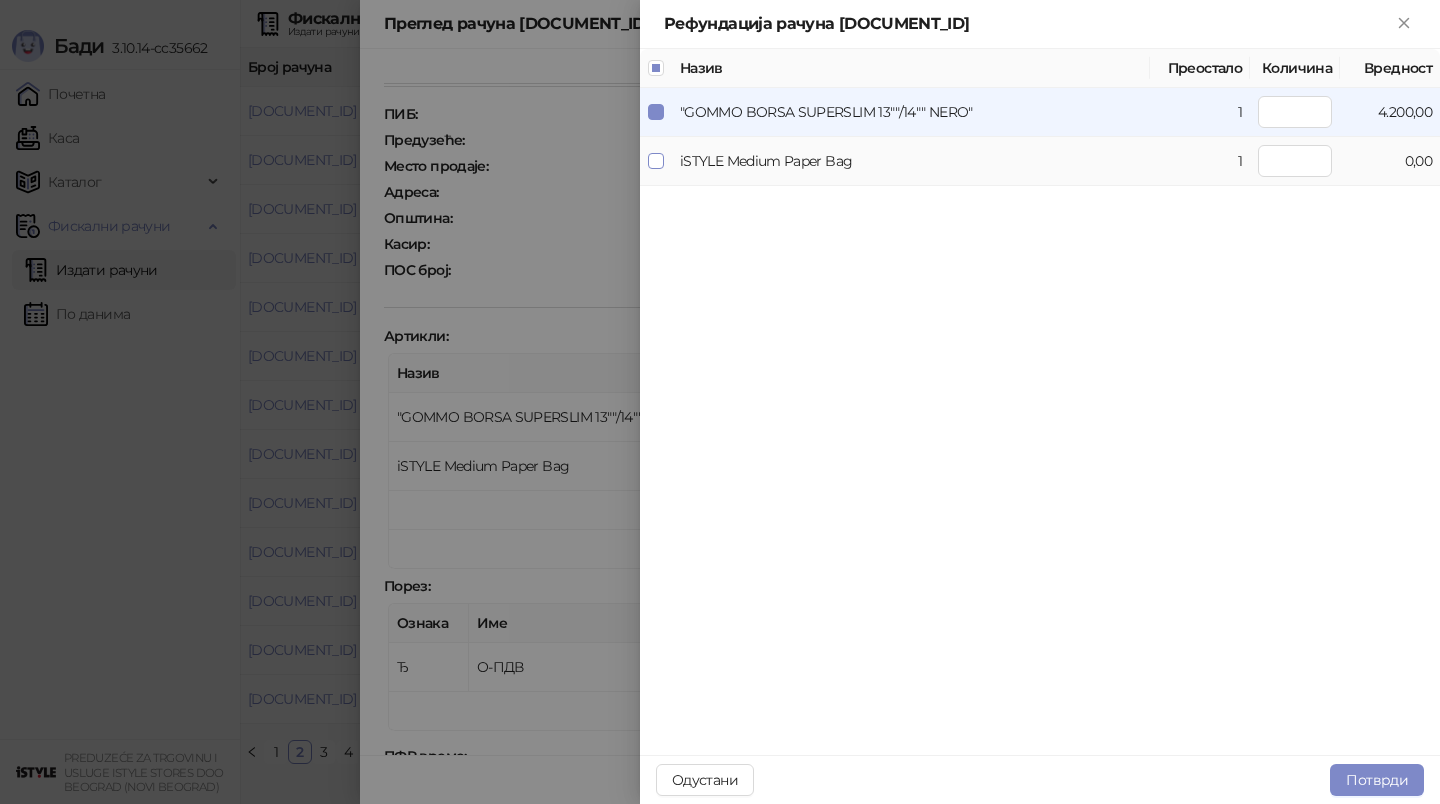 type on "*" 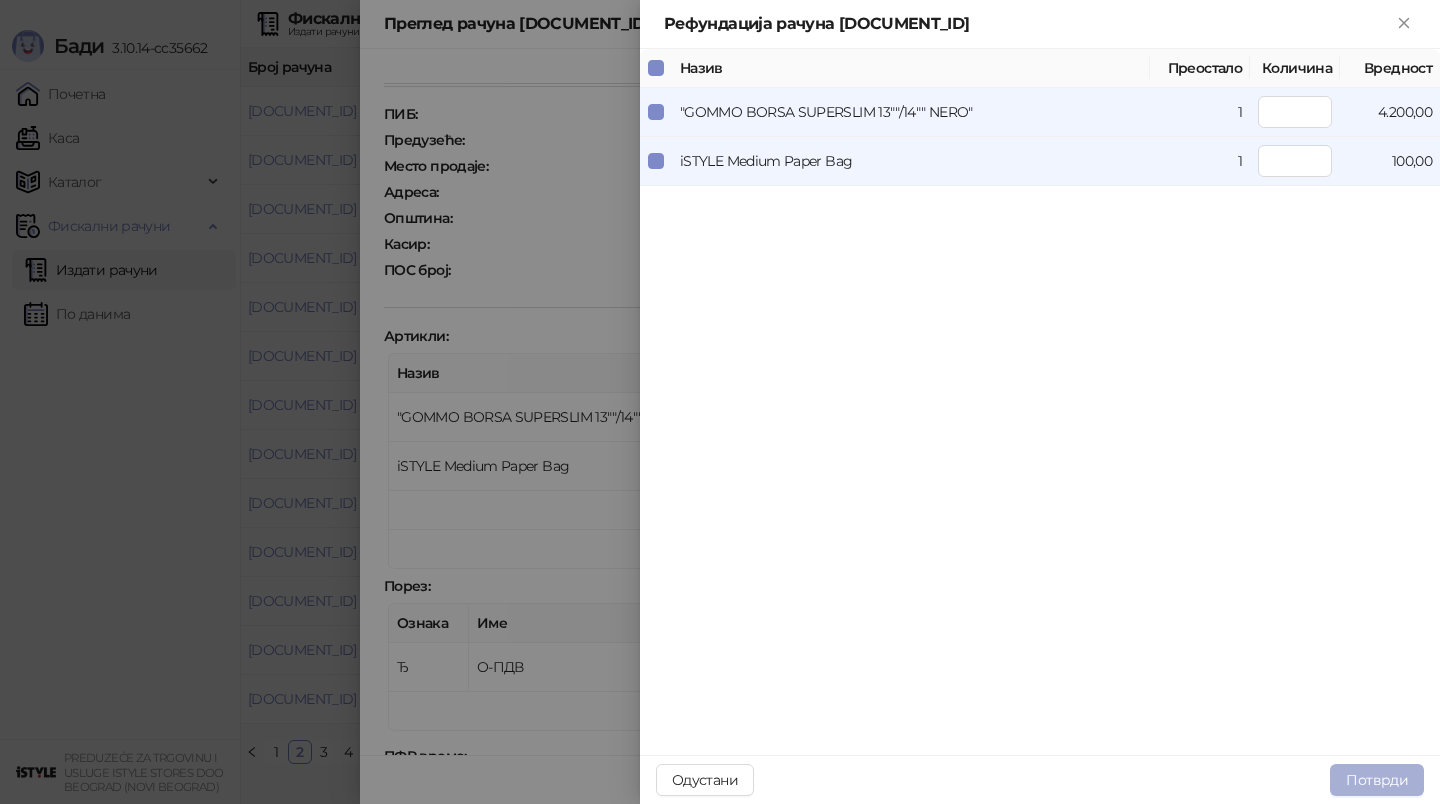 click on "Потврди" at bounding box center (1377, 780) 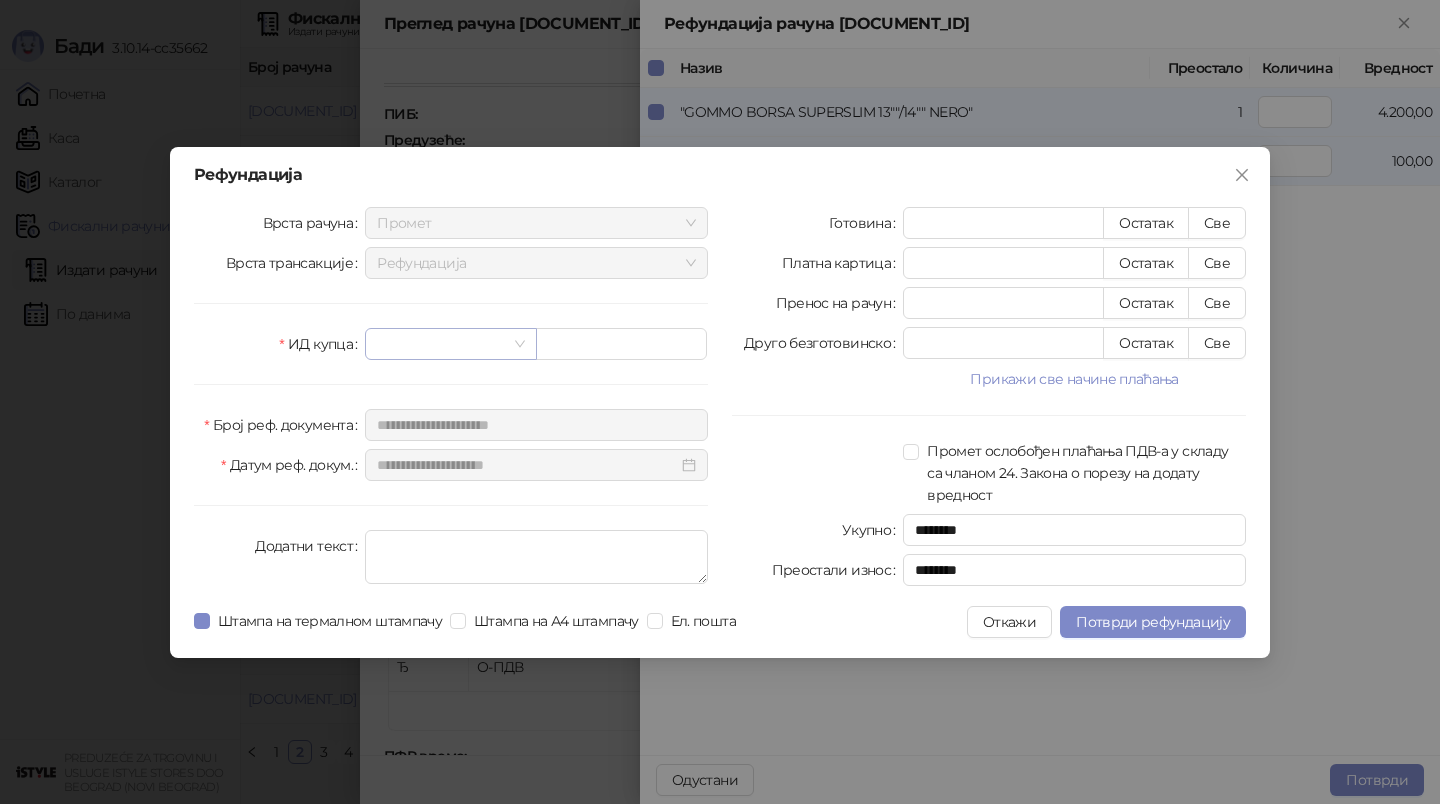 click at bounding box center (450, 344) 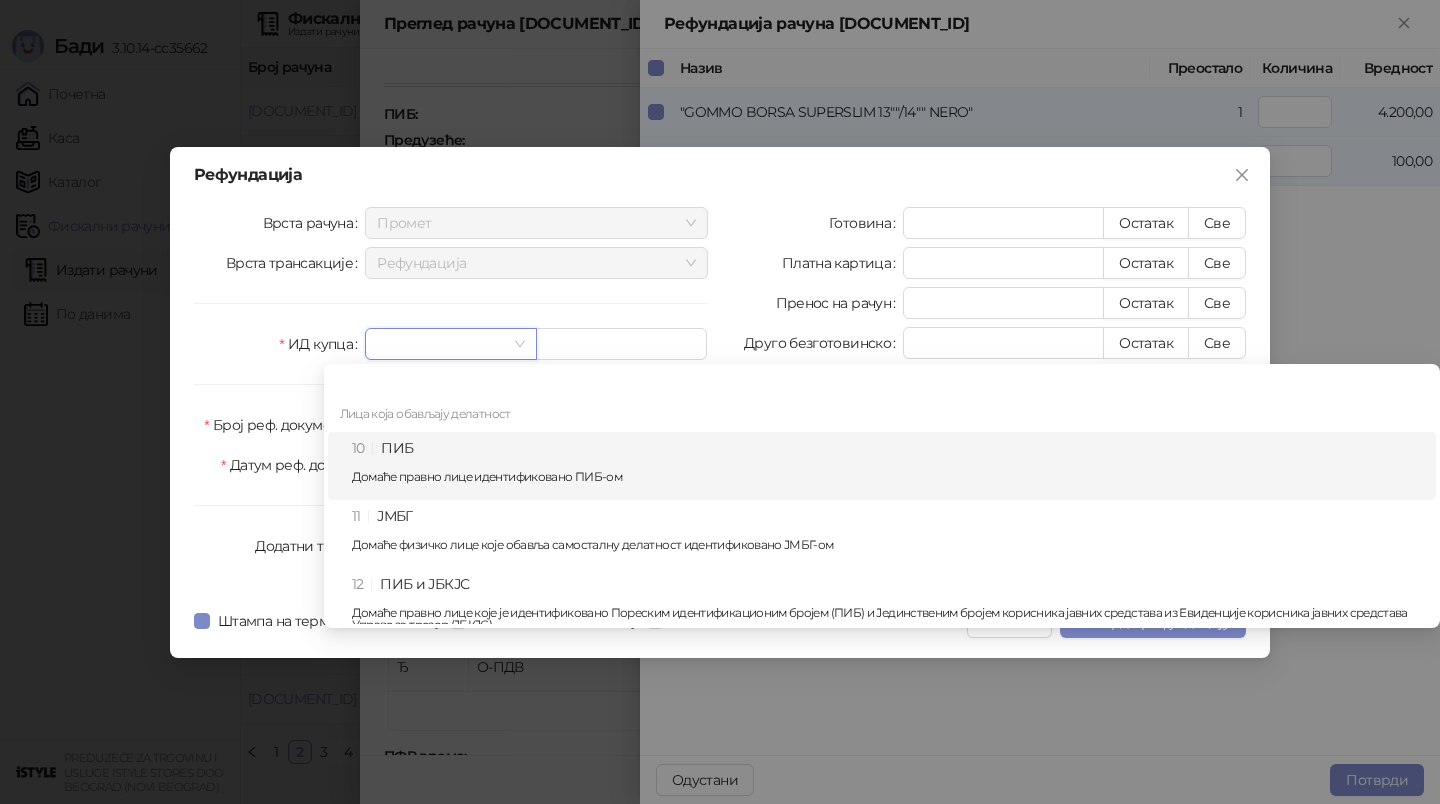 click on "10 ПИБ Домаће правно лице идентификовано ПИБ-ом" at bounding box center [888, 466] 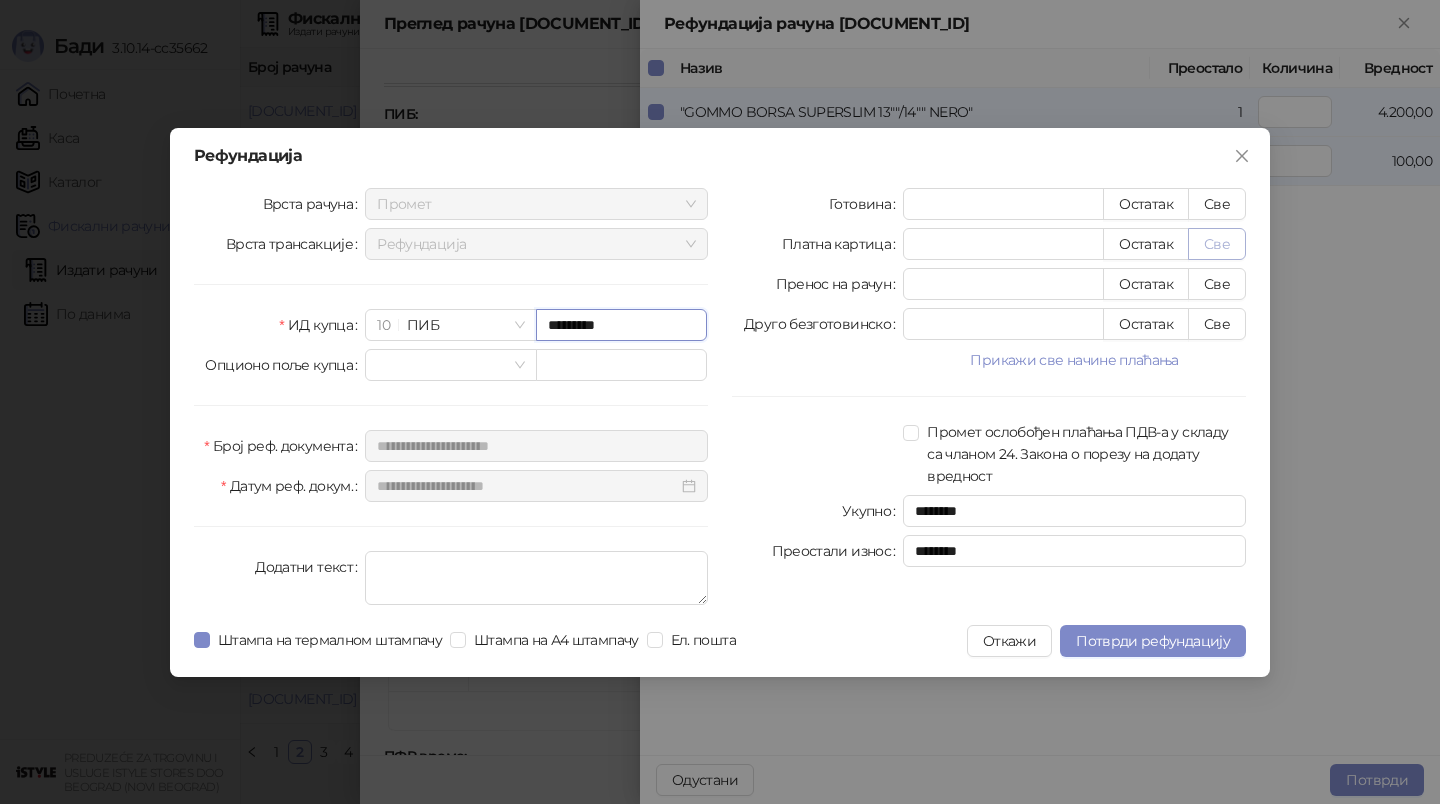 type on "*********" 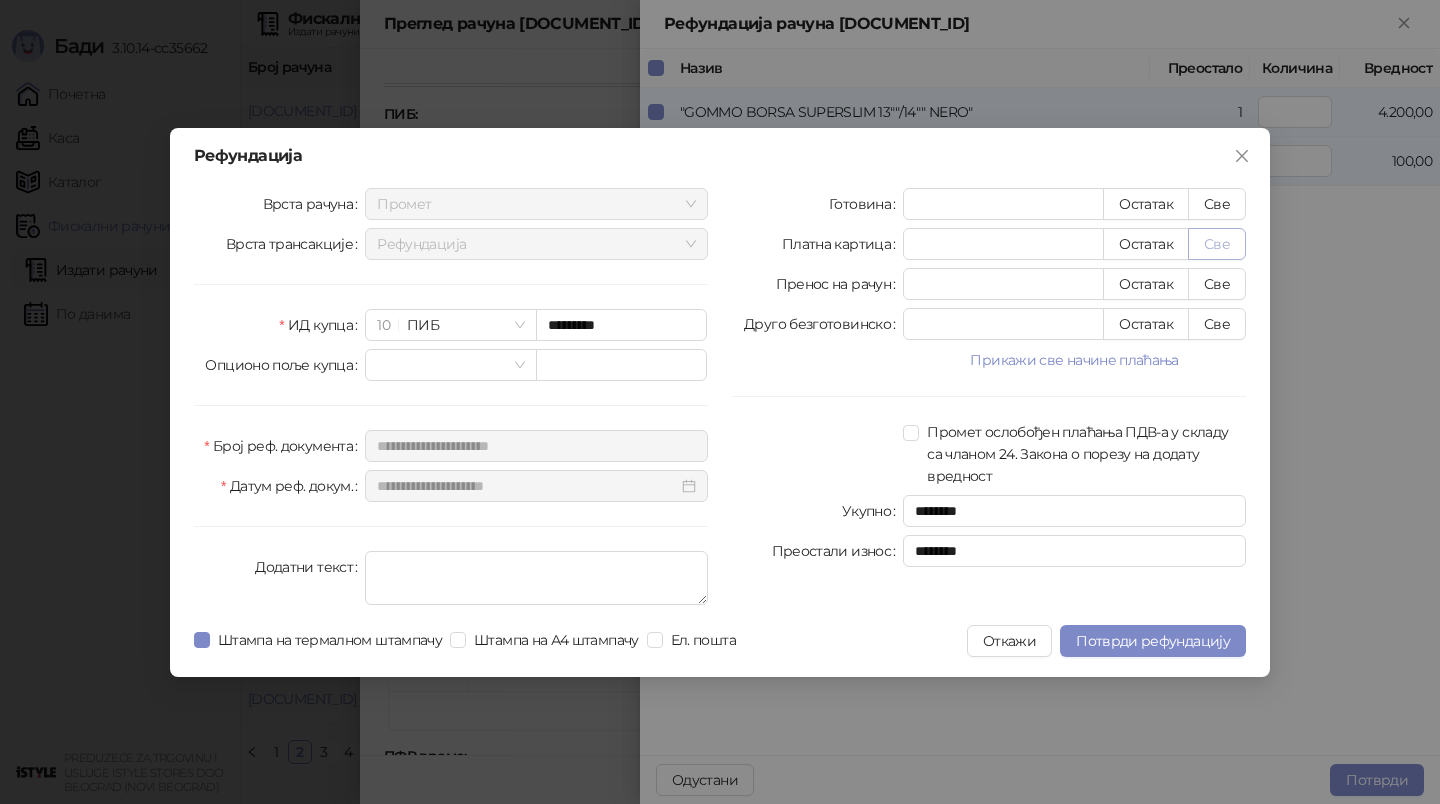 click on "Све" at bounding box center [1217, 244] 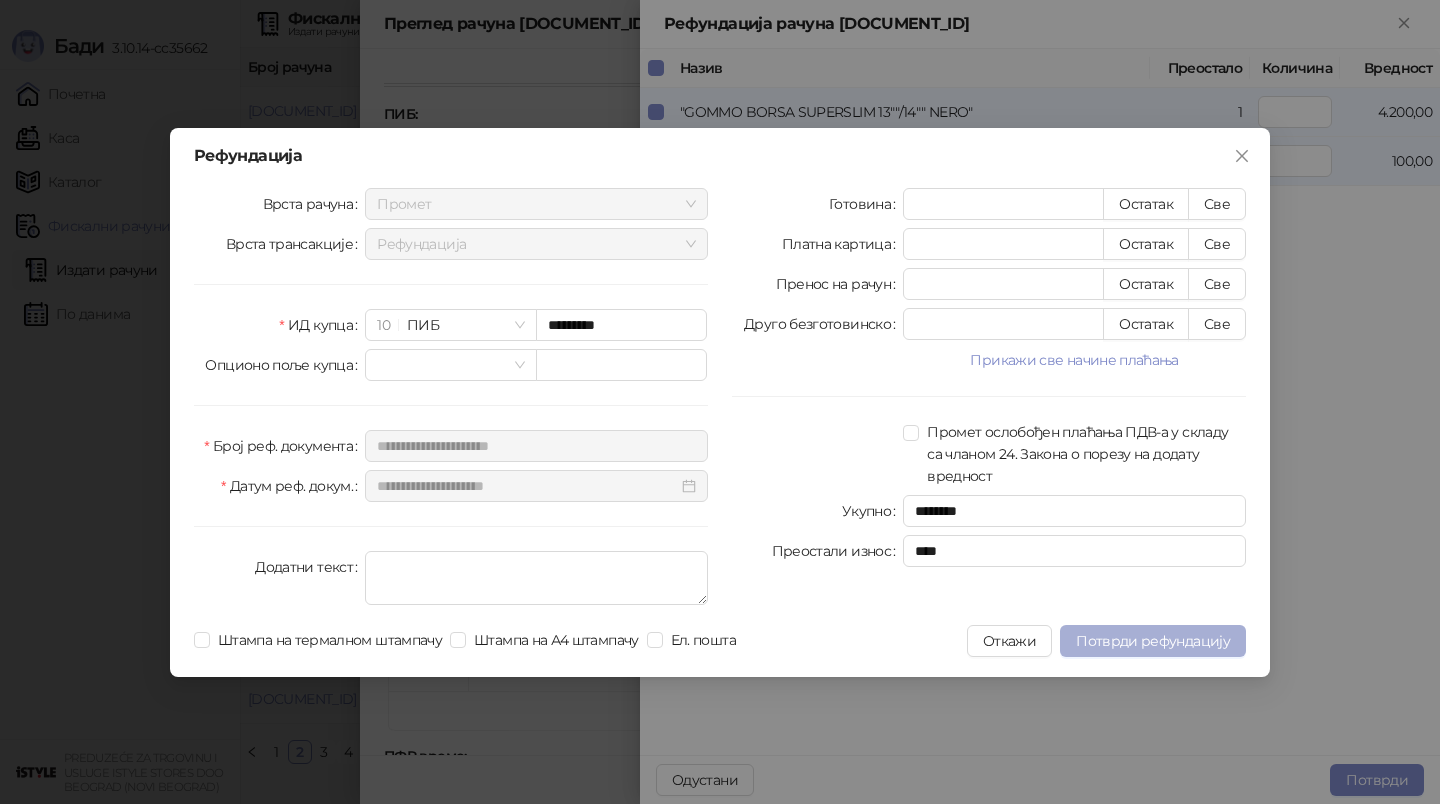click on "Потврди рефундацију" at bounding box center (1153, 641) 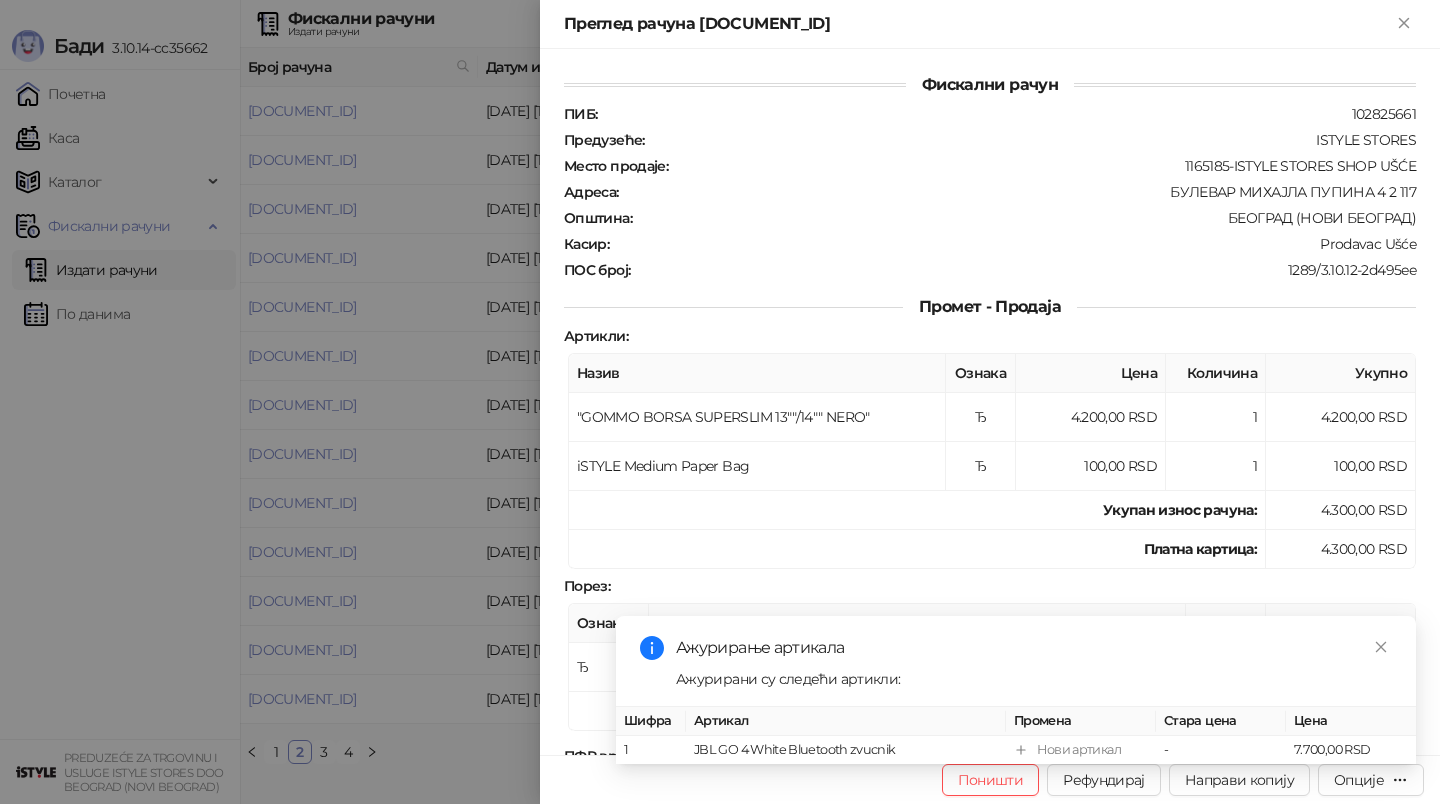 click at bounding box center [720, 402] 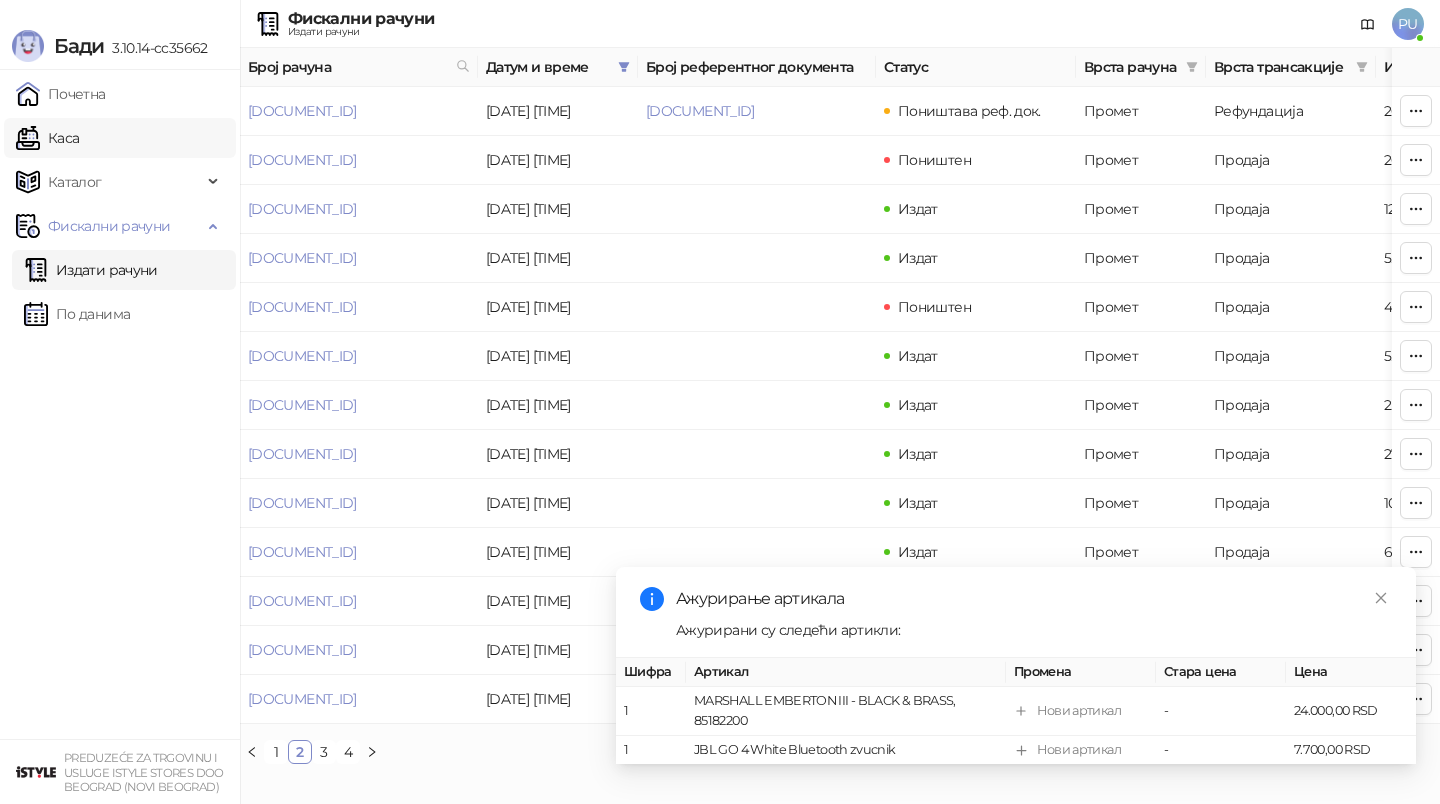 click on "Каса" at bounding box center [47, 138] 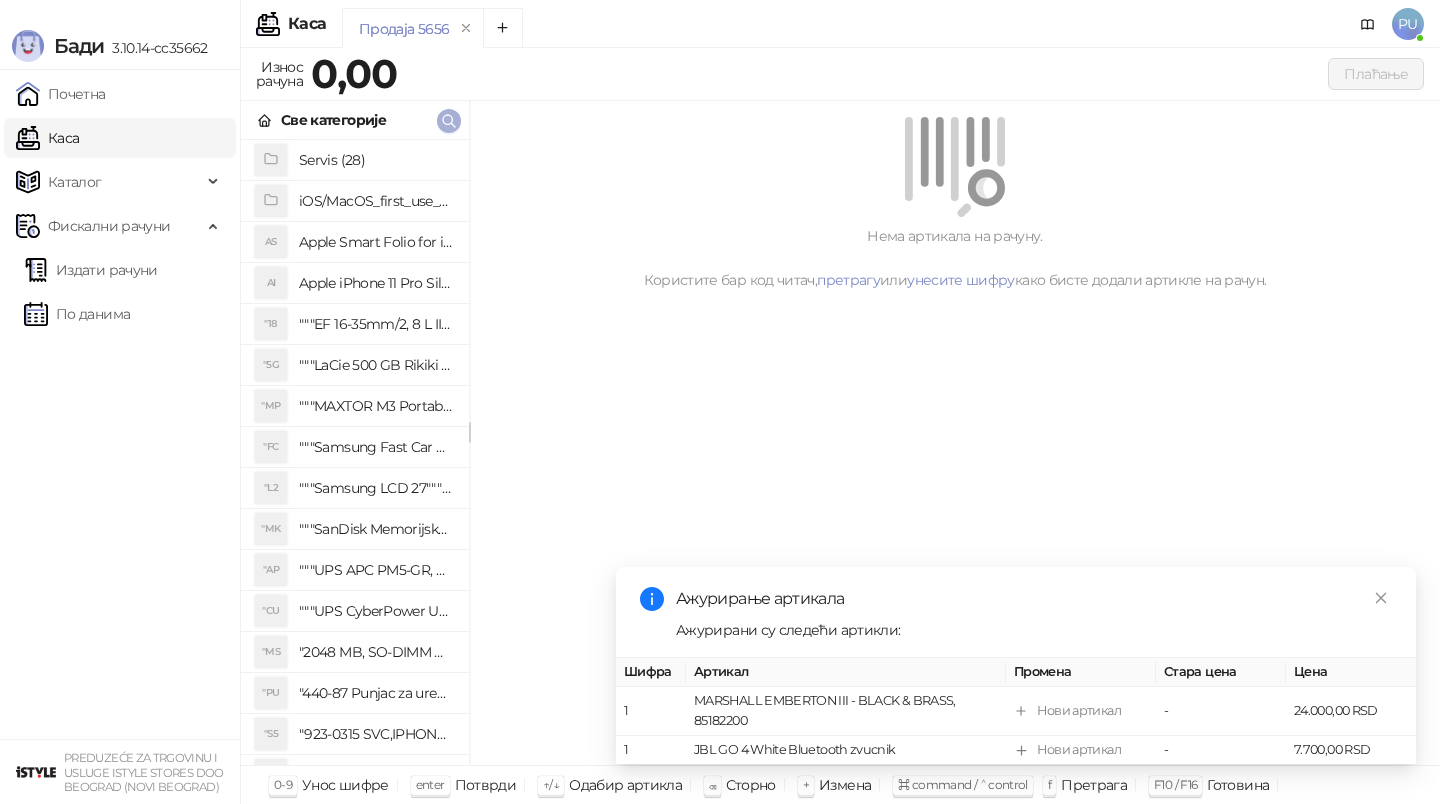 click 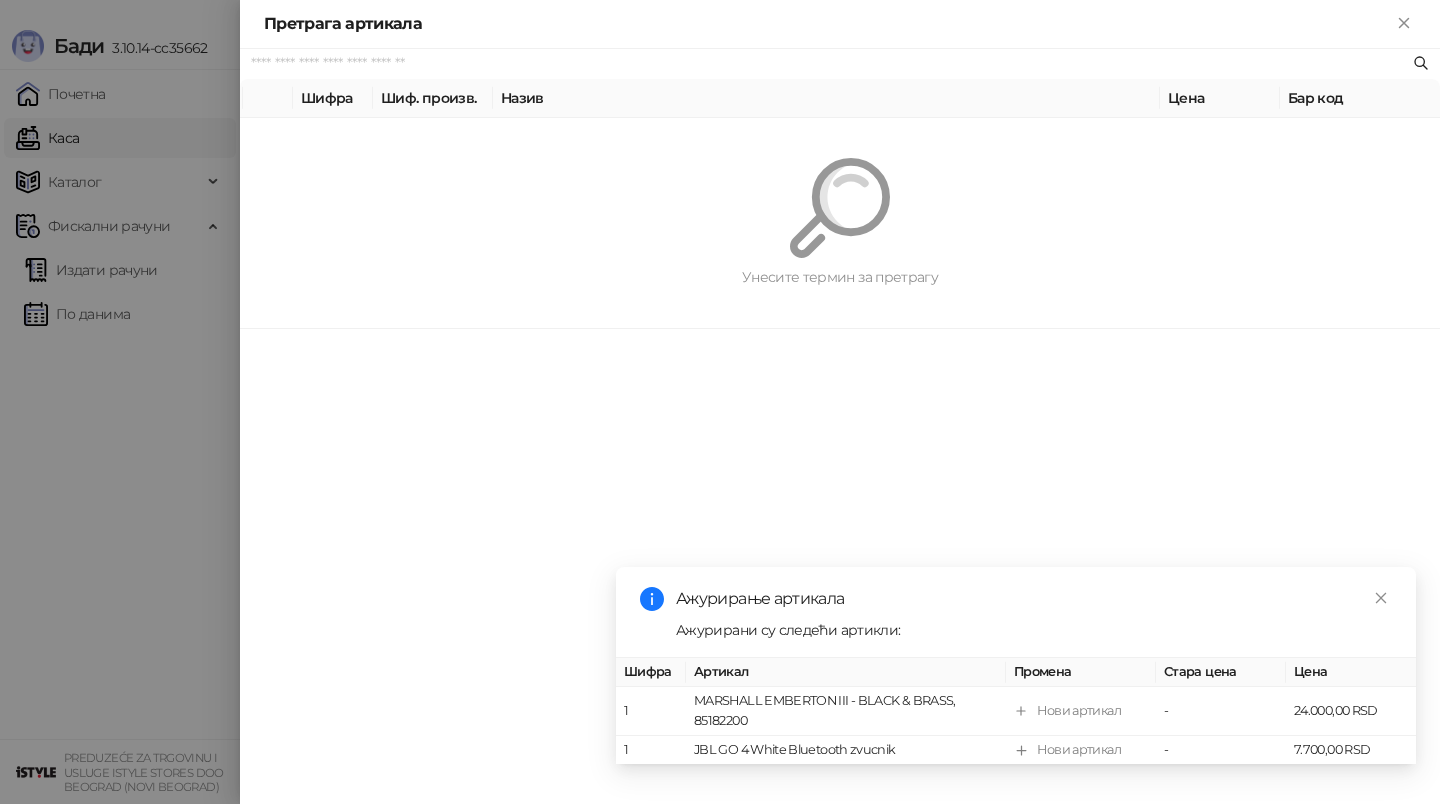 paste on "*********" 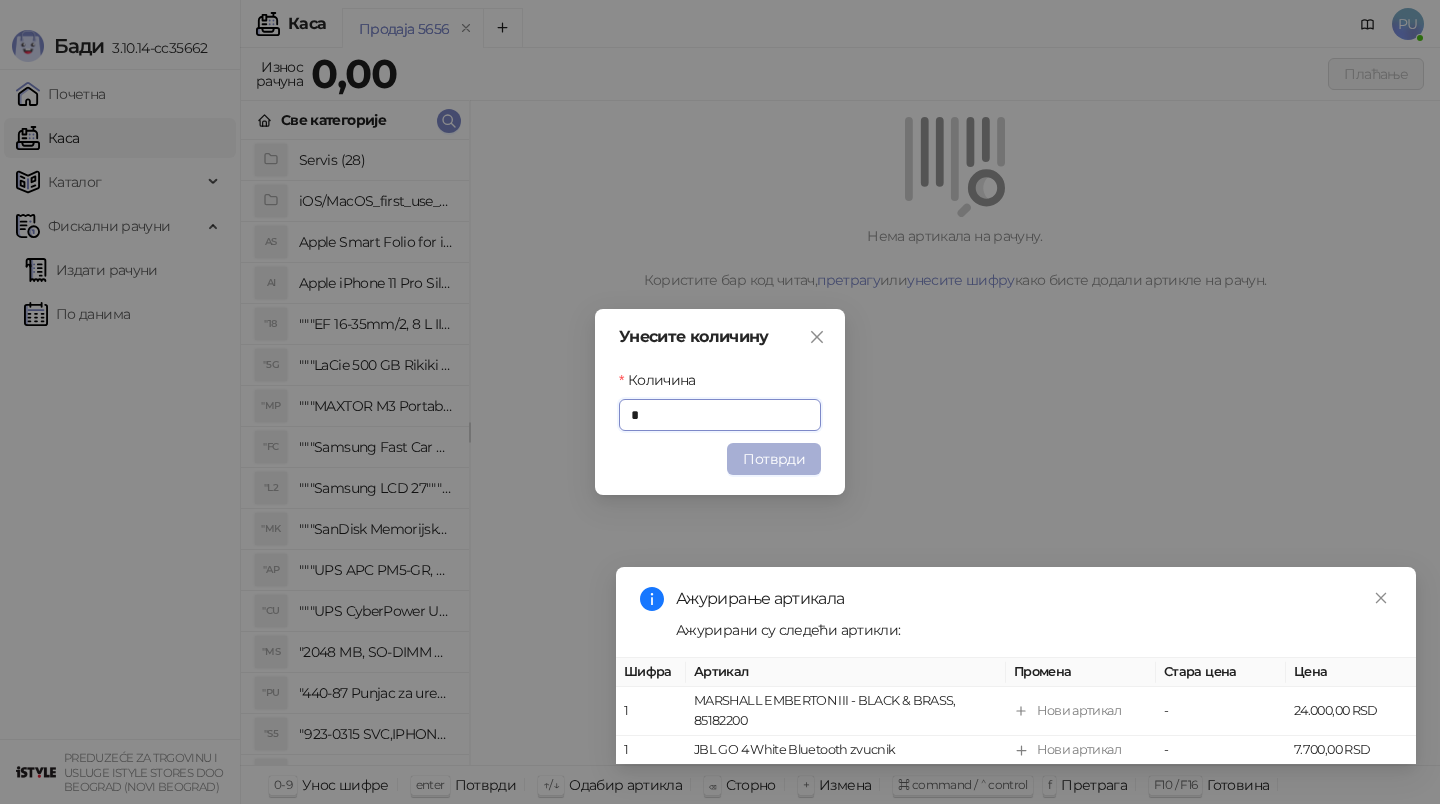 click on "Потврди" at bounding box center [774, 459] 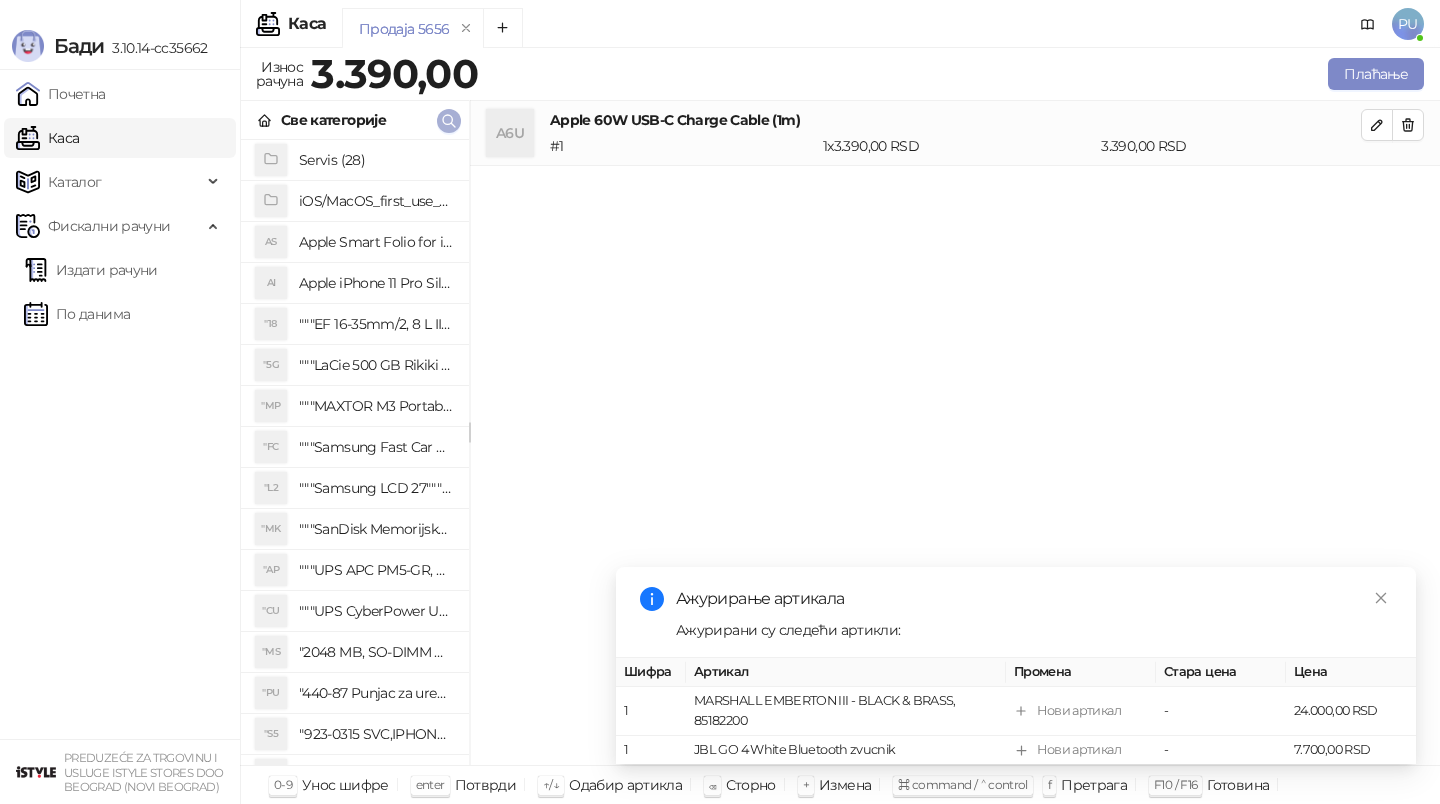 click 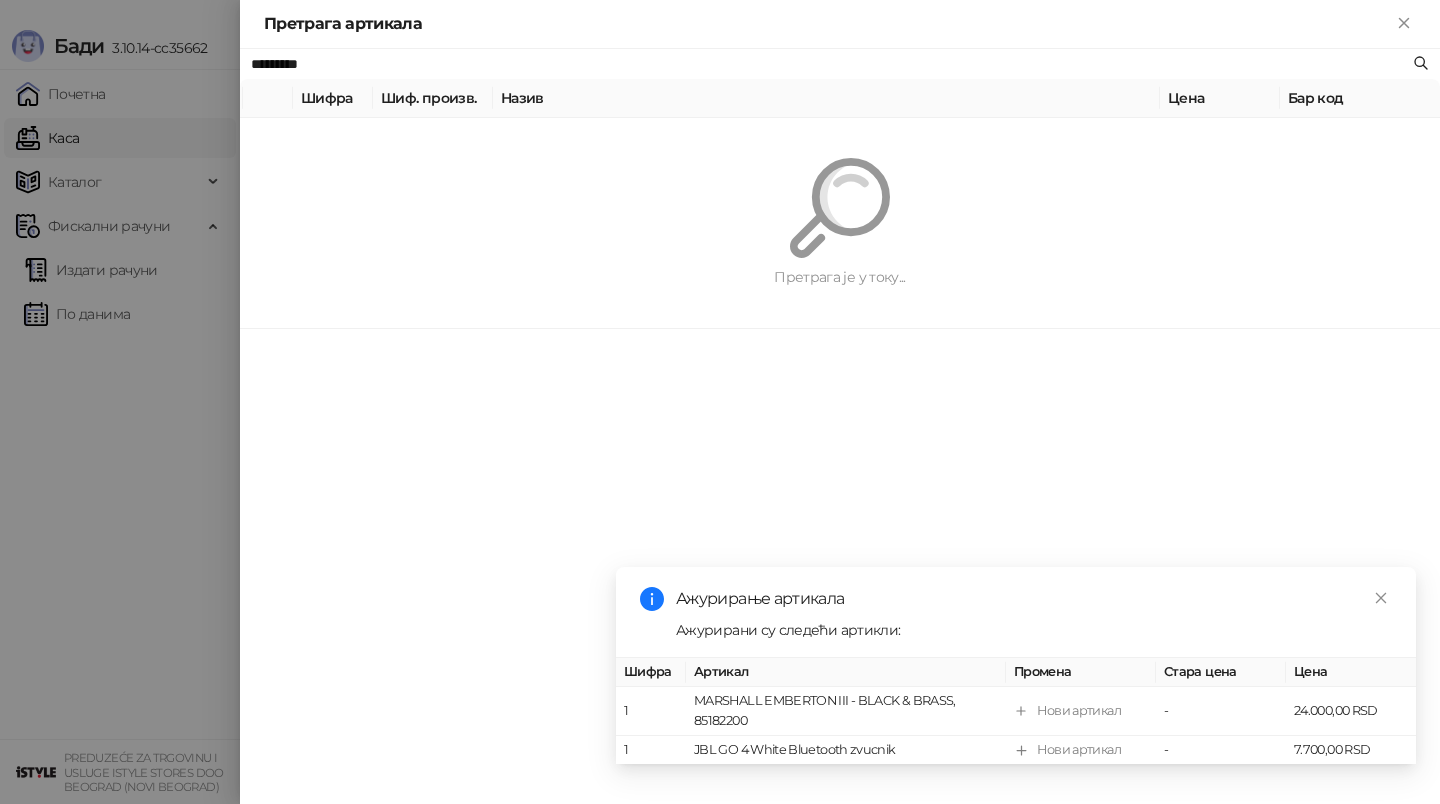 paste 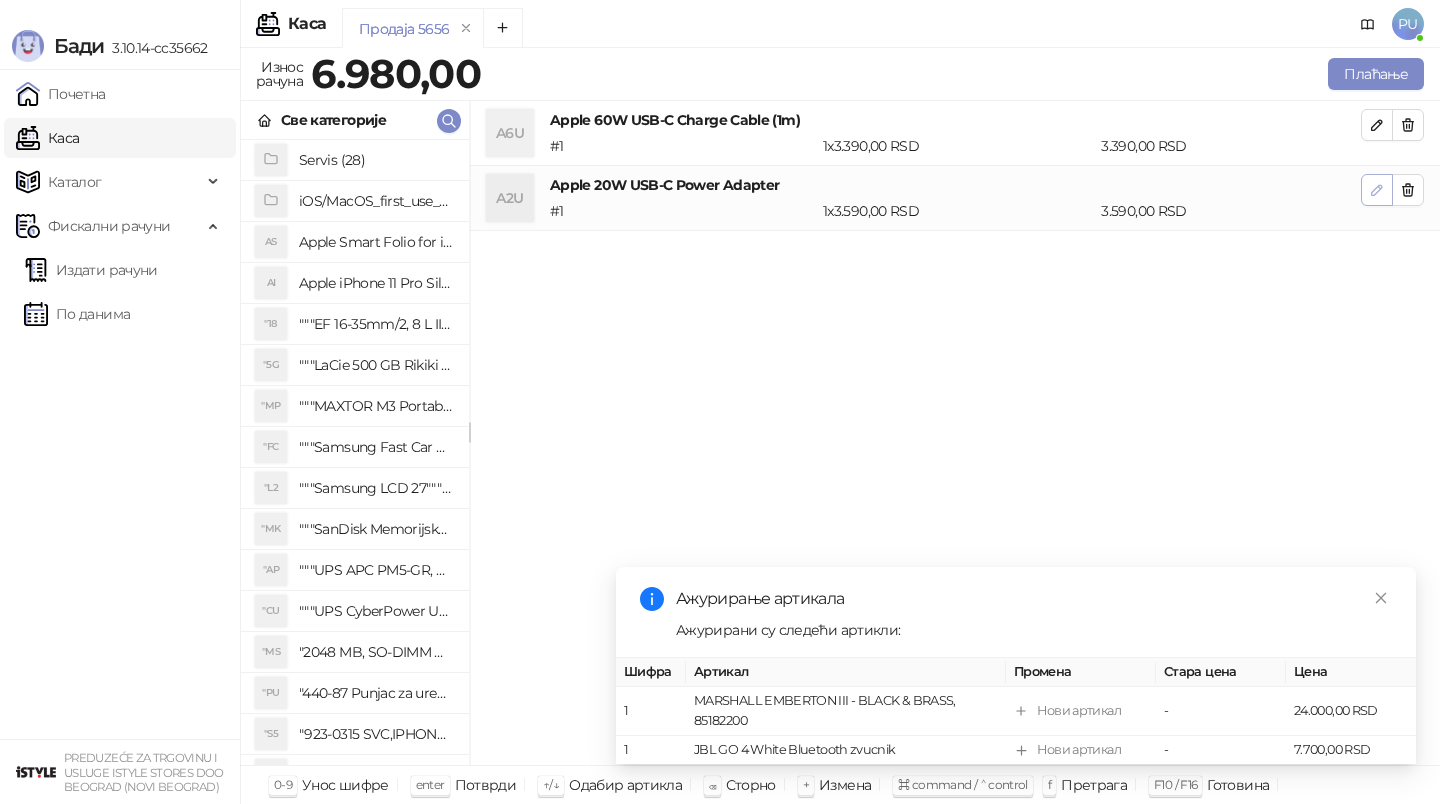 click 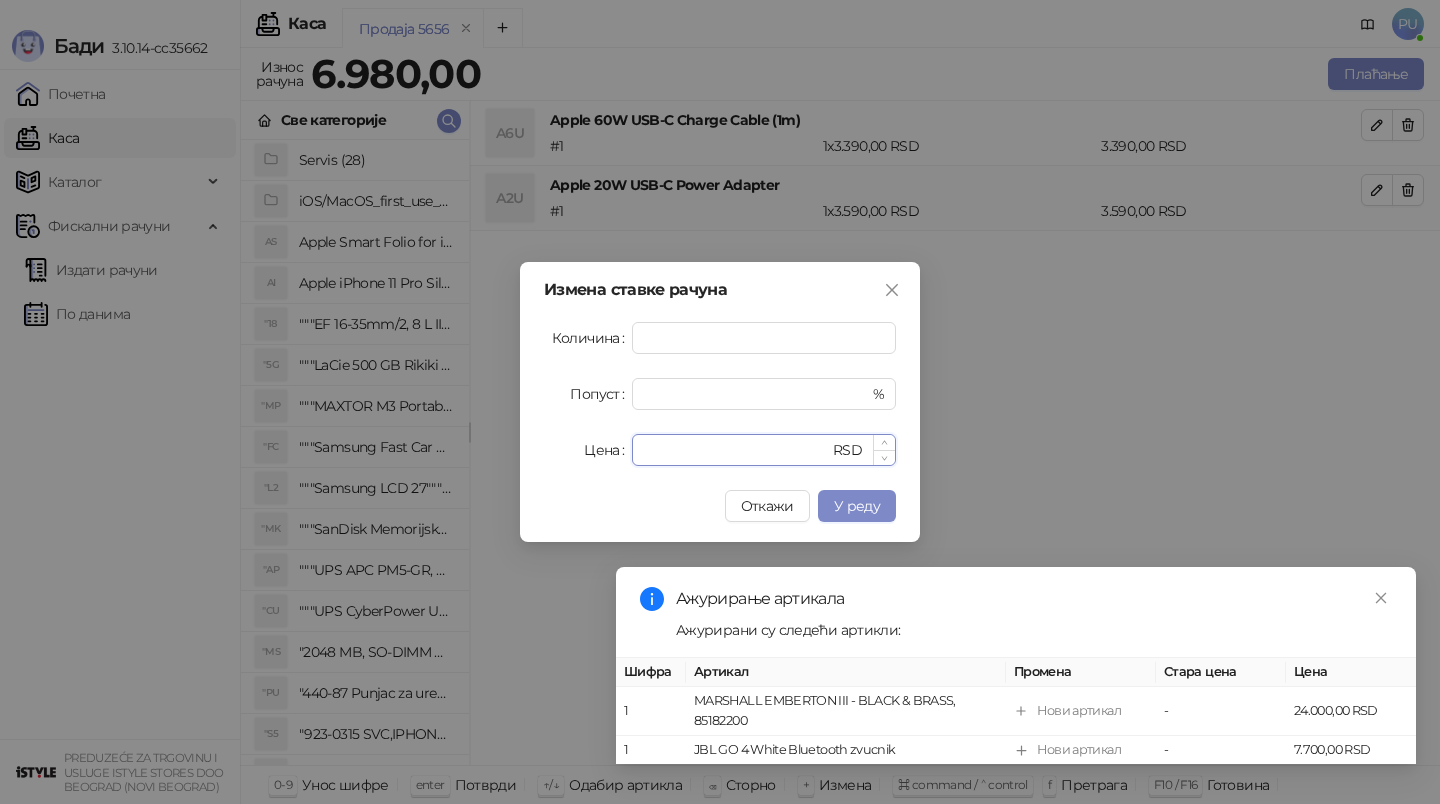click on "****" at bounding box center [736, 450] 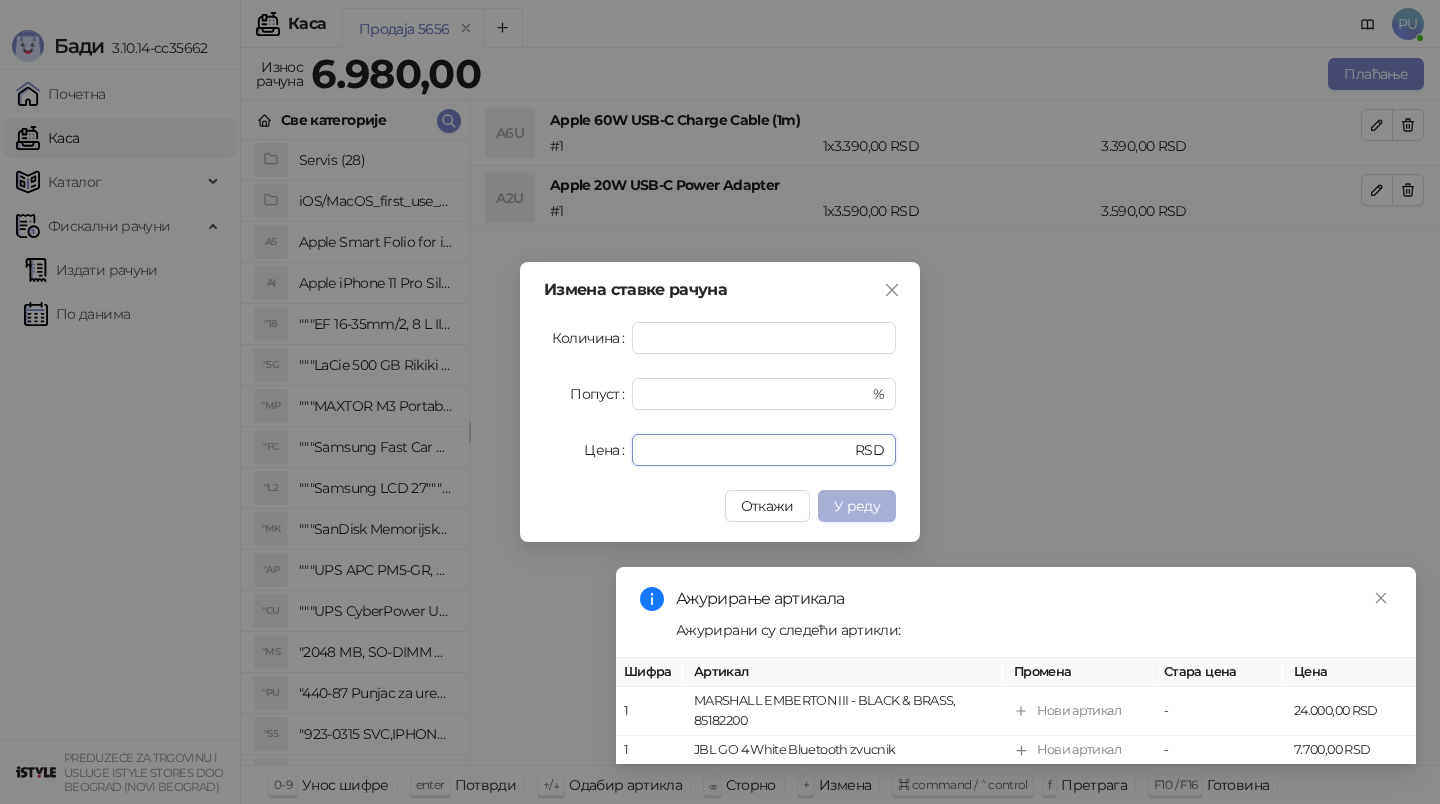 type on "****" 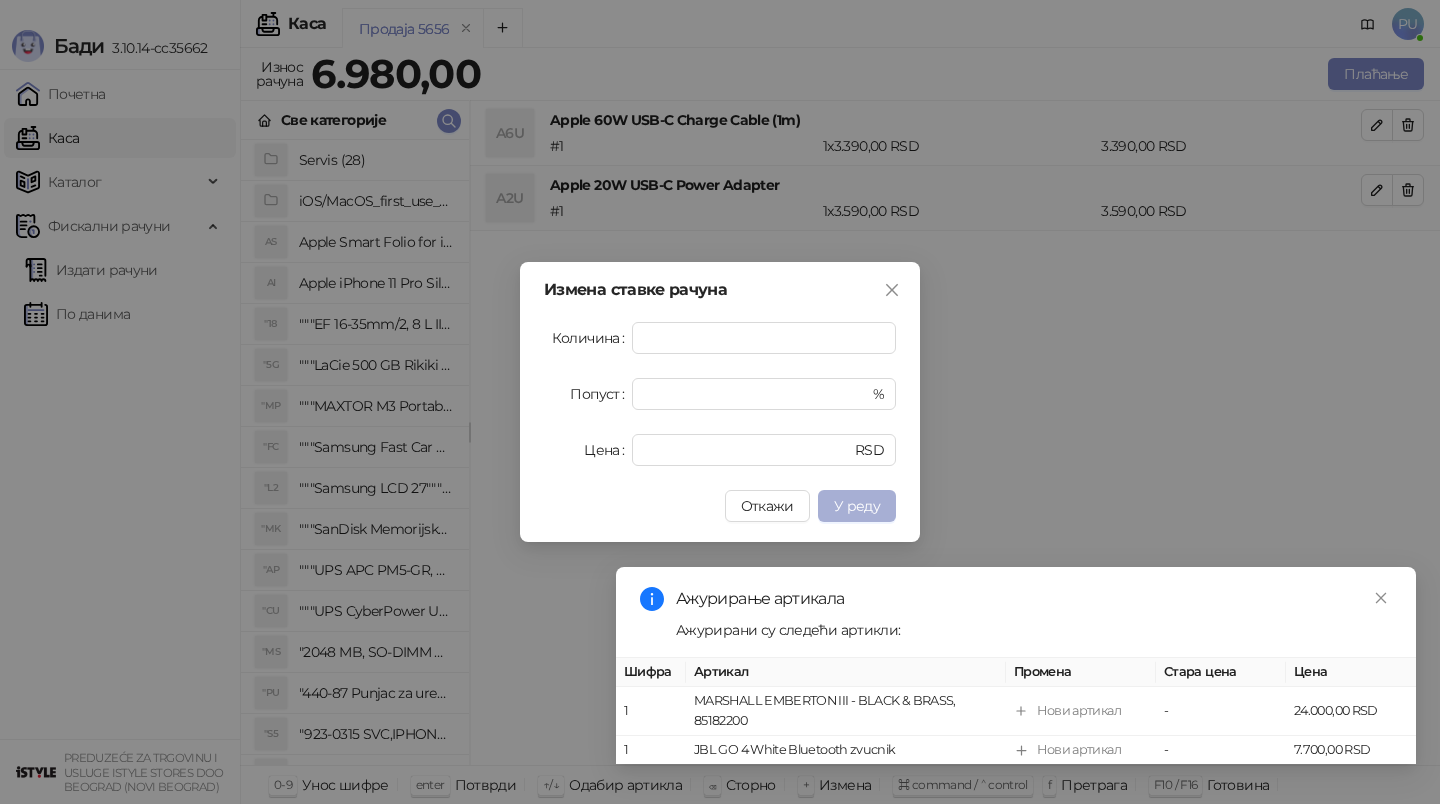click on "У реду" at bounding box center [857, 506] 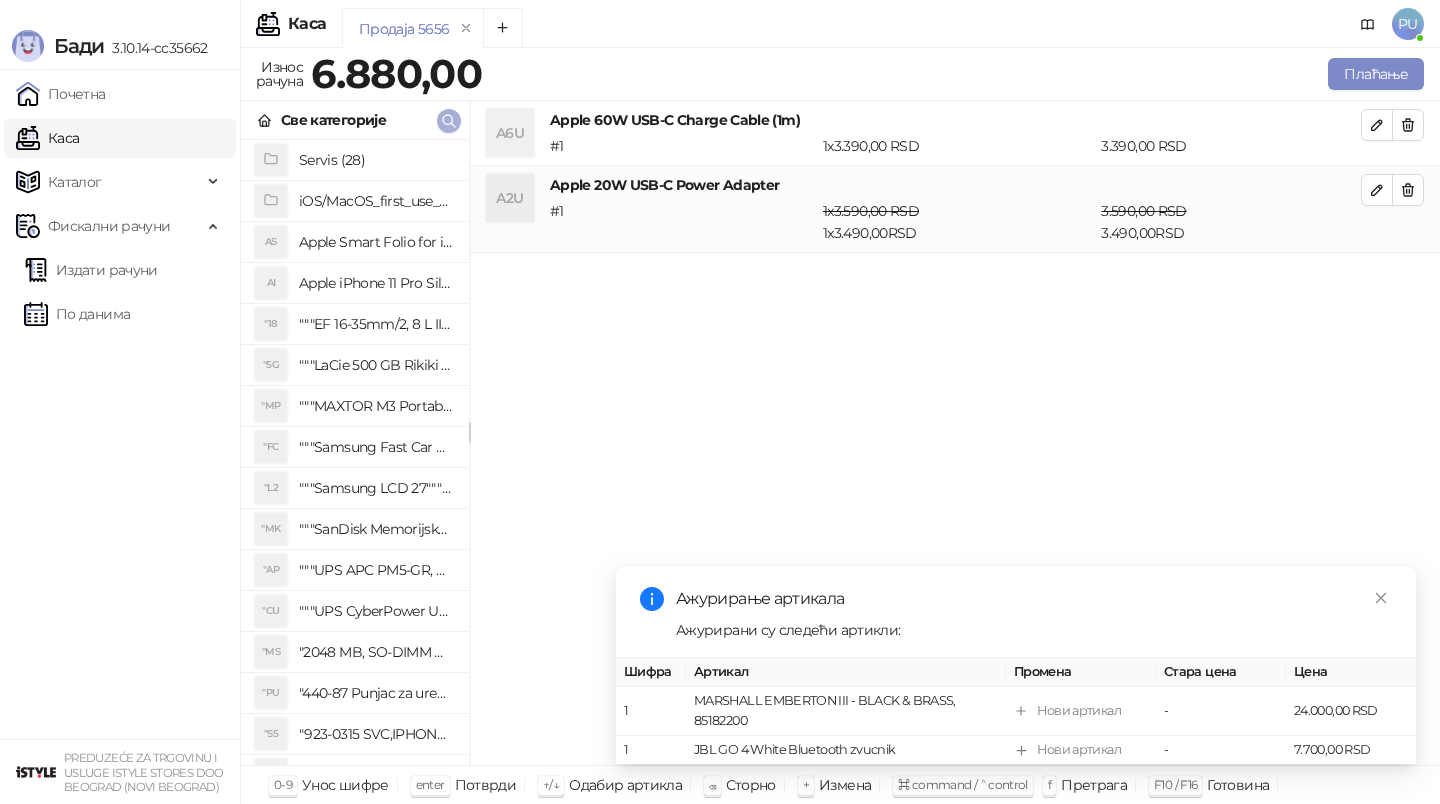 click 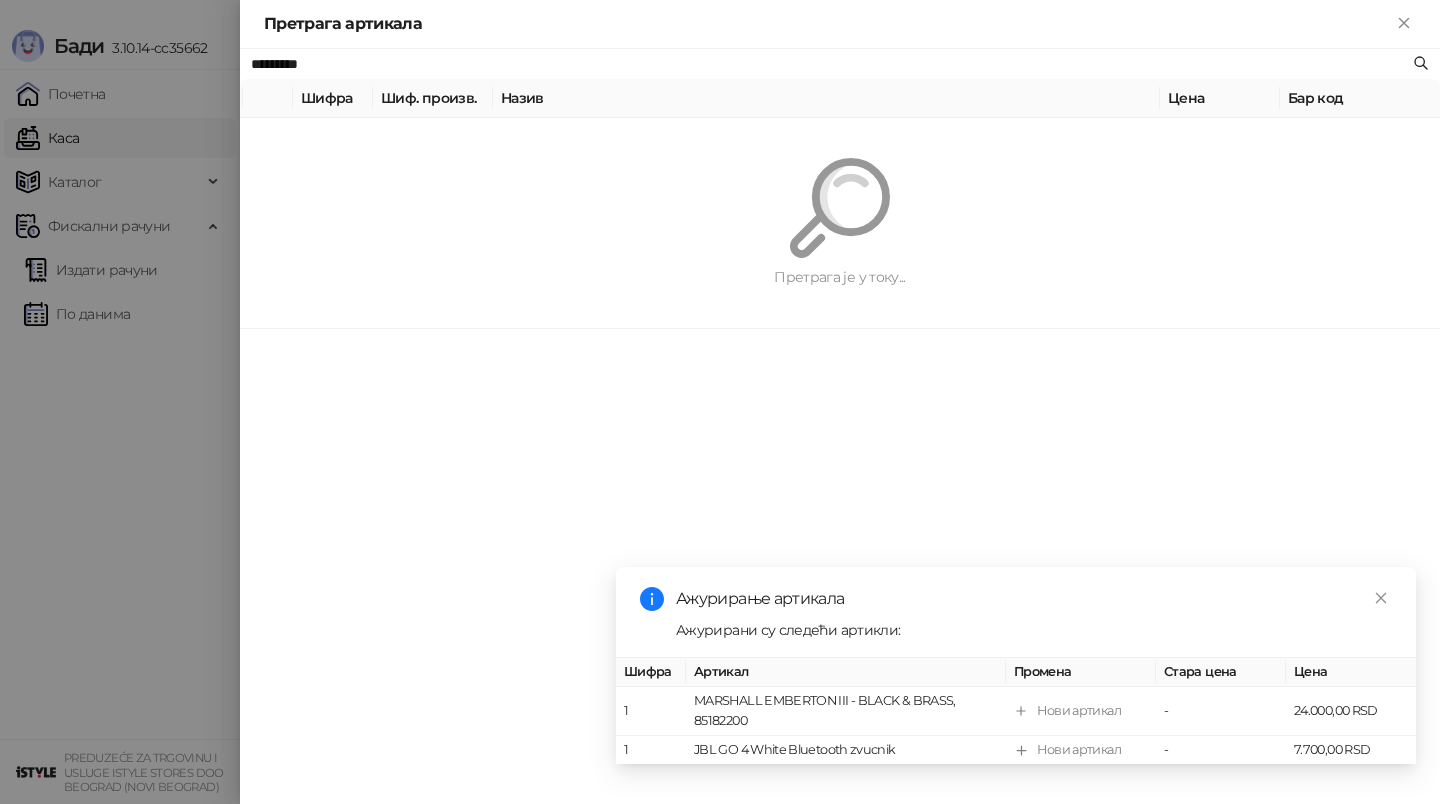 paste 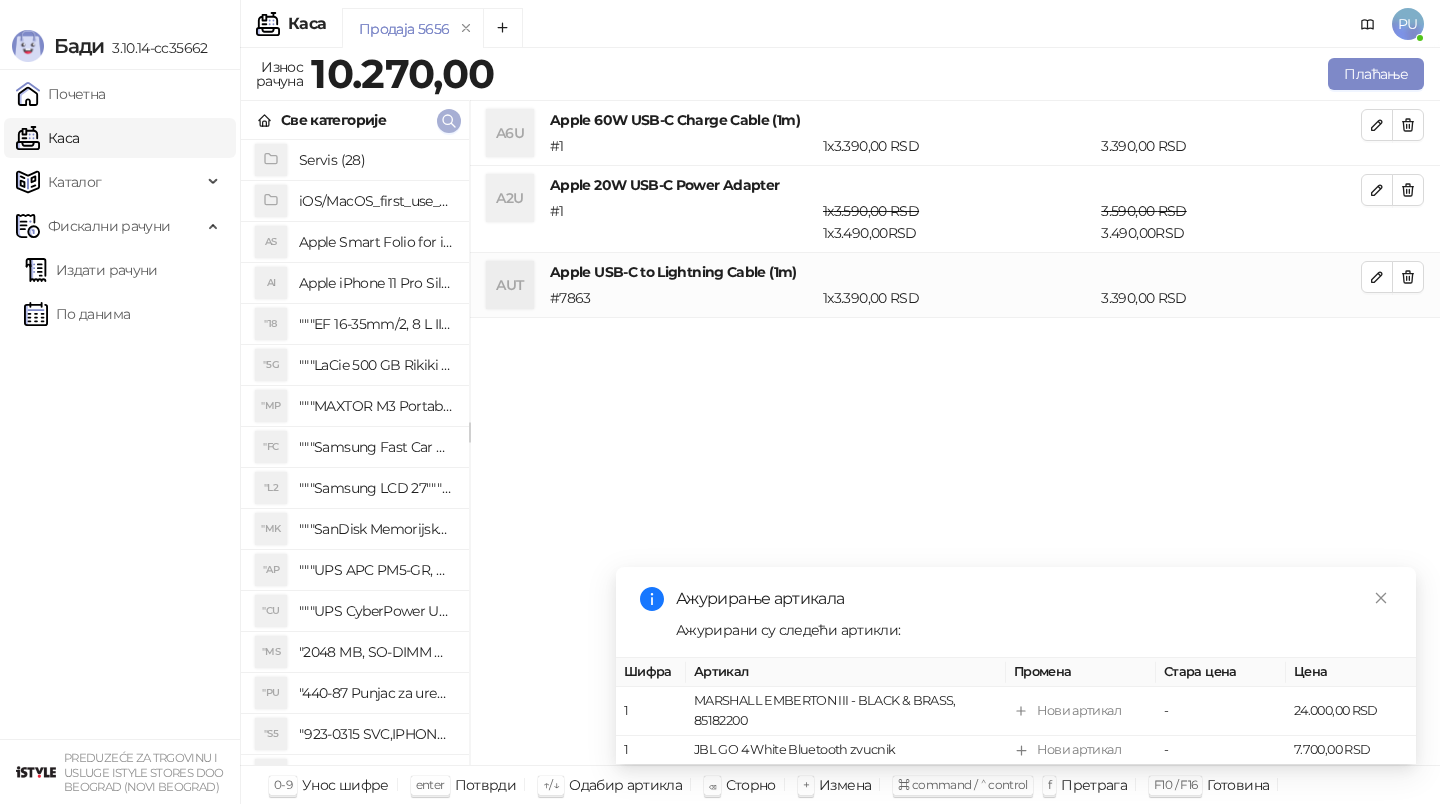 click 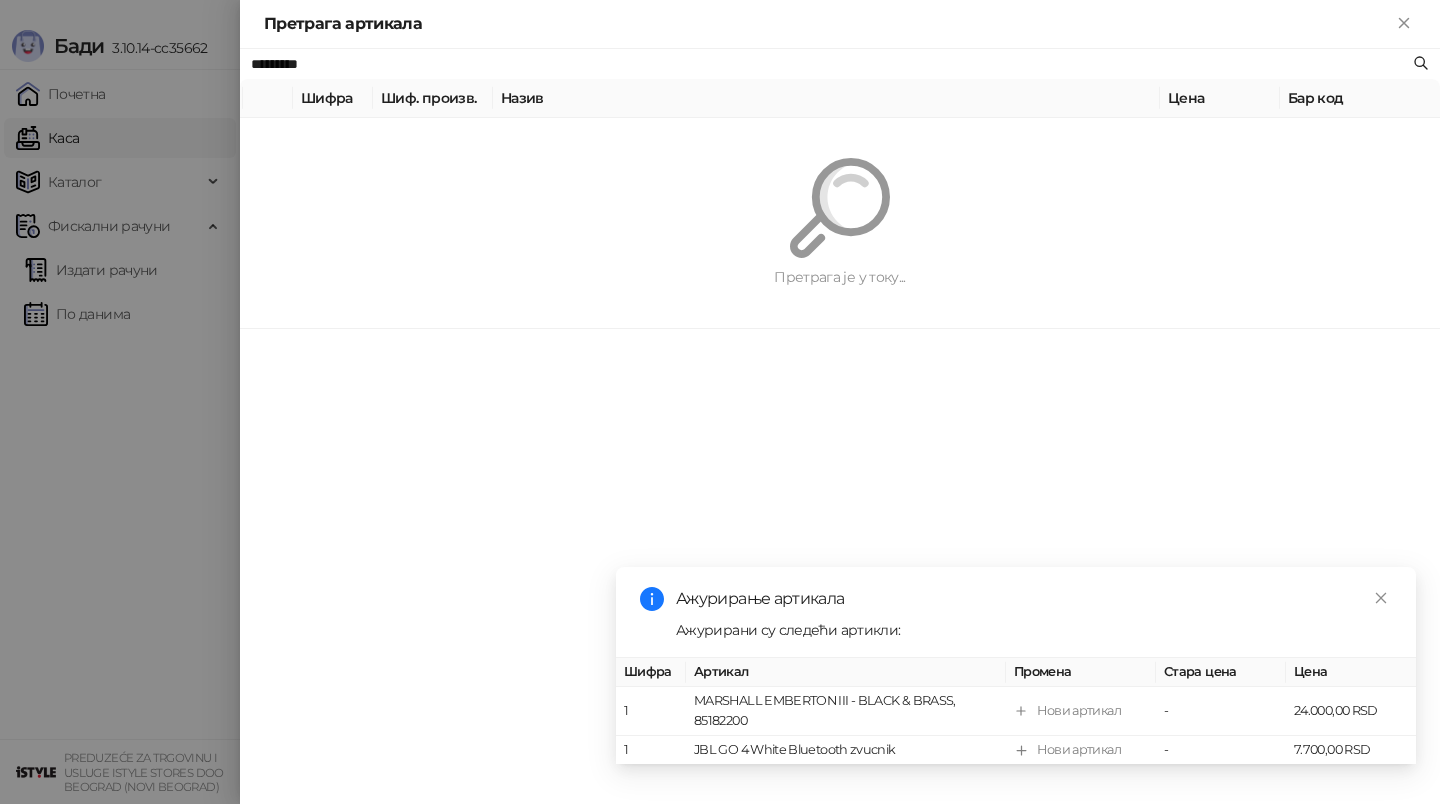paste on "**********" 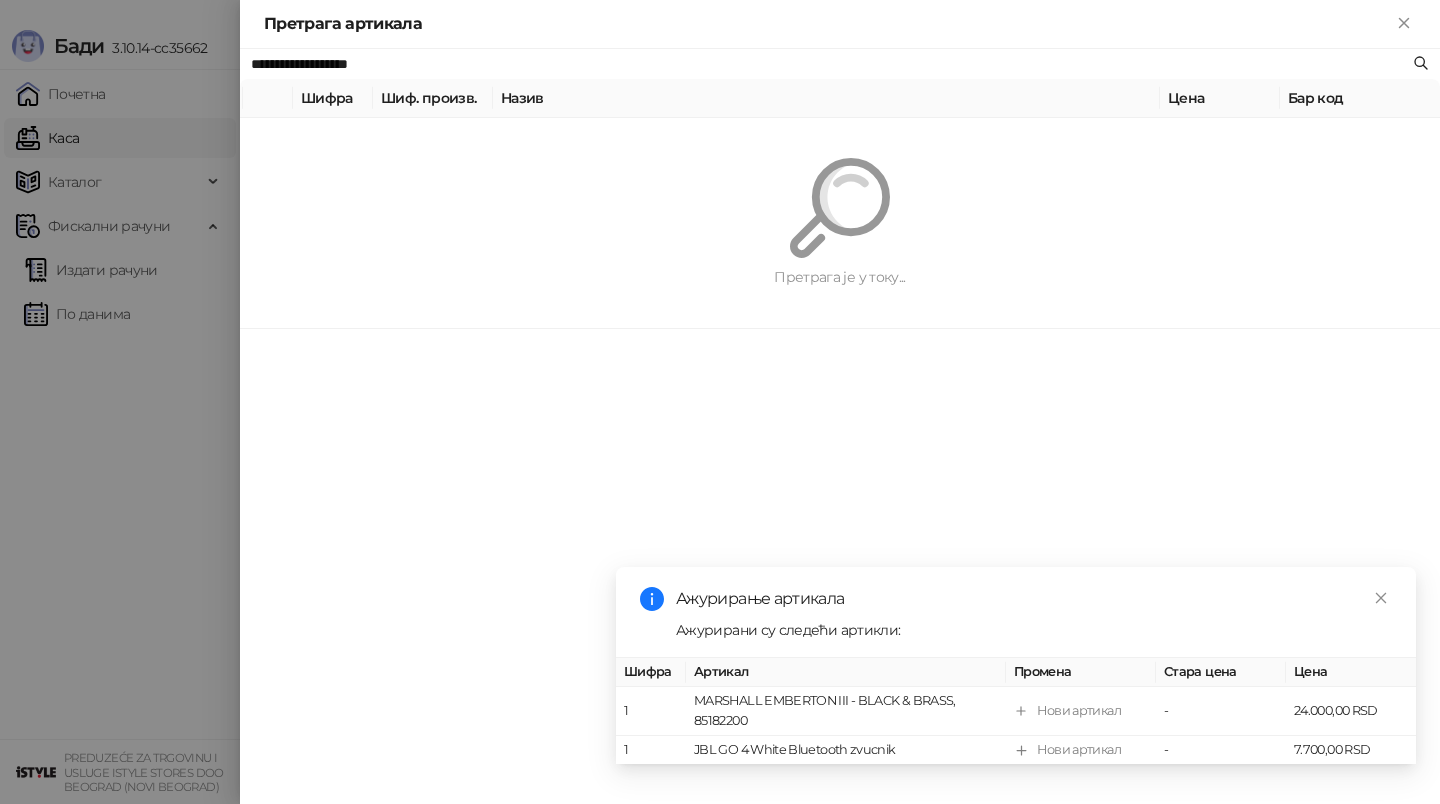 type on "**********" 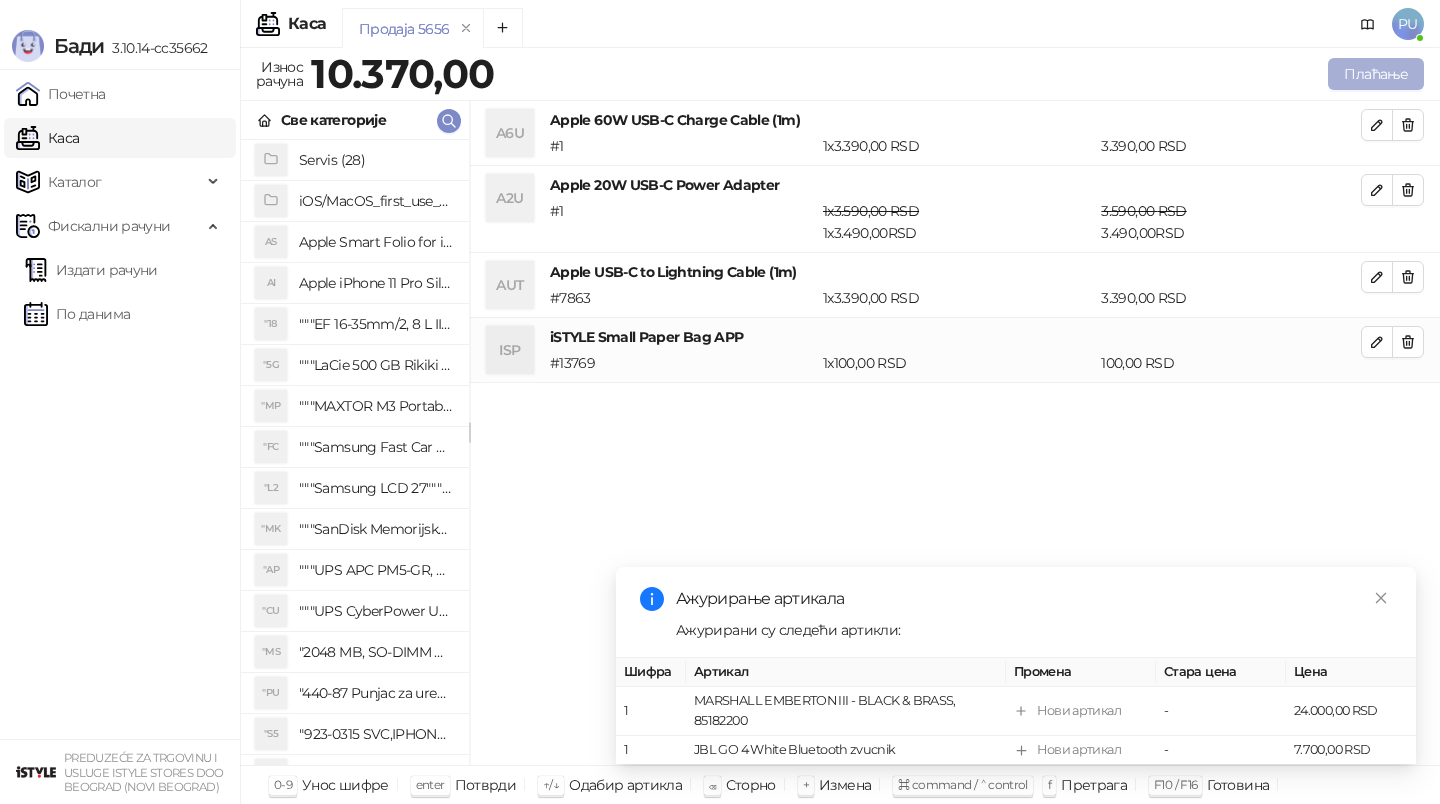click on "Плаћање" at bounding box center [1376, 74] 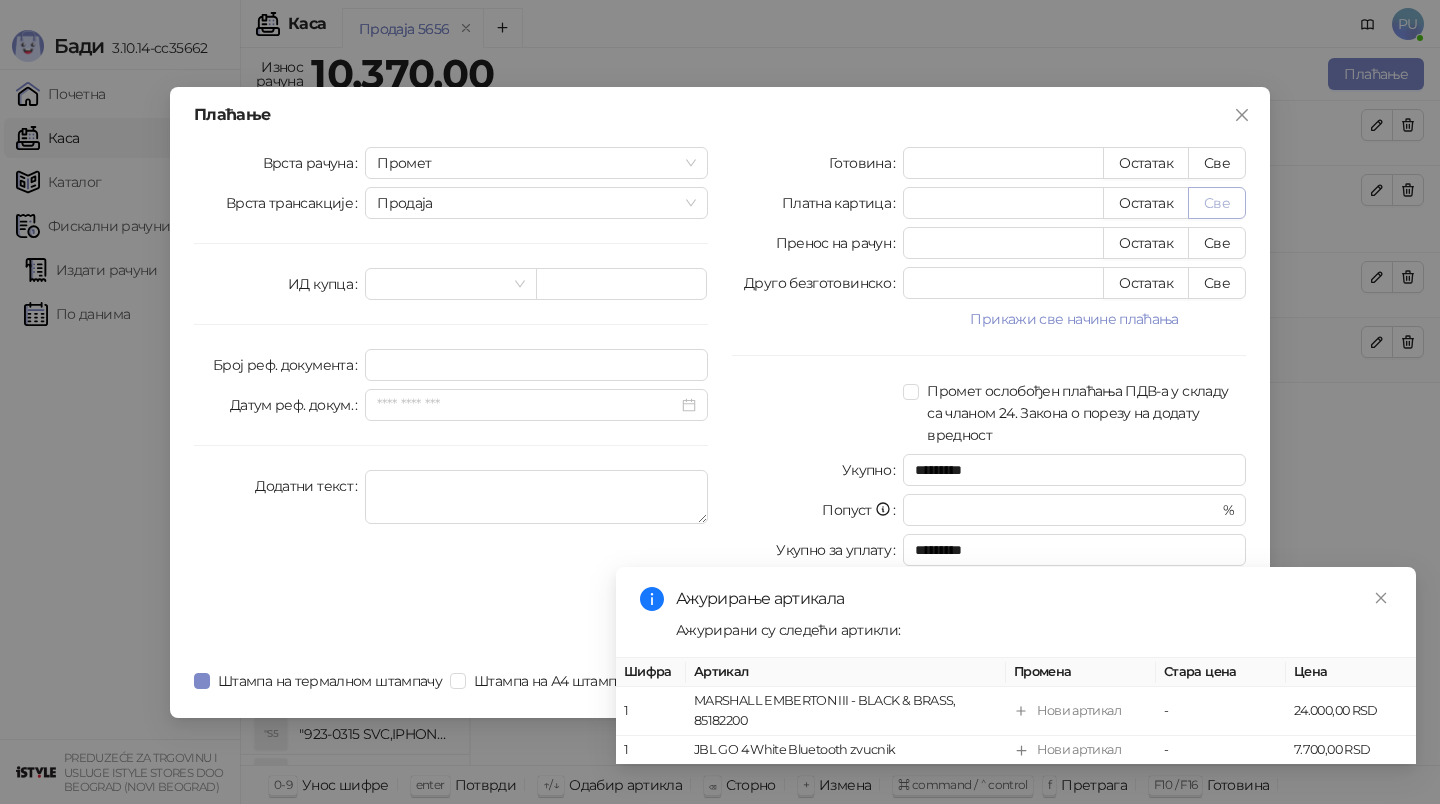 click on "Све" at bounding box center (1217, 203) 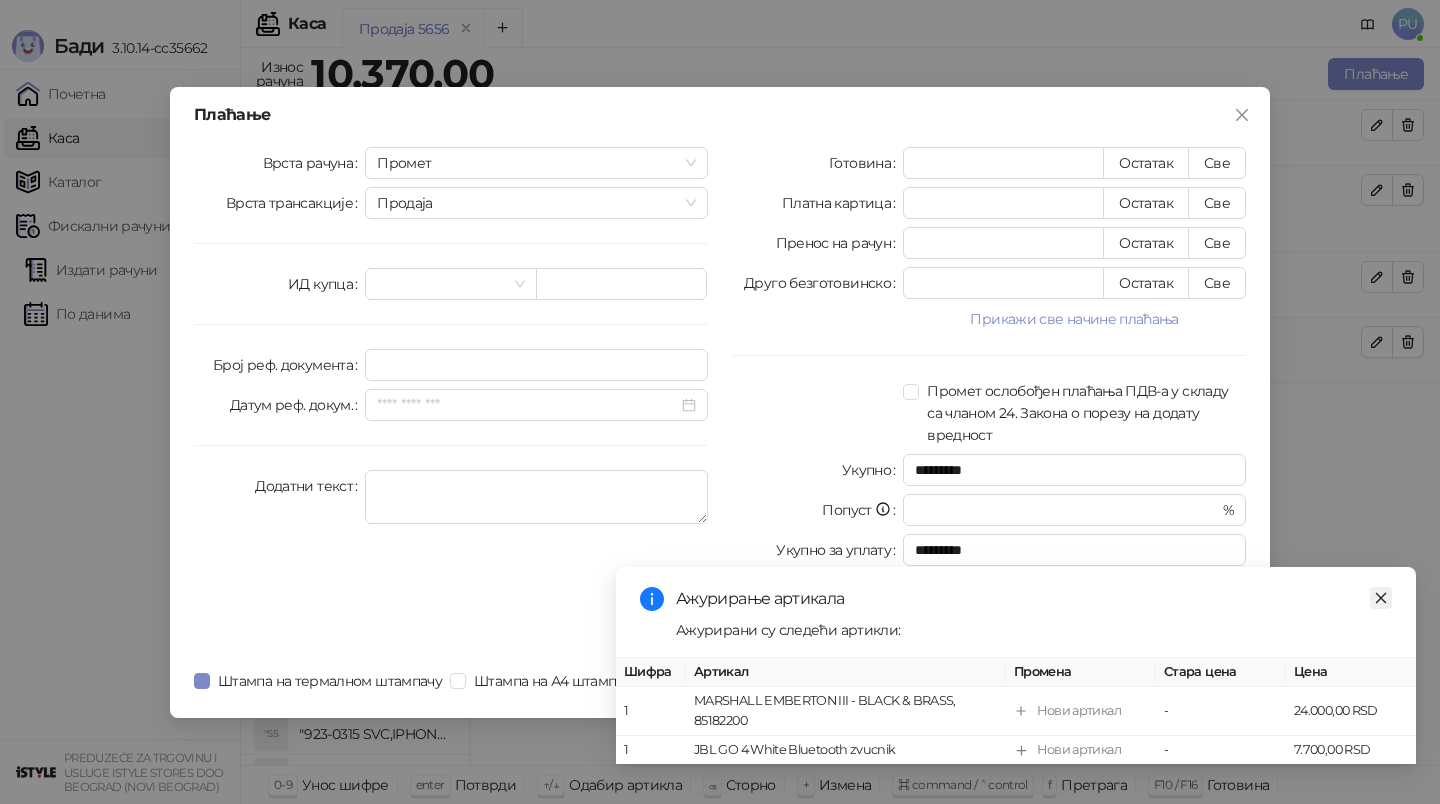 click 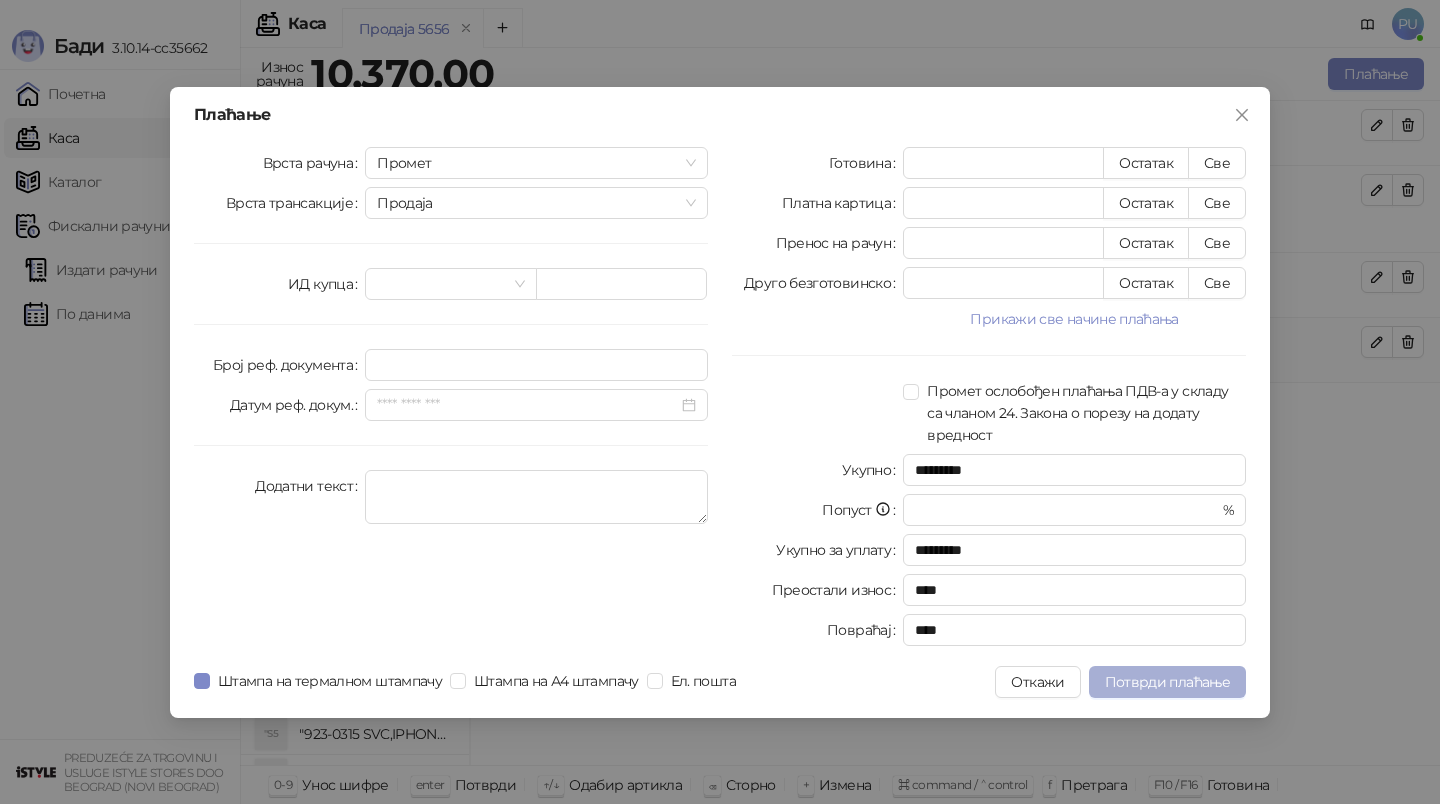 click on "Потврди плаћање" at bounding box center [1167, 682] 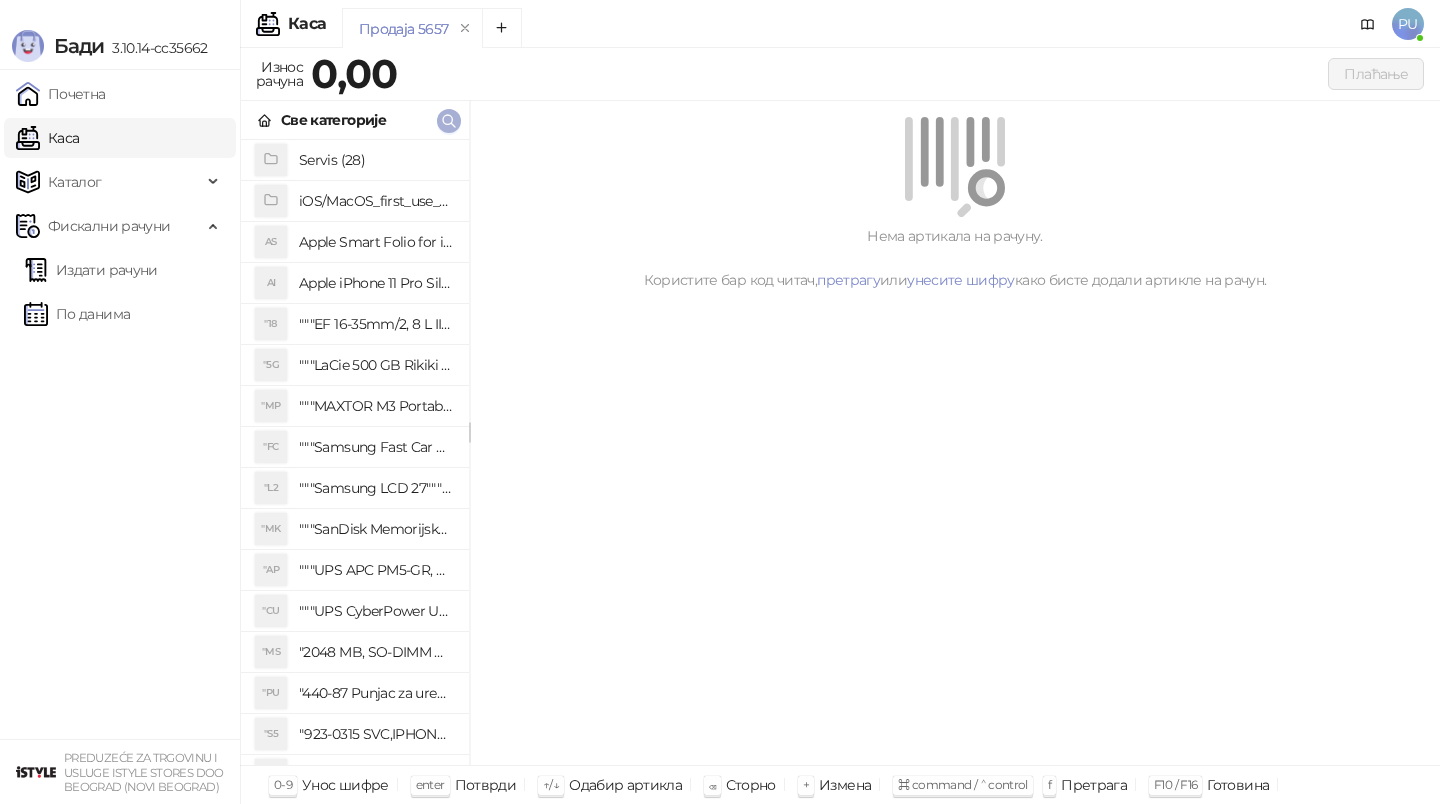 click 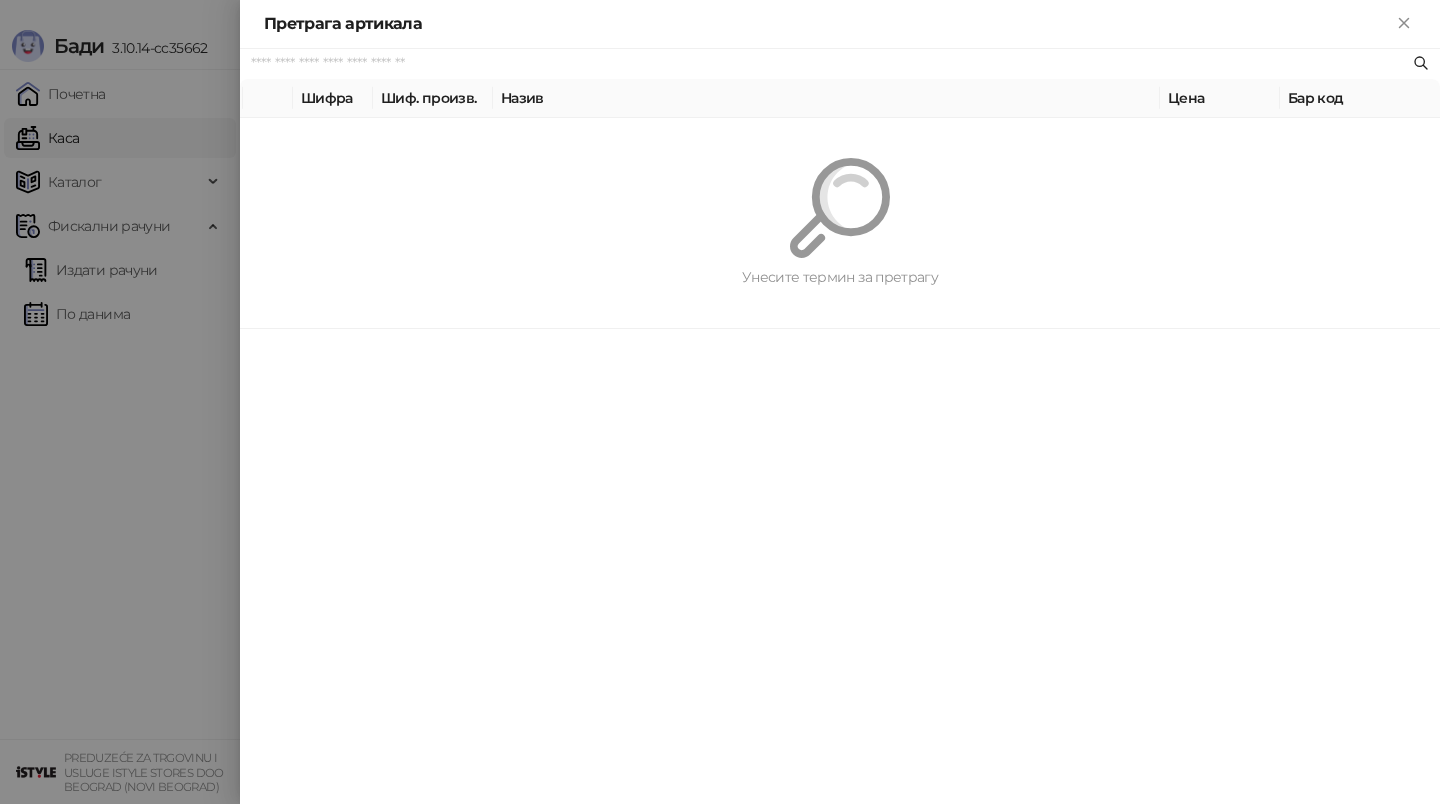 paste on "*********" 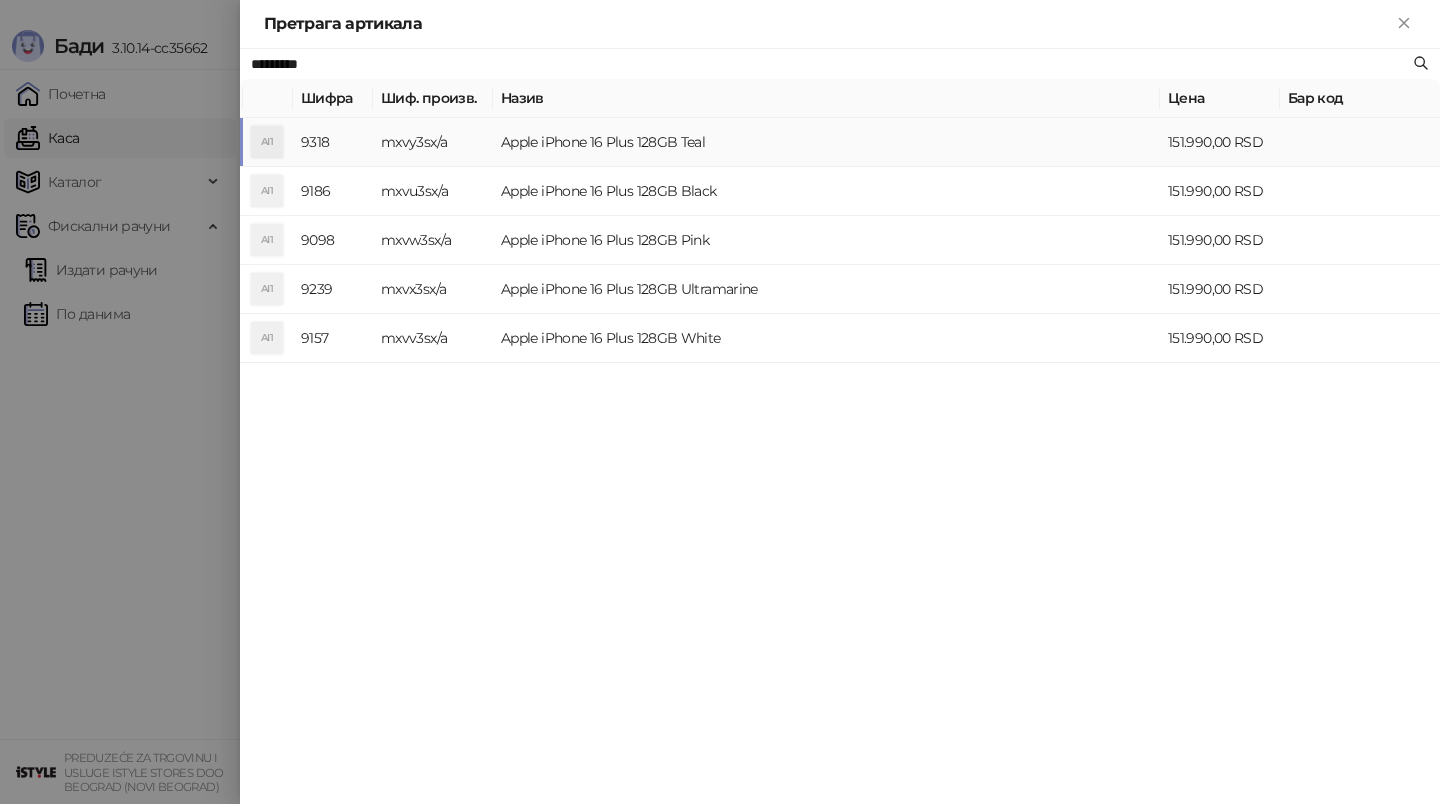 type on "*********" 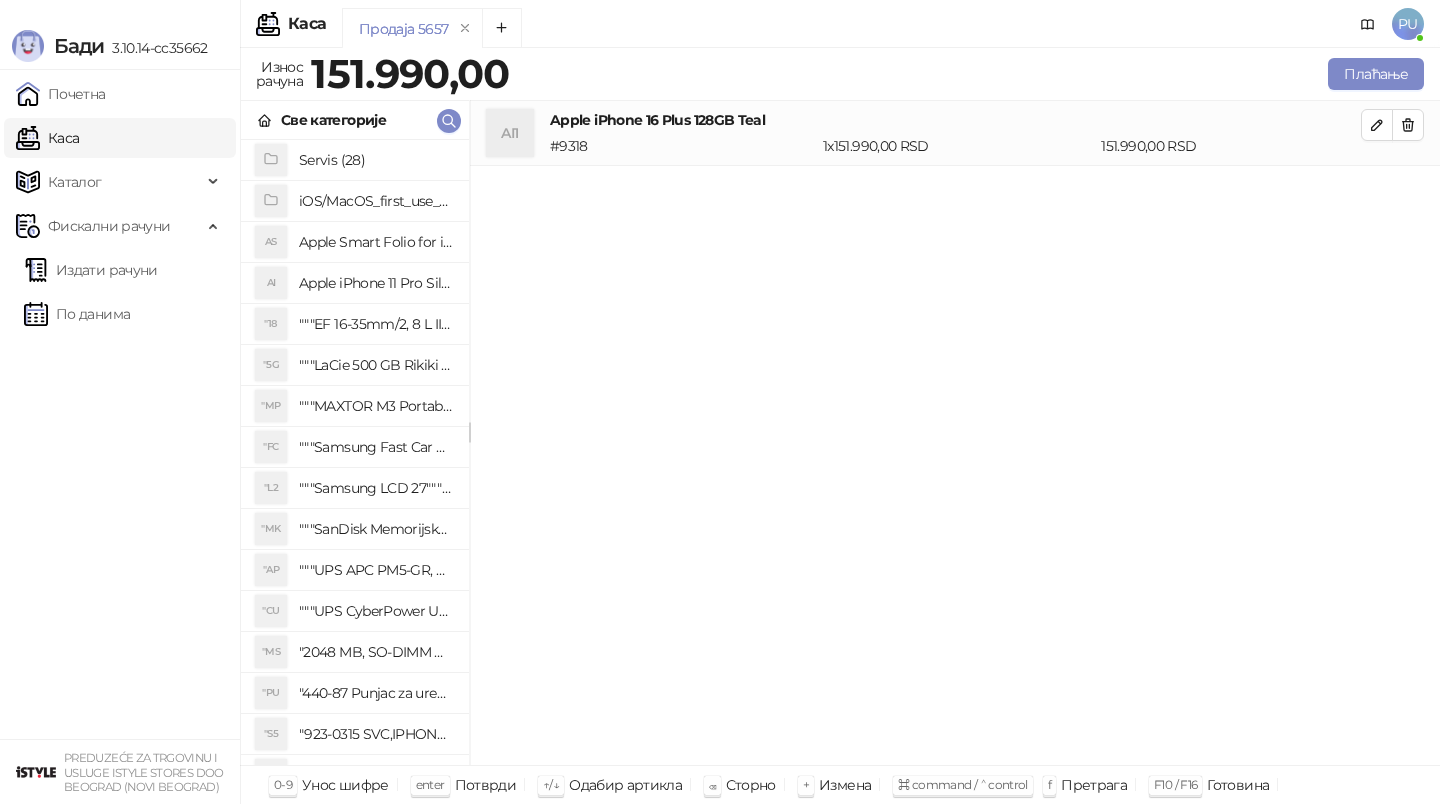 drag, startPoint x: 452, startPoint y: 126, endPoint x: 1197, endPoint y: 116, distance: 745.06714 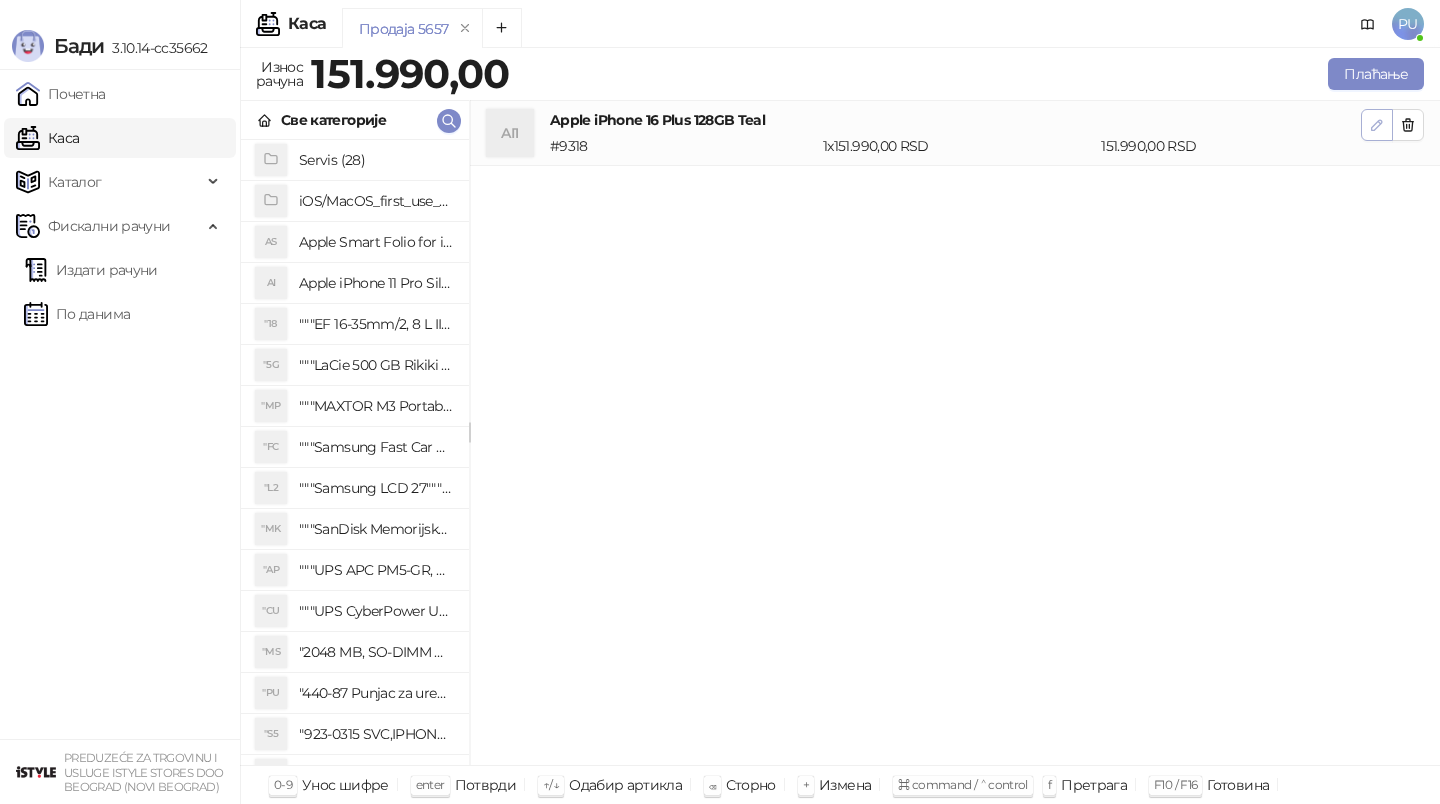 click 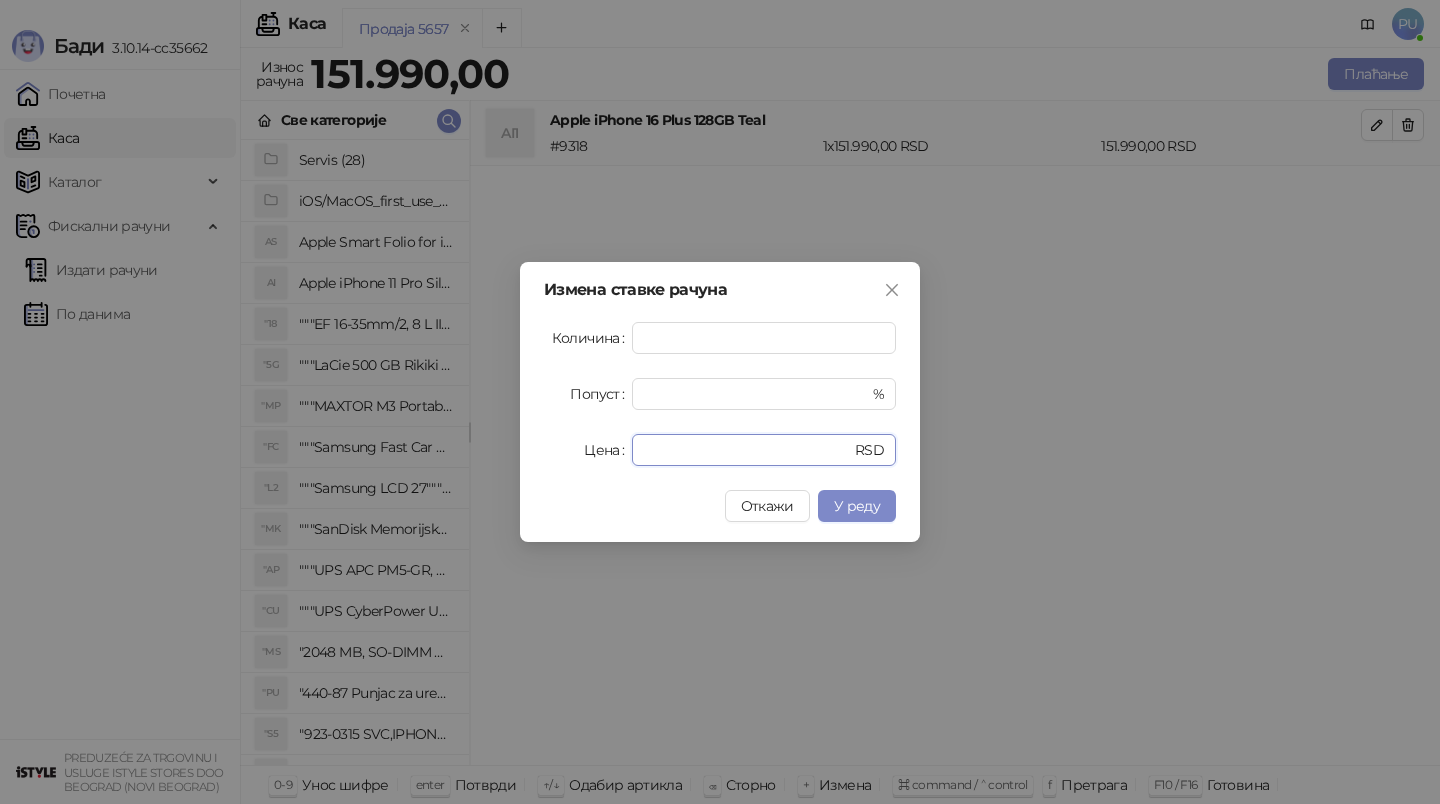 drag, startPoint x: 712, startPoint y: 452, endPoint x: 482, endPoint y: 419, distance: 232.35533 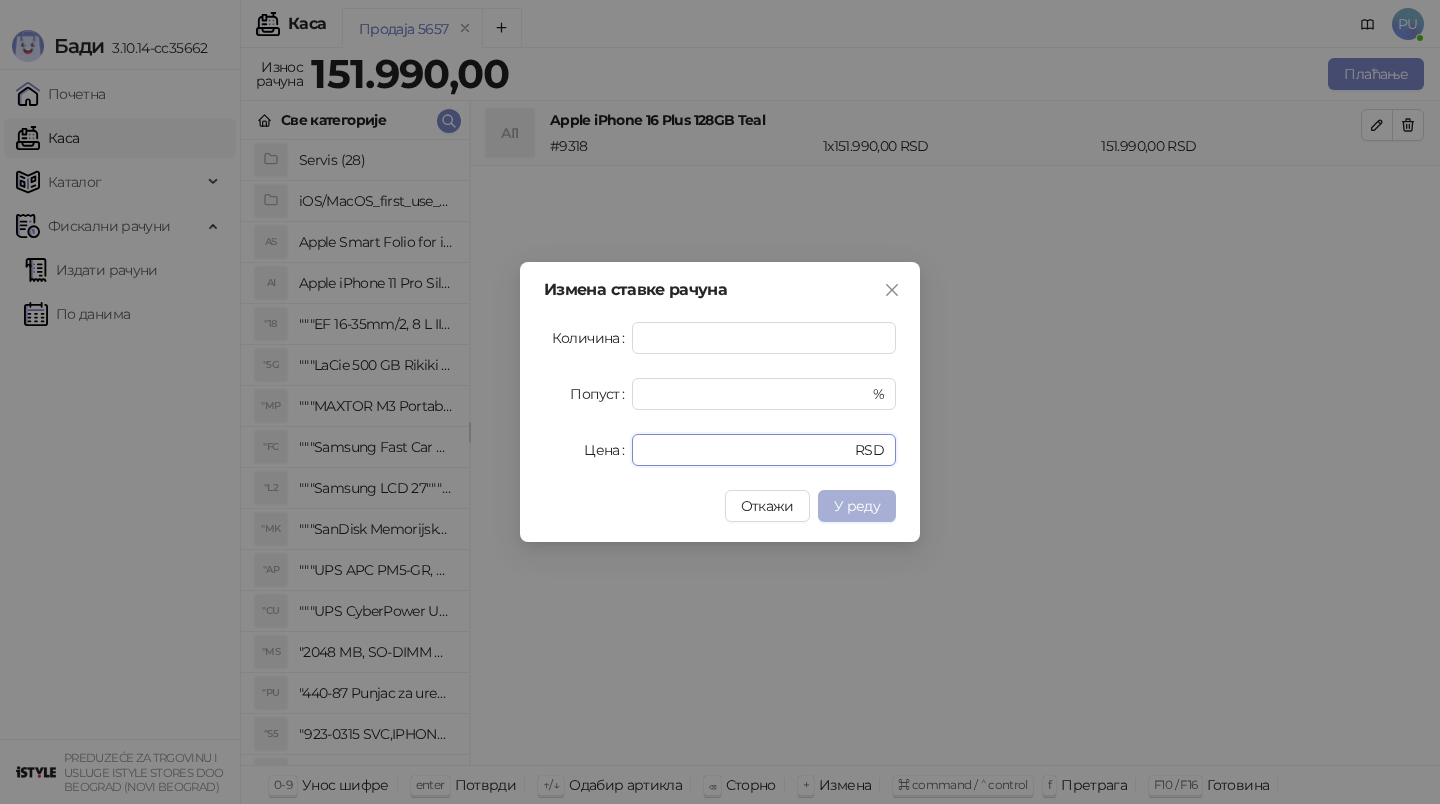 type on "******" 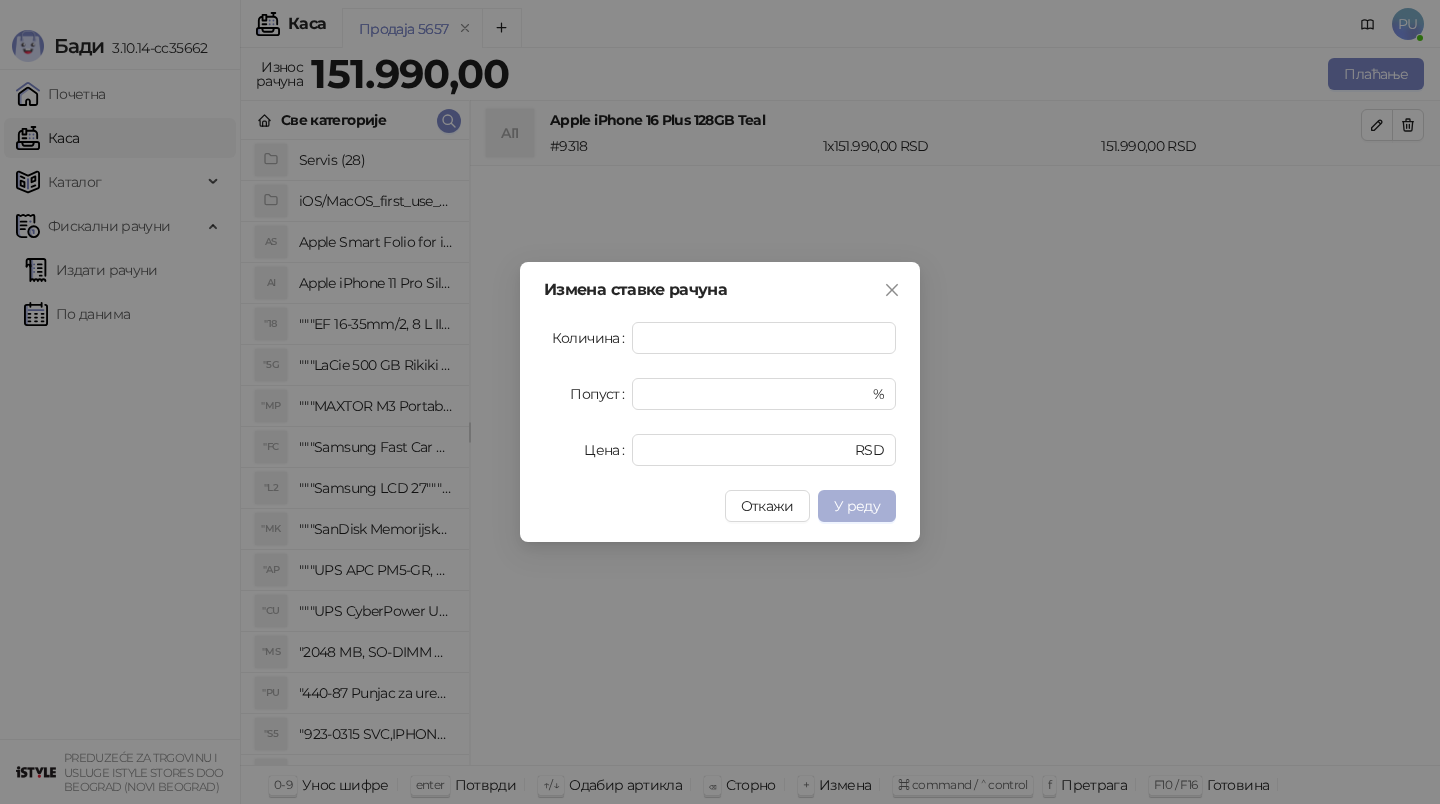 click on "У реду" at bounding box center (857, 506) 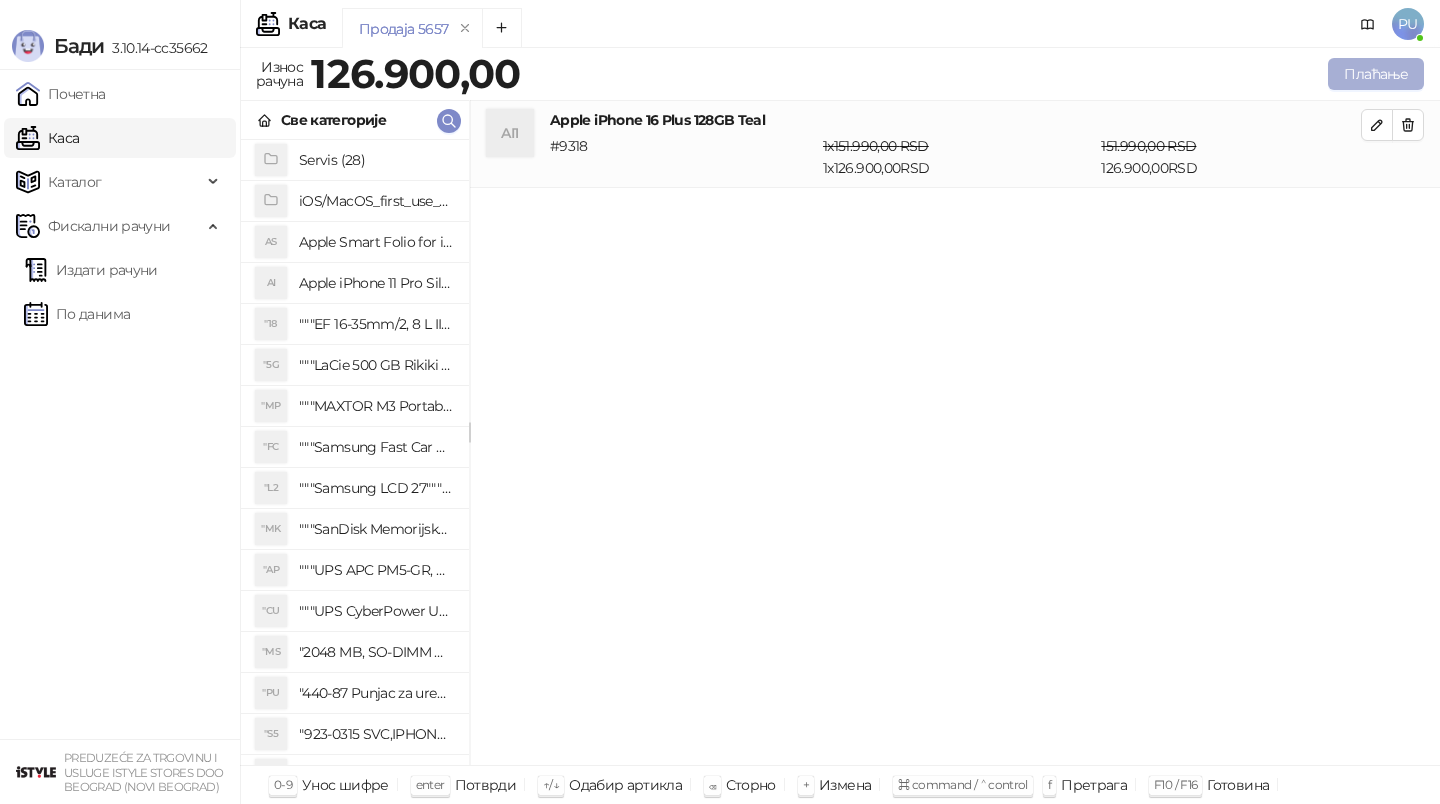 click on "Плаћање" at bounding box center [1376, 74] 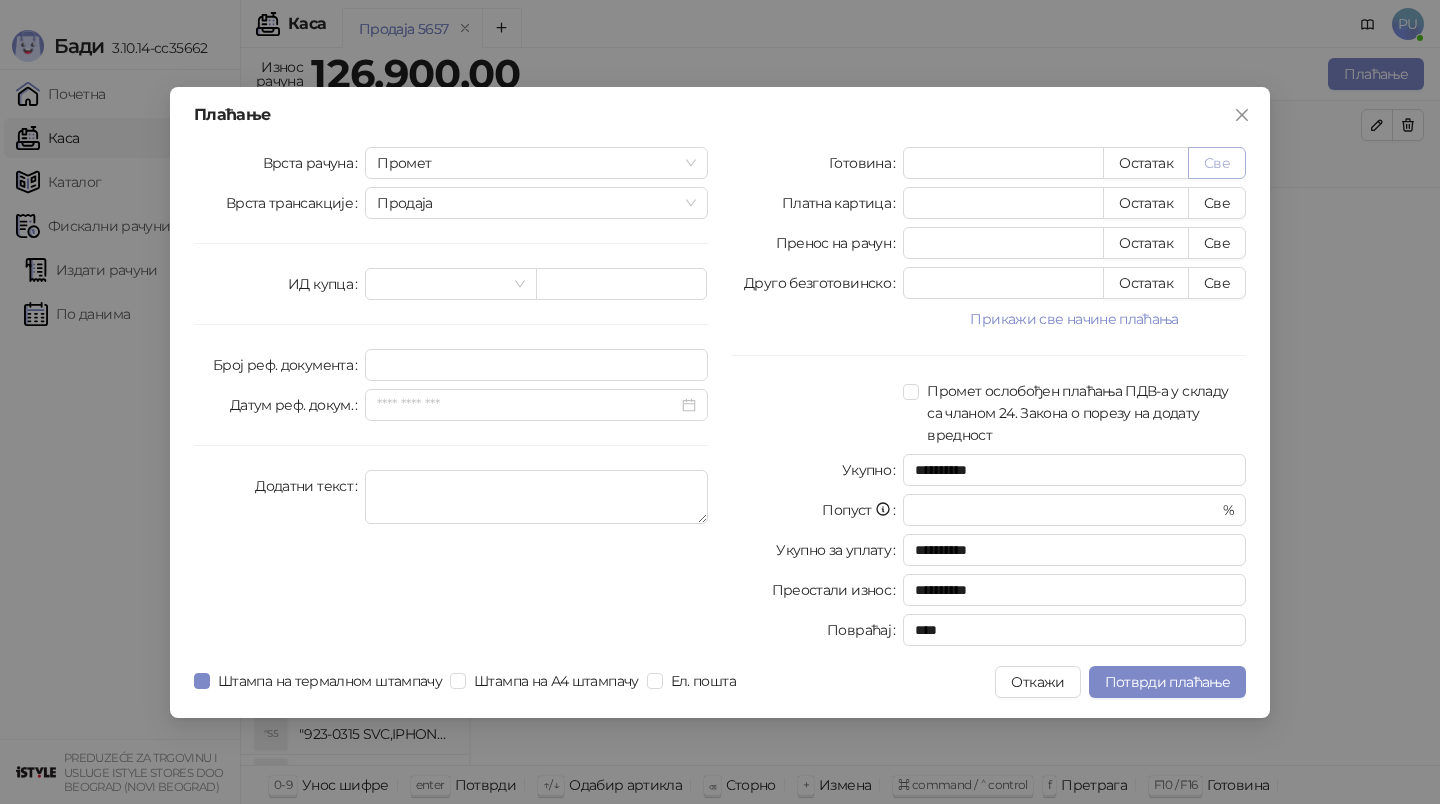 click on "Све" at bounding box center [1217, 163] 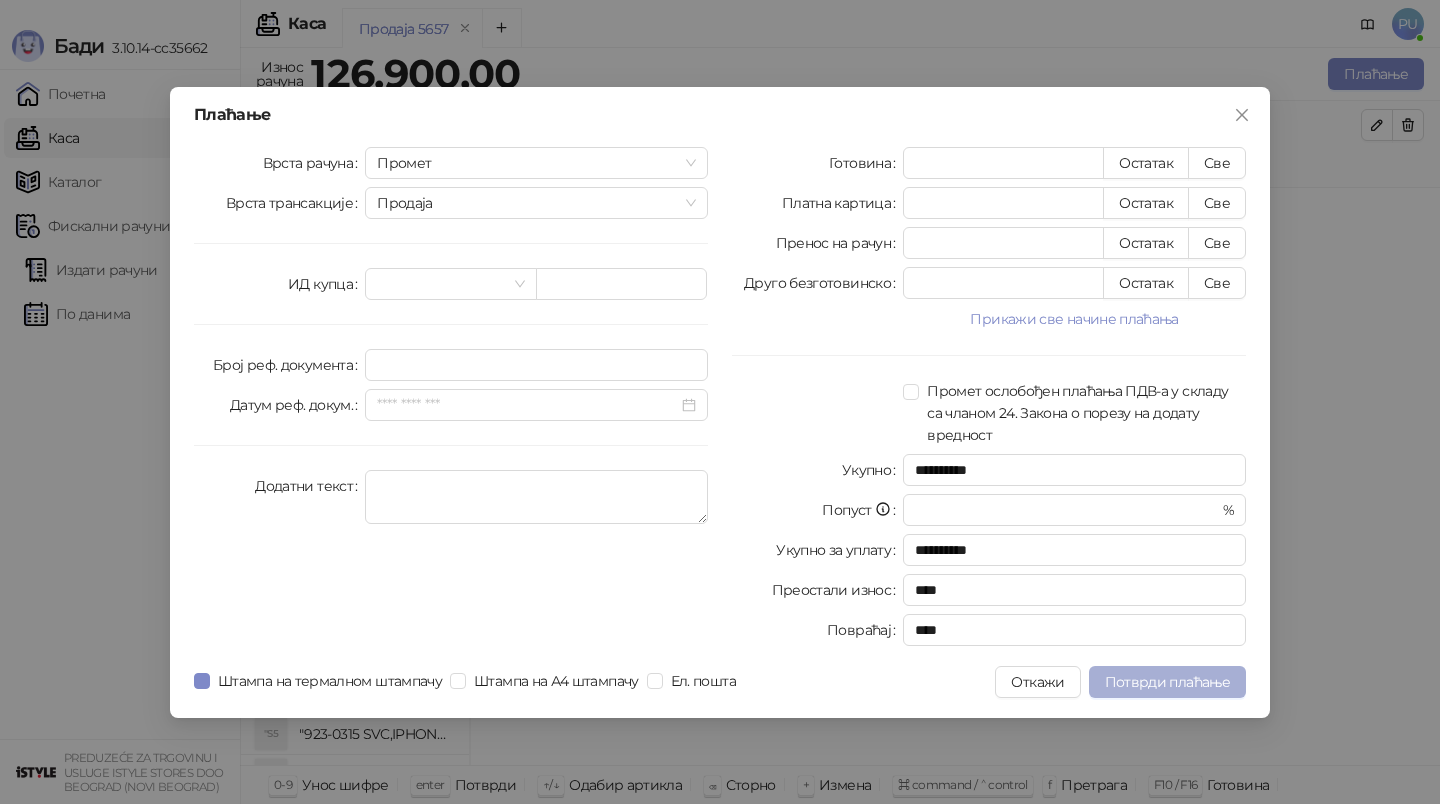 click on "Потврди плаћање" at bounding box center (1167, 682) 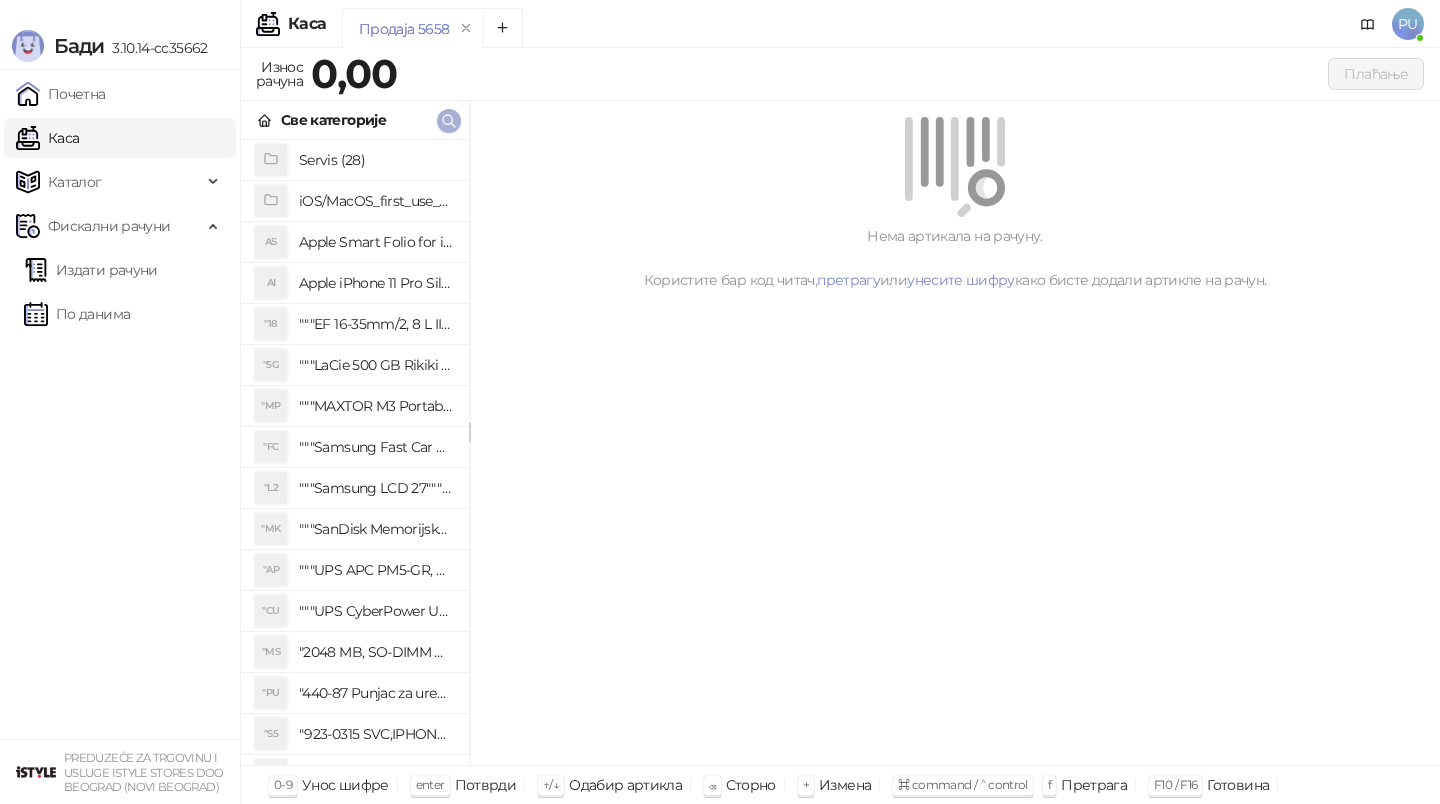 click 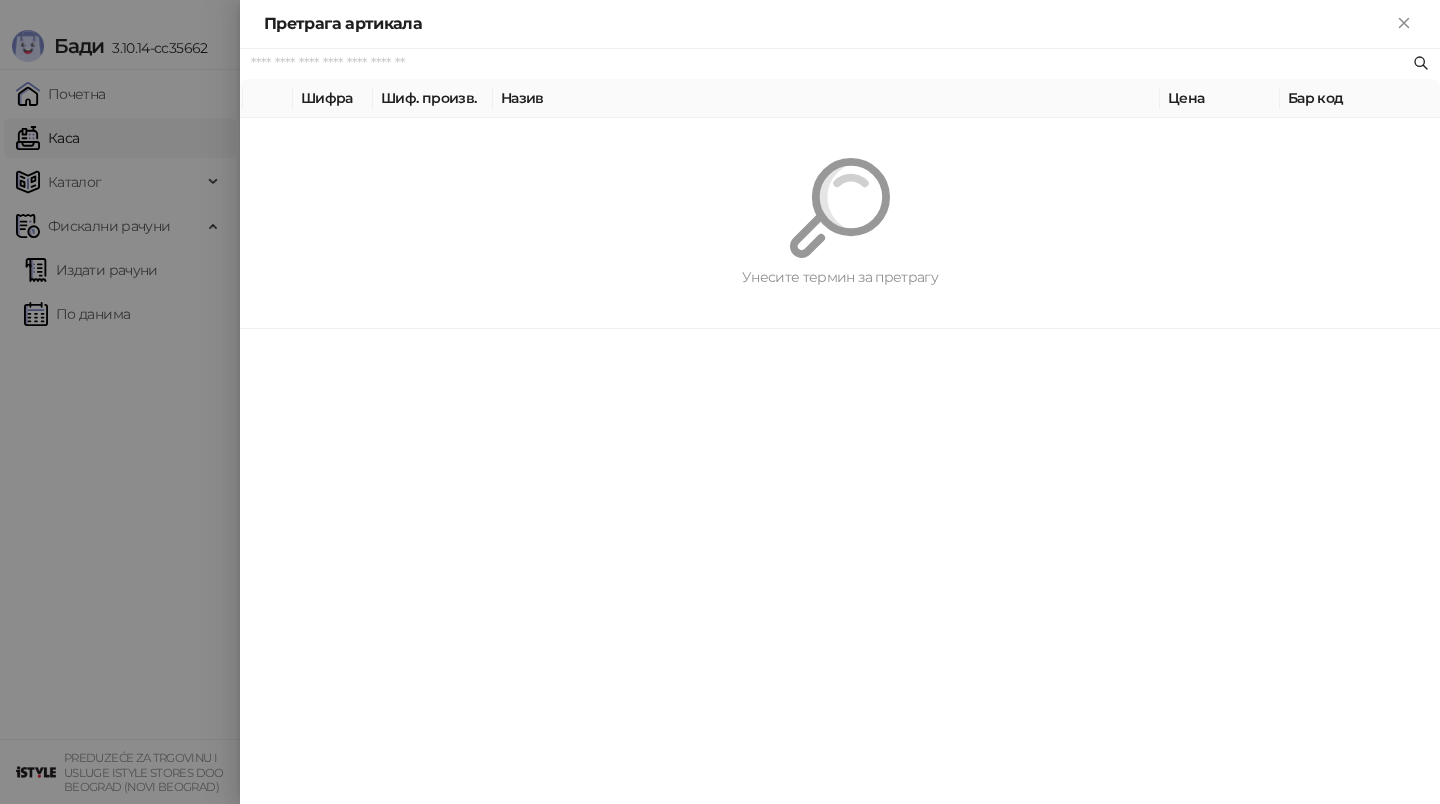 paste on "*********" 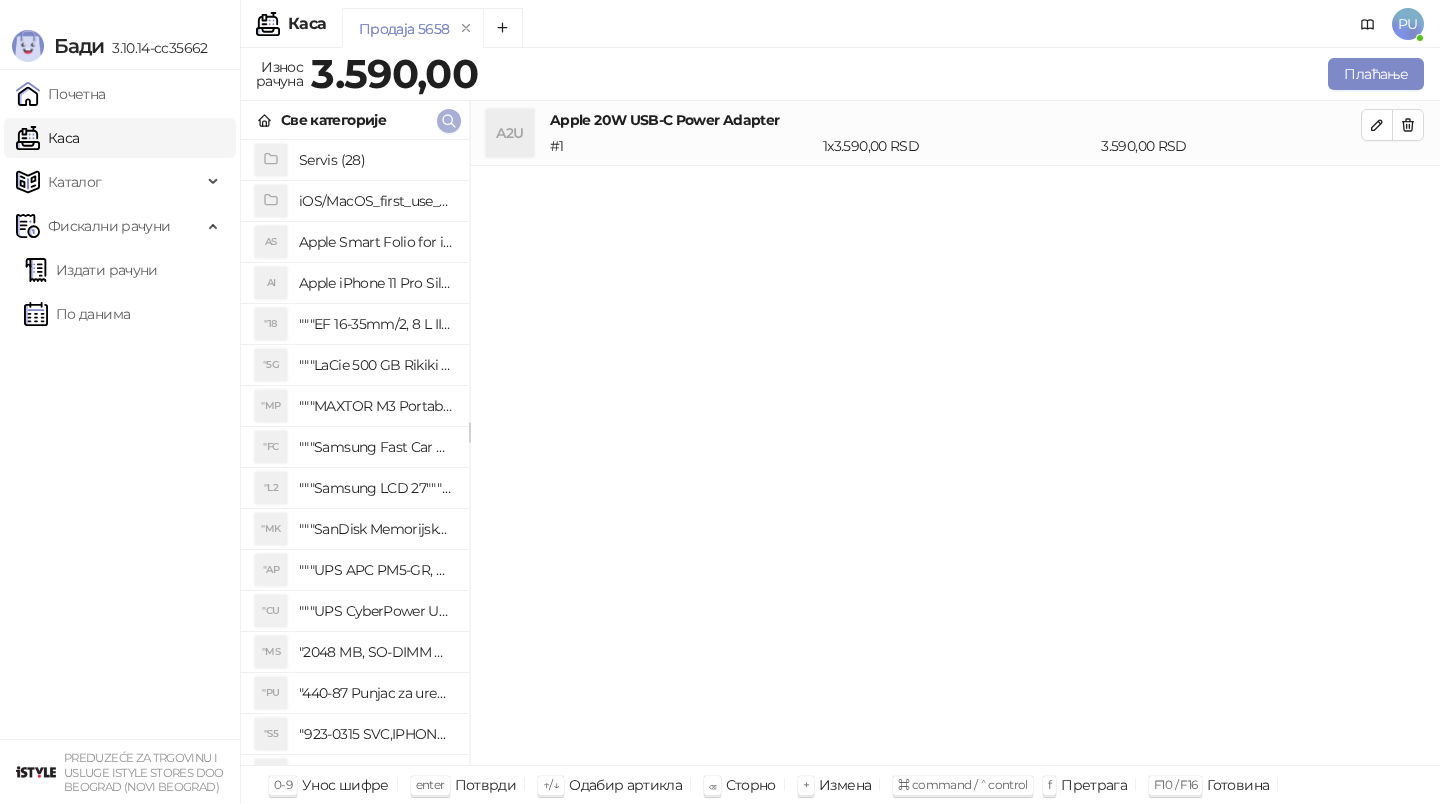 click 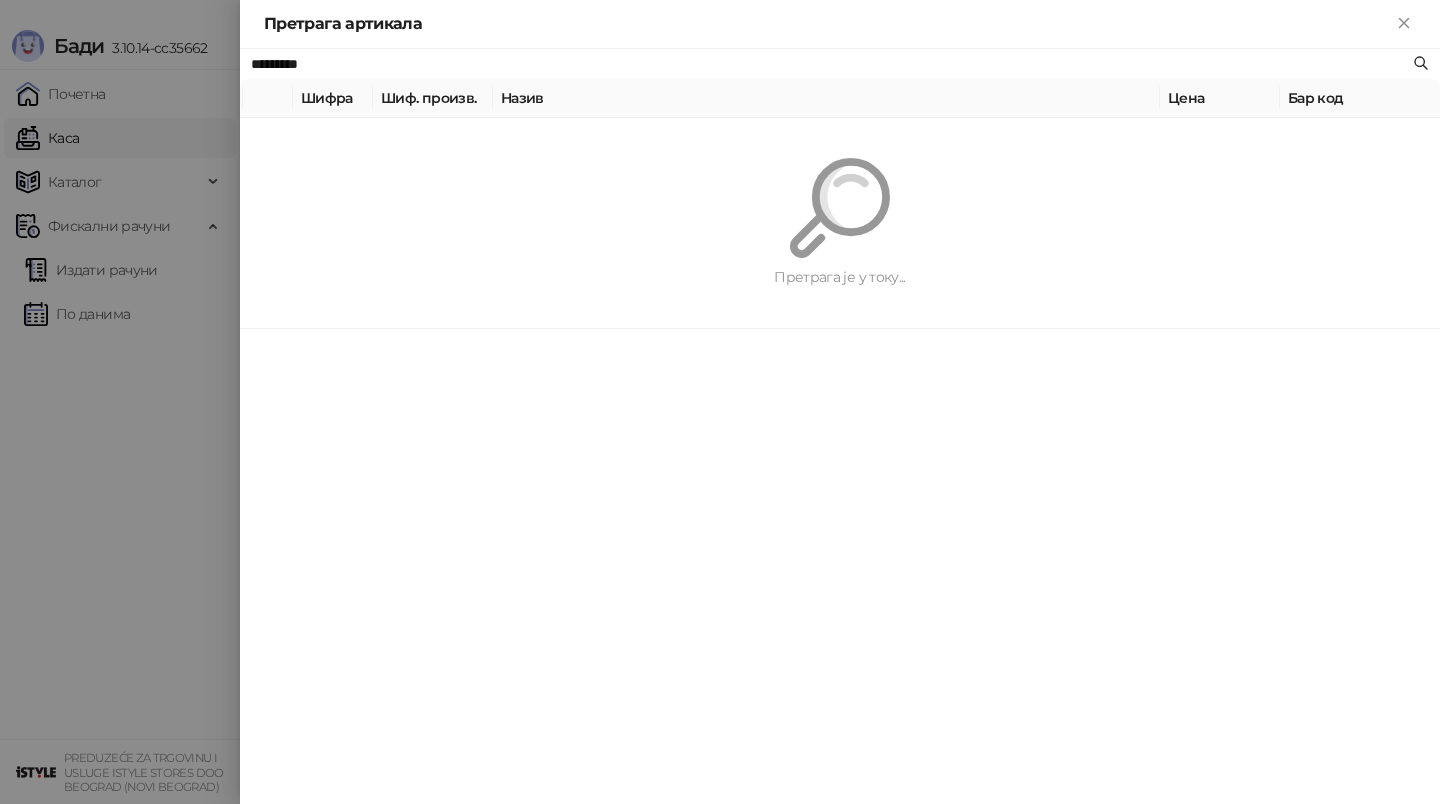 paste on "**********" 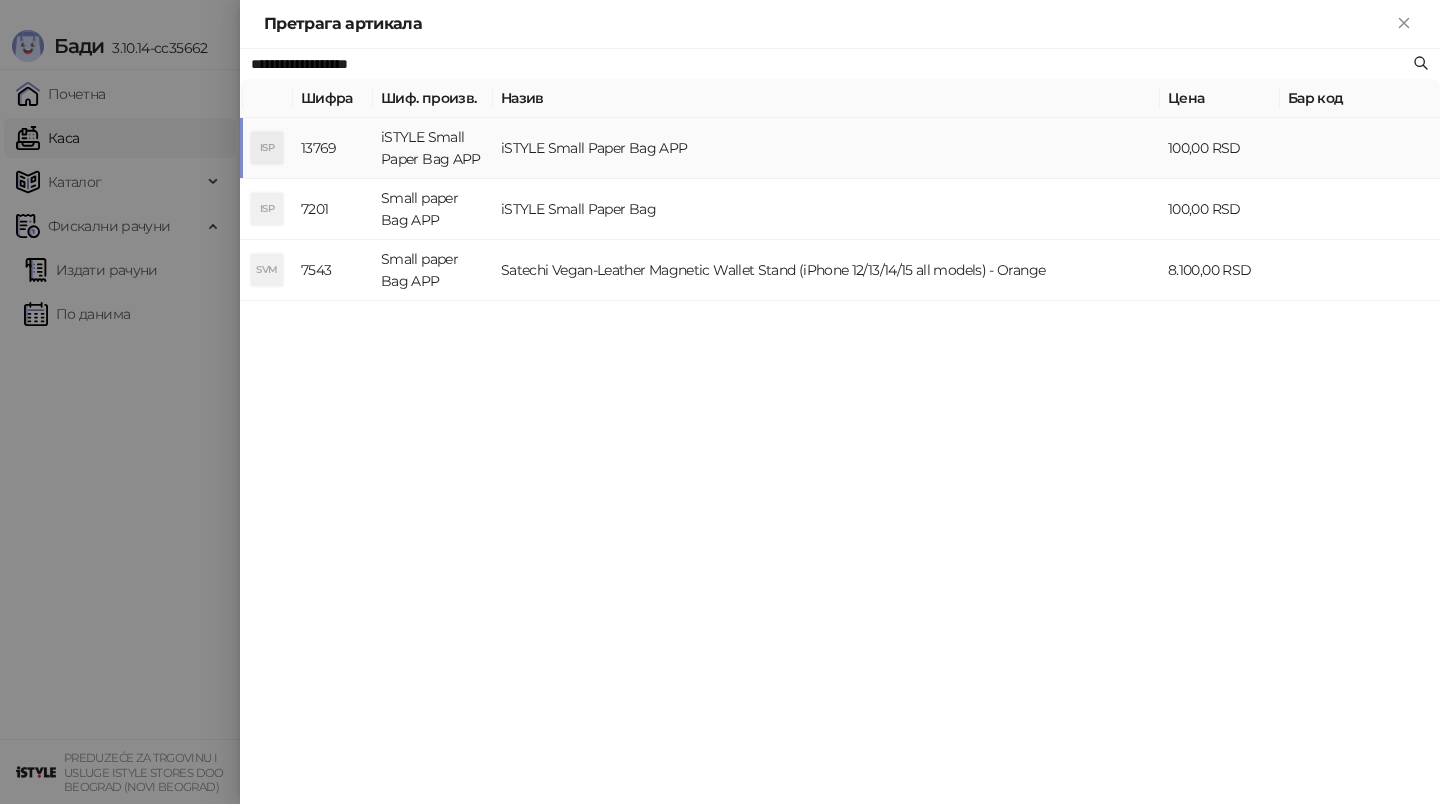type on "**********" 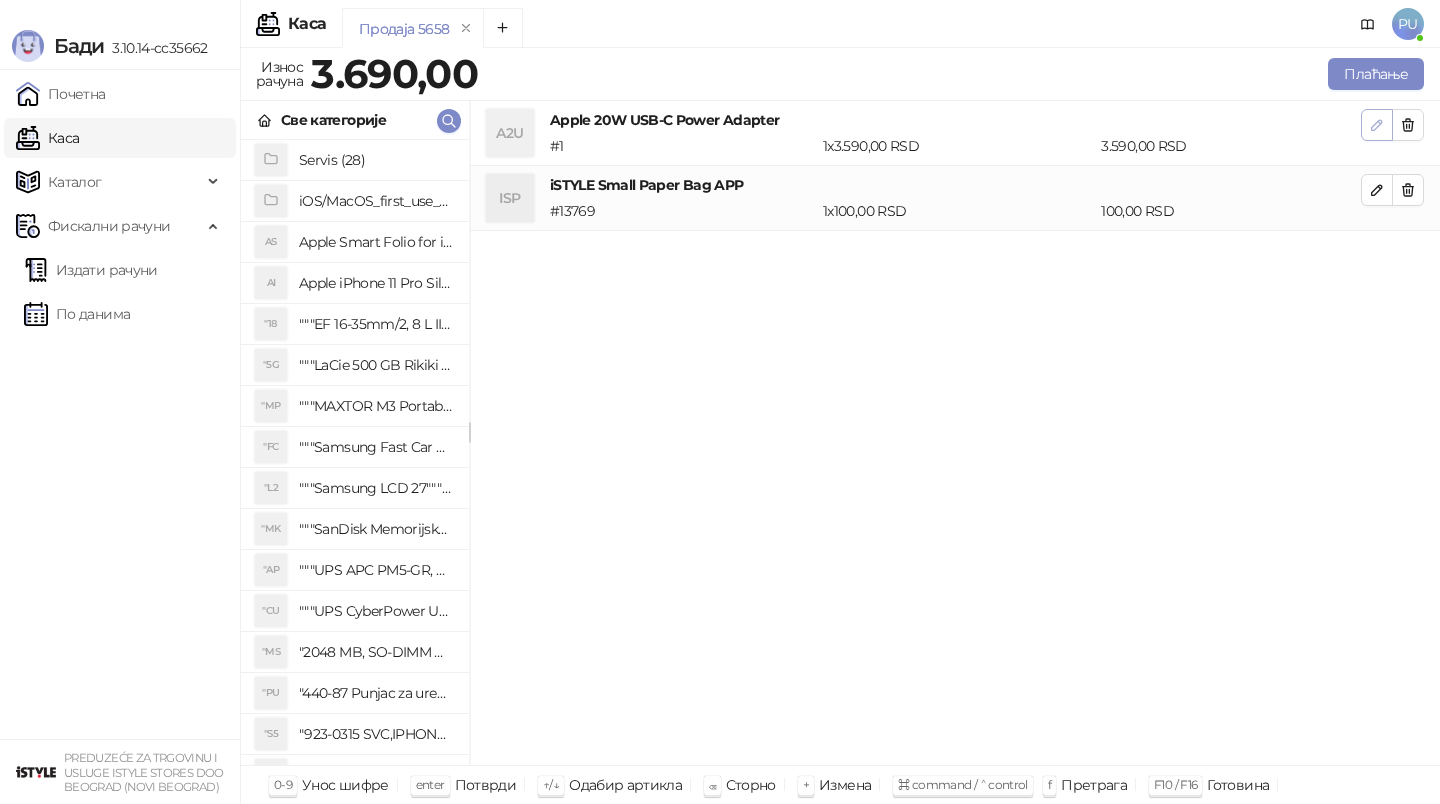 click 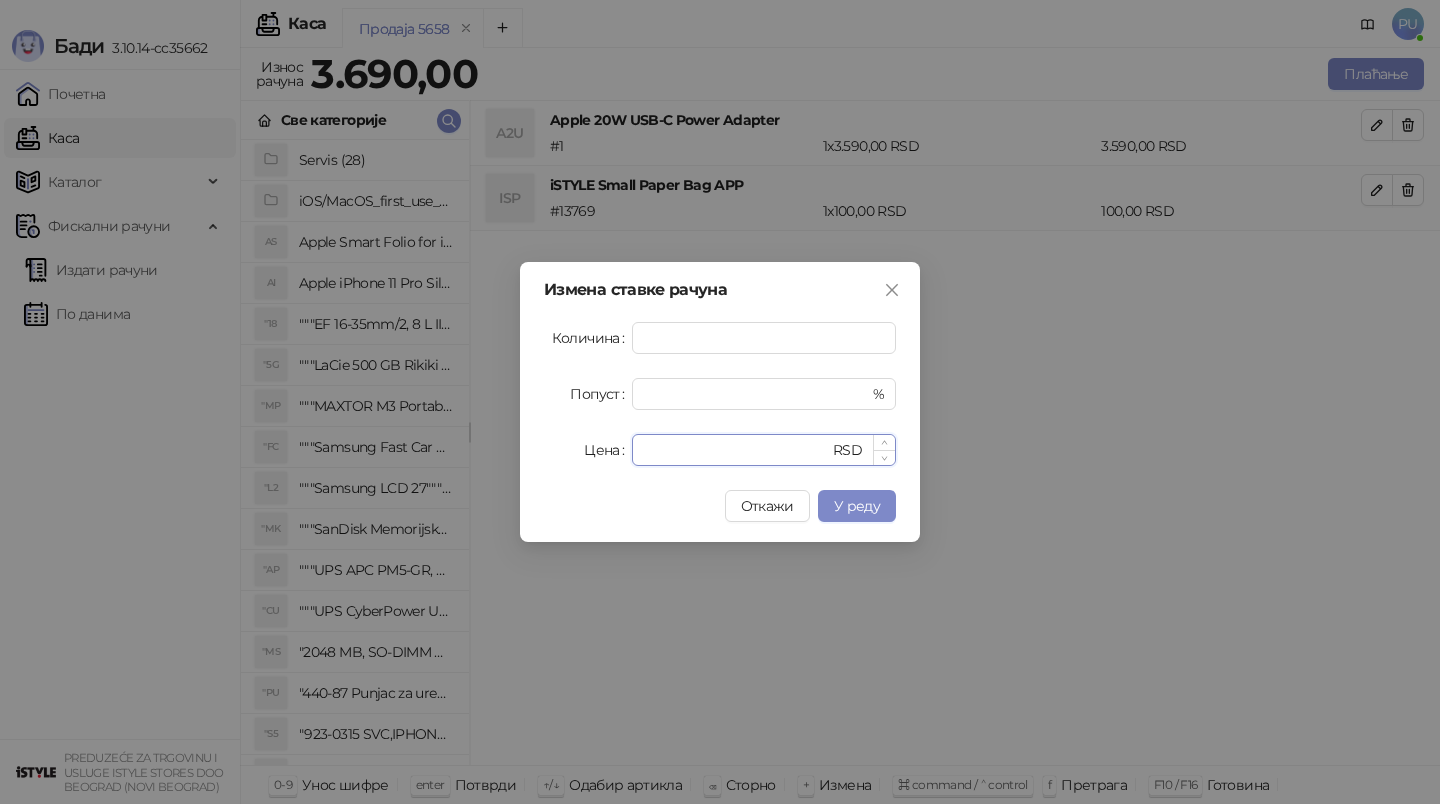 click on "****" at bounding box center [736, 450] 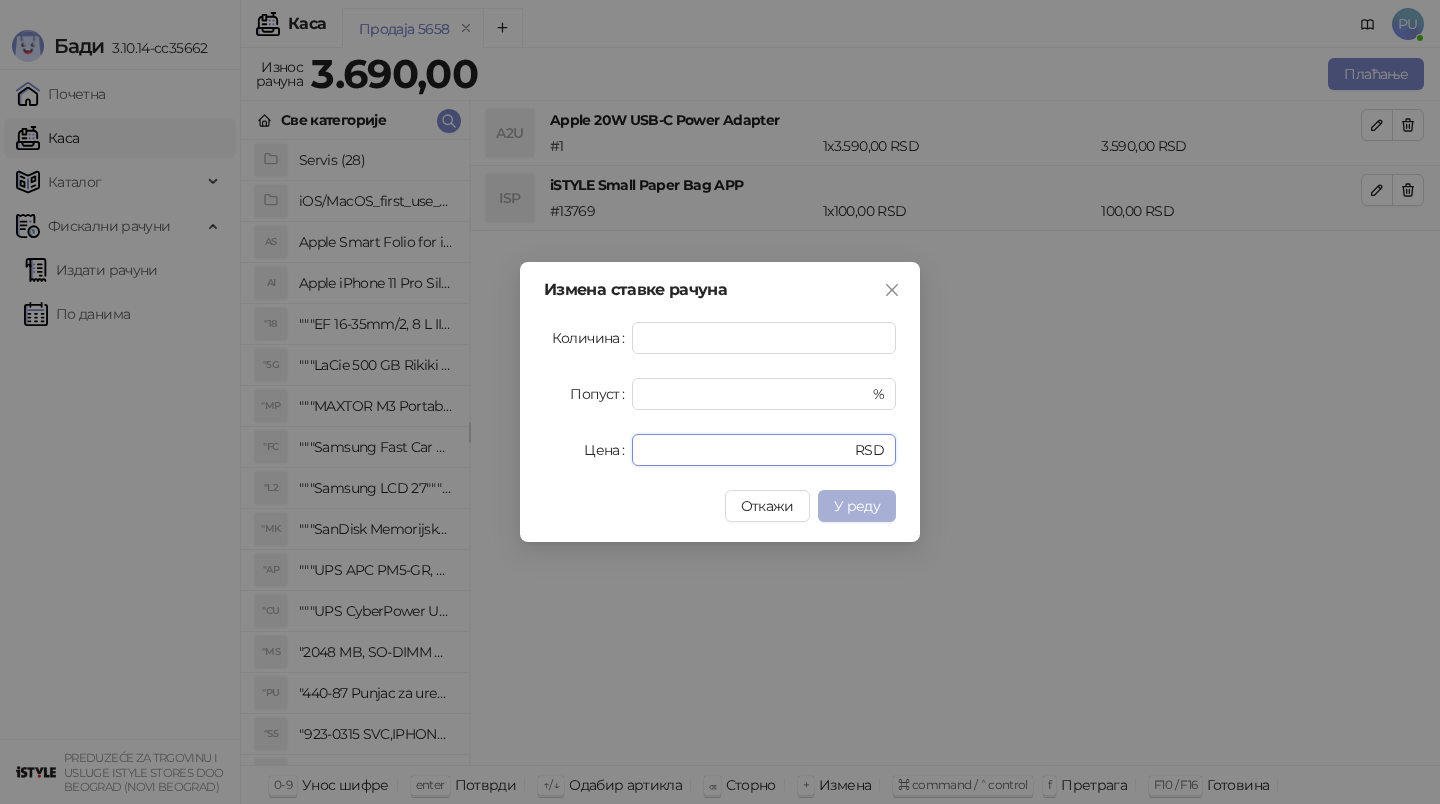 type on "****" 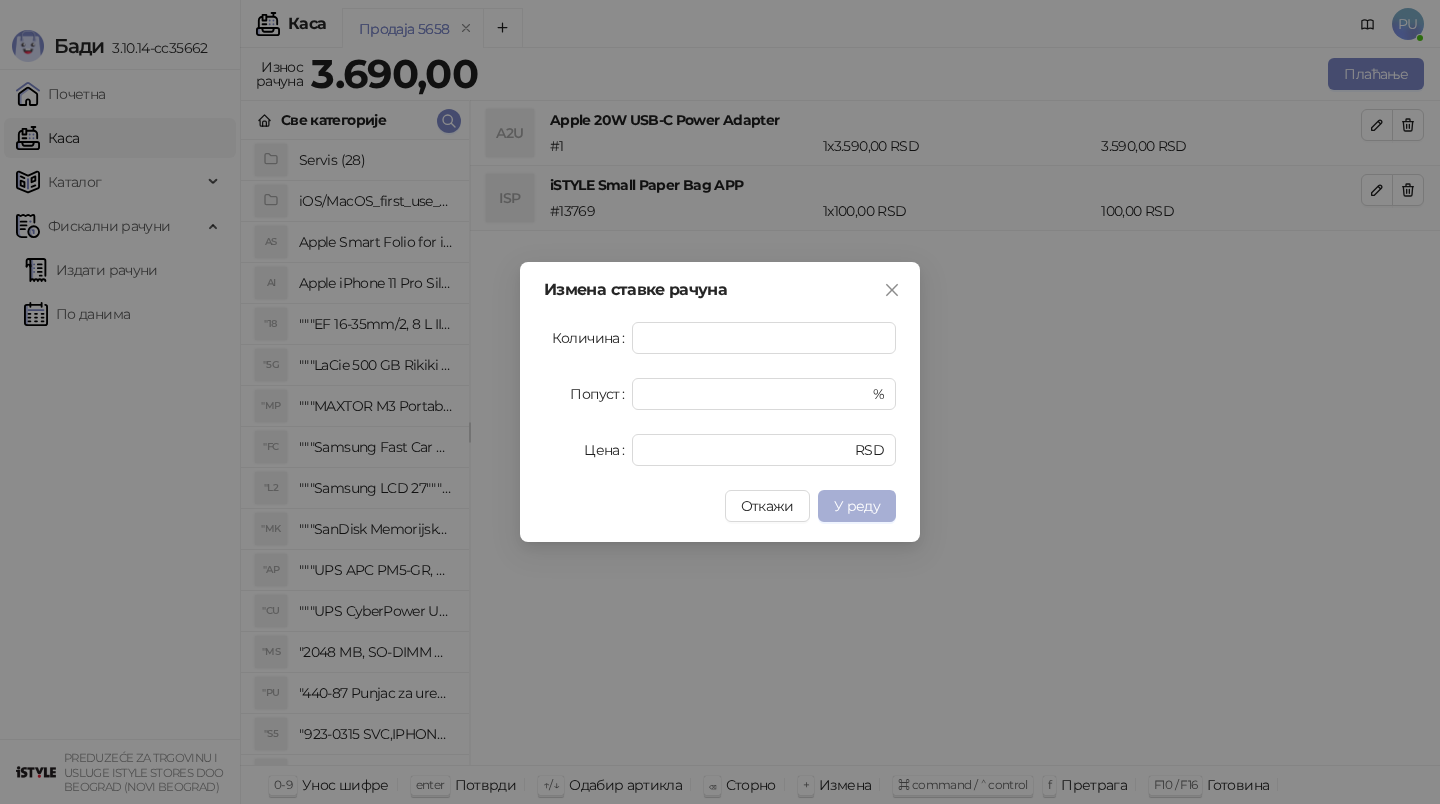 click on "У реду" at bounding box center [857, 506] 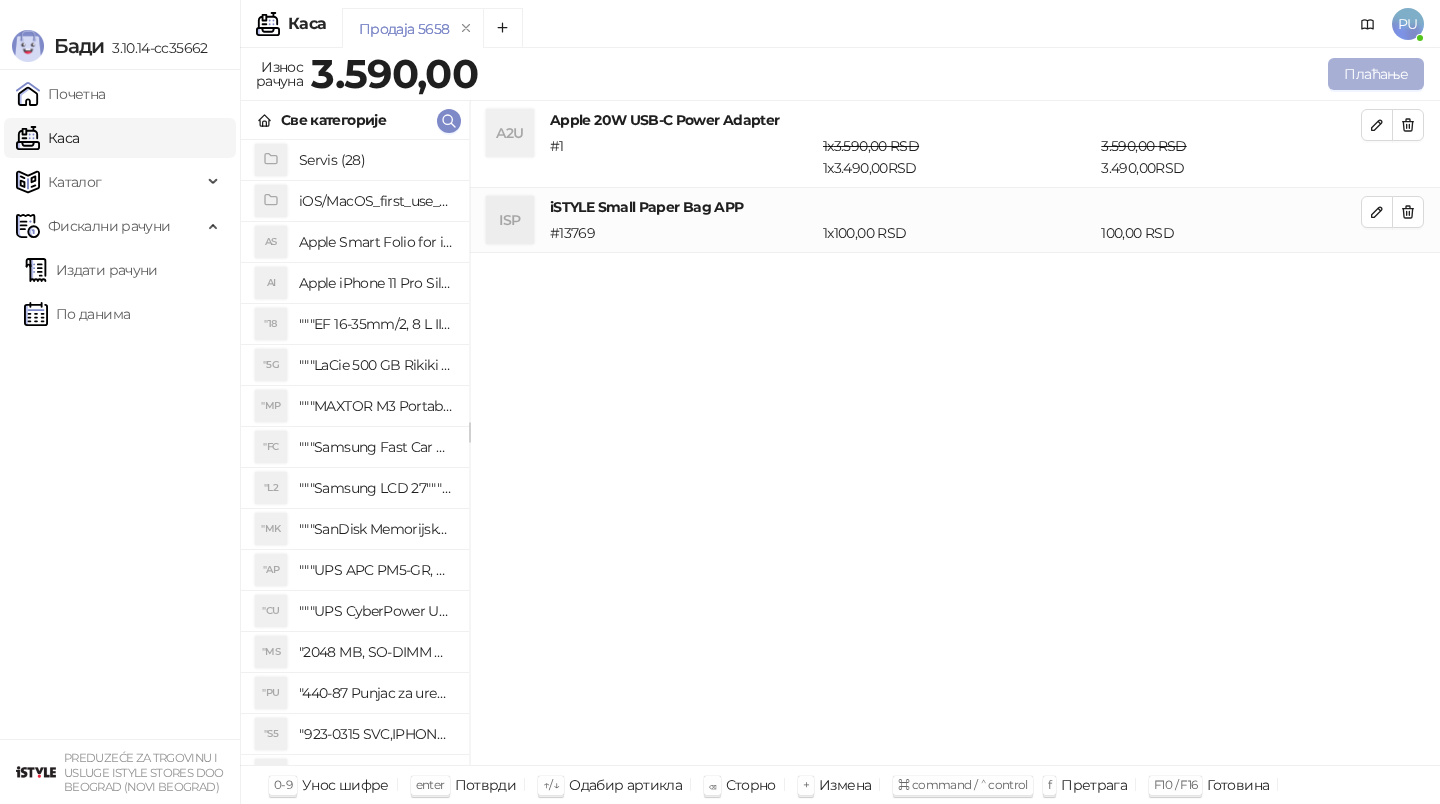 click on "Плаћање" at bounding box center (1376, 74) 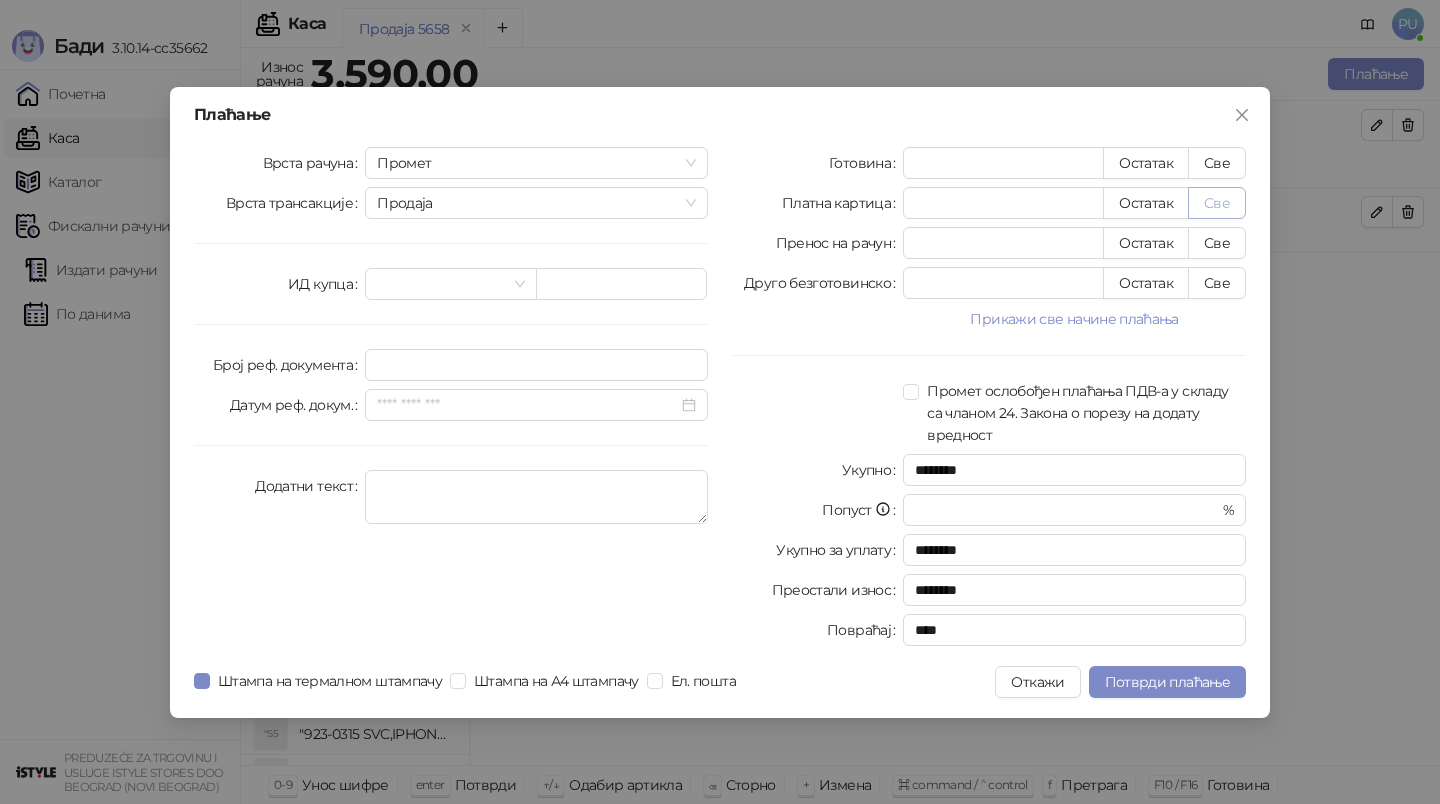 click on "Све" at bounding box center [1217, 203] 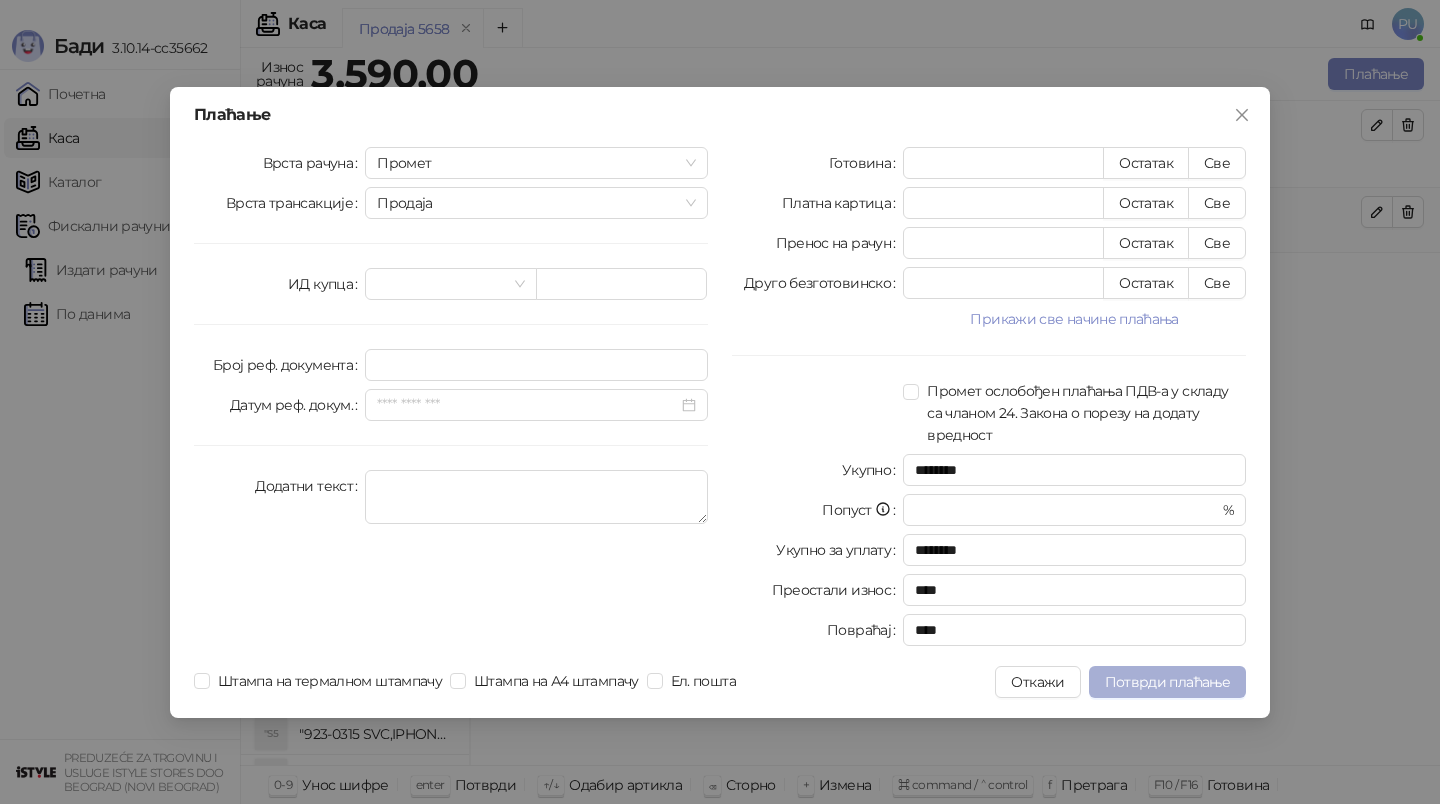 click on "Потврди плаћање" at bounding box center [1167, 682] 